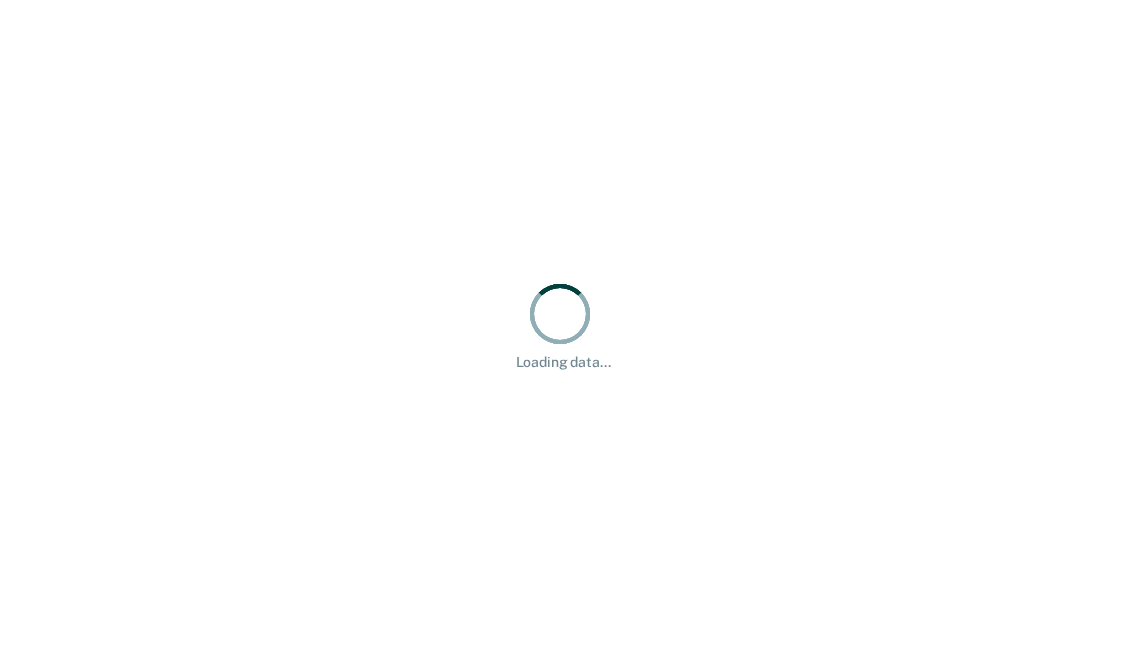 scroll, scrollTop: 0, scrollLeft: 0, axis: both 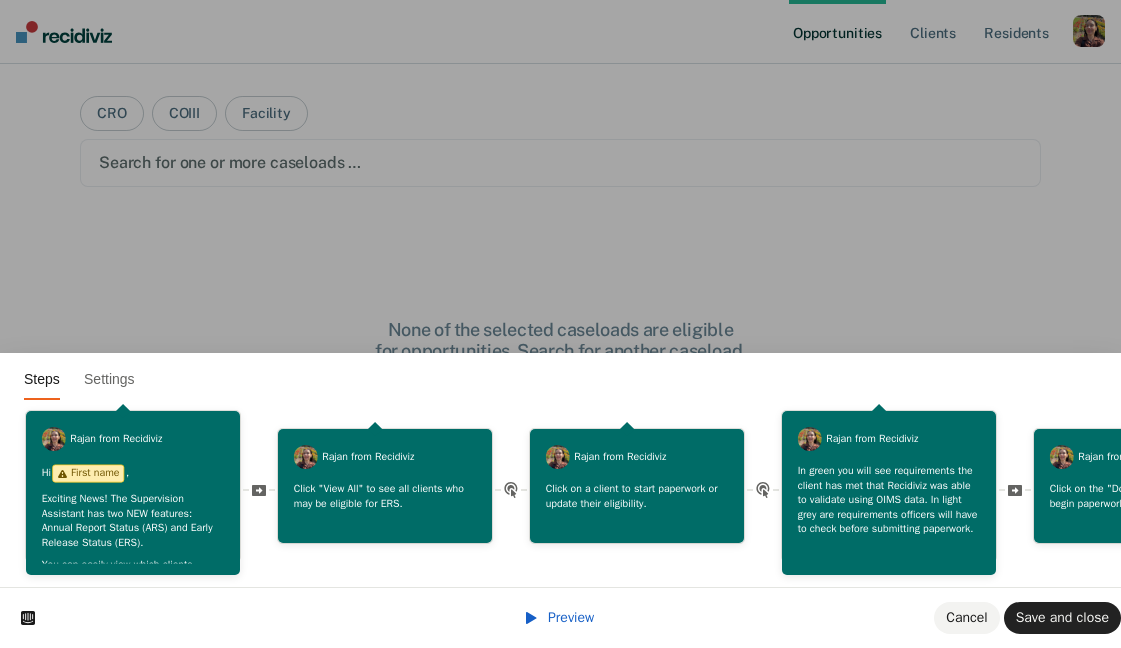 click on "Steps
Settings
Rajan
from Recidiviz
Hi  First name , Exciting News! The Supervision Assistant has two NEW features: Annual Report Status (ARS) and Early Release Status (ERS). You can easily view which clients across your caseload are eligible for ARS or ERS—all in one place. And you can fill out forms directly from the tool! Let's explore together." at bounding box center (560, 0) 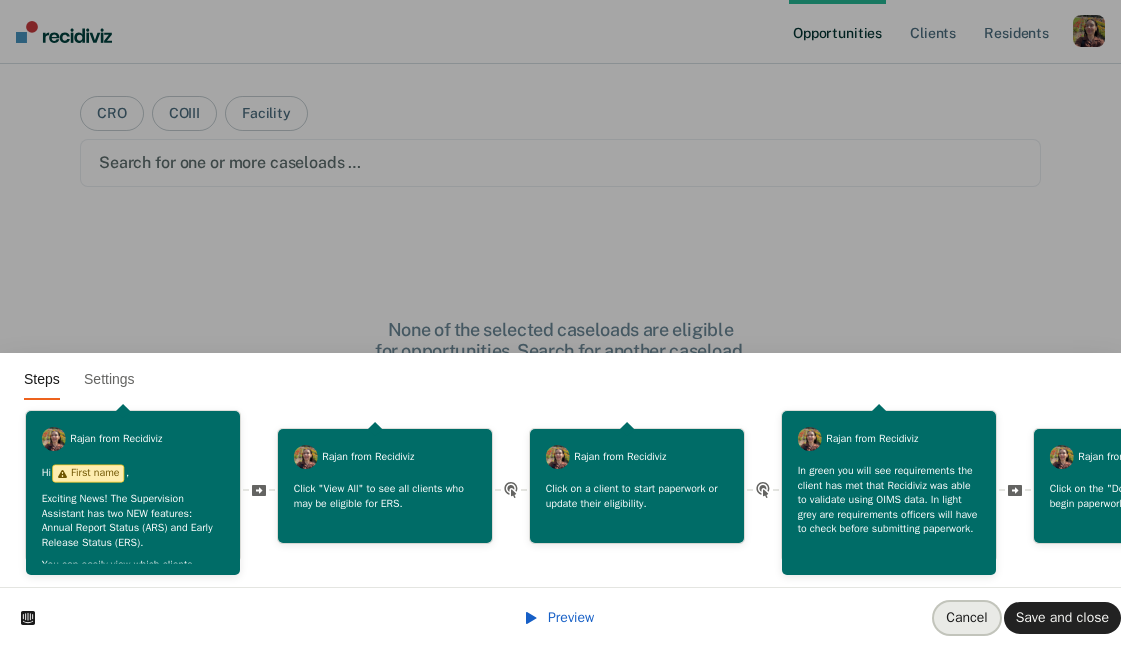click on "Cancel" at bounding box center [966, 617] 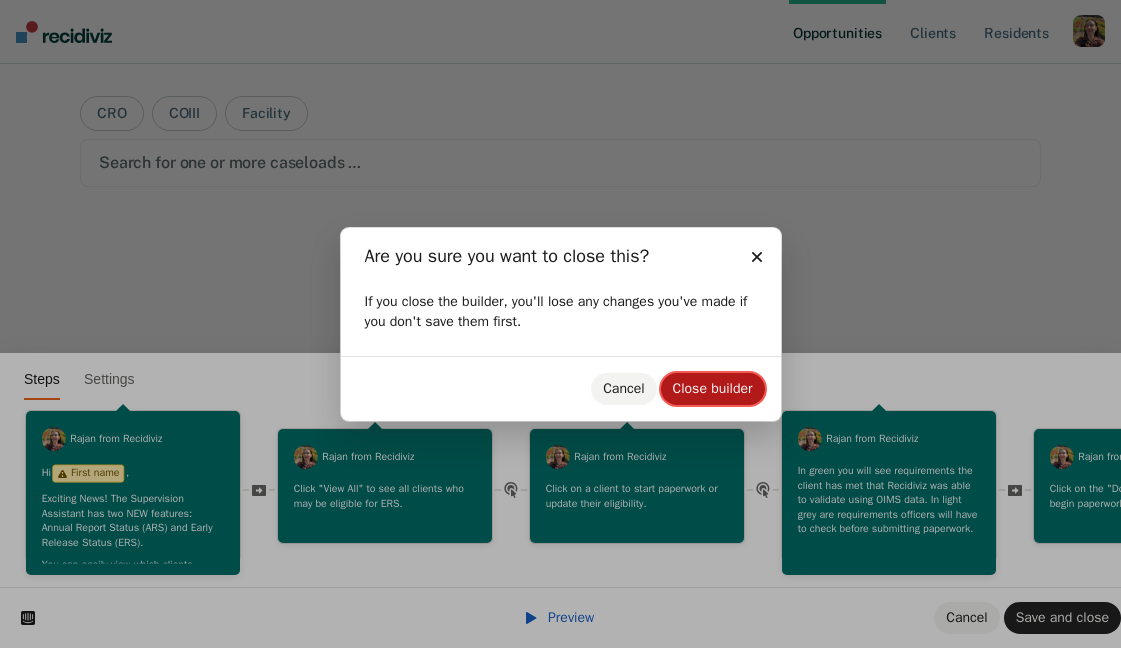 click on "Close builder" at bounding box center (713, 388) 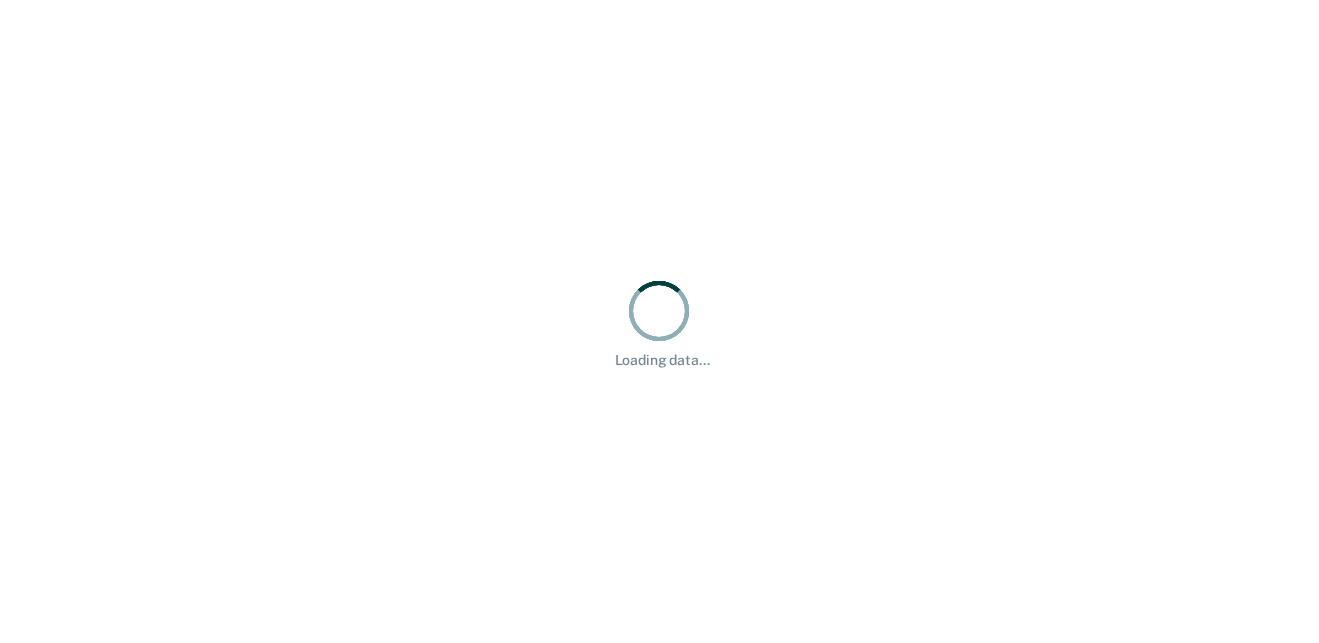 scroll, scrollTop: 0, scrollLeft: 0, axis: both 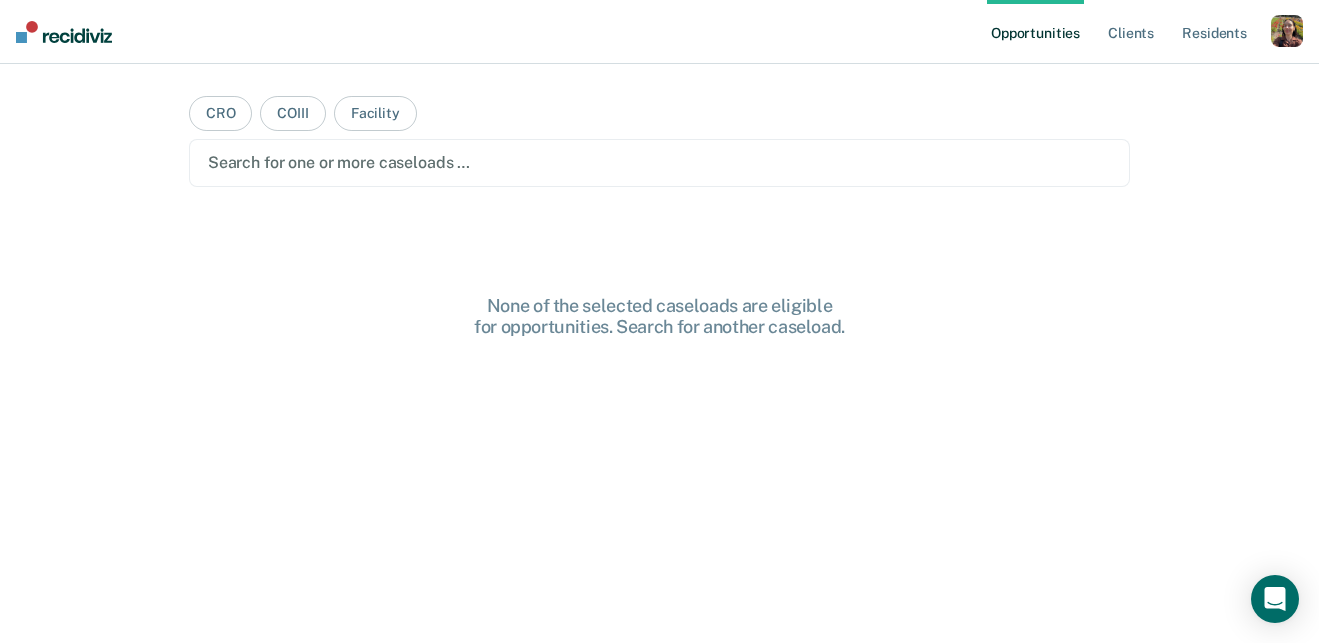 click at bounding box center [1287, 31] 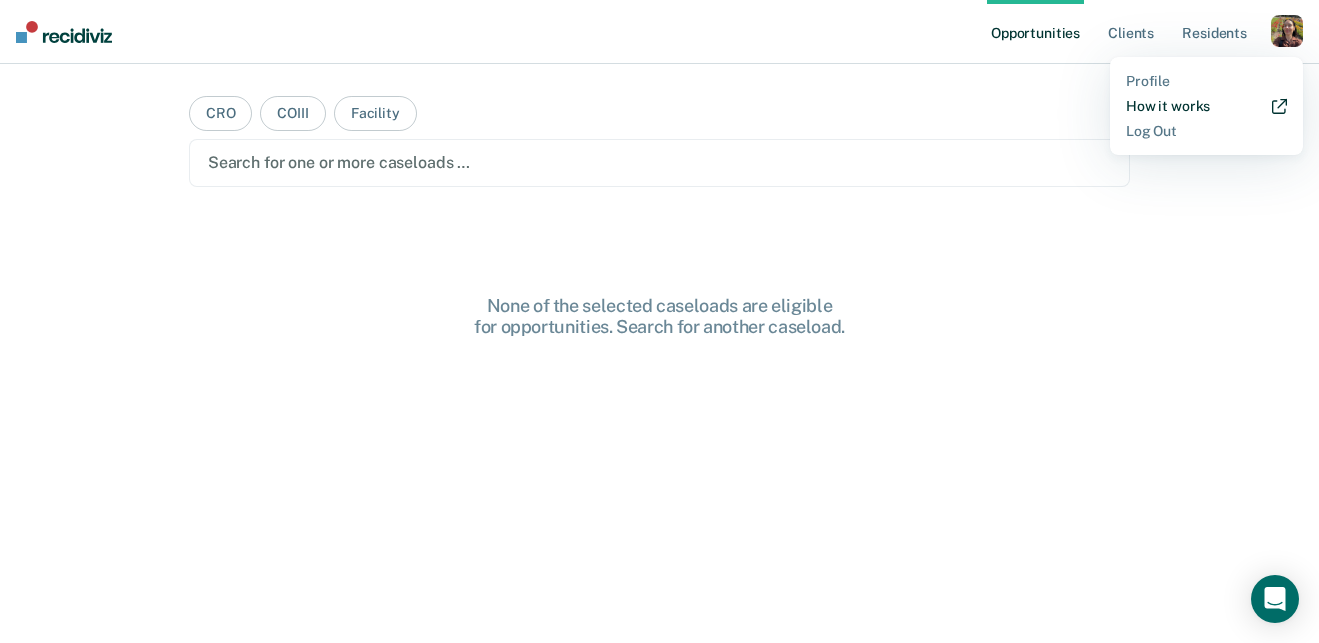 click on "How it works" at bounding box center [1206, 106] 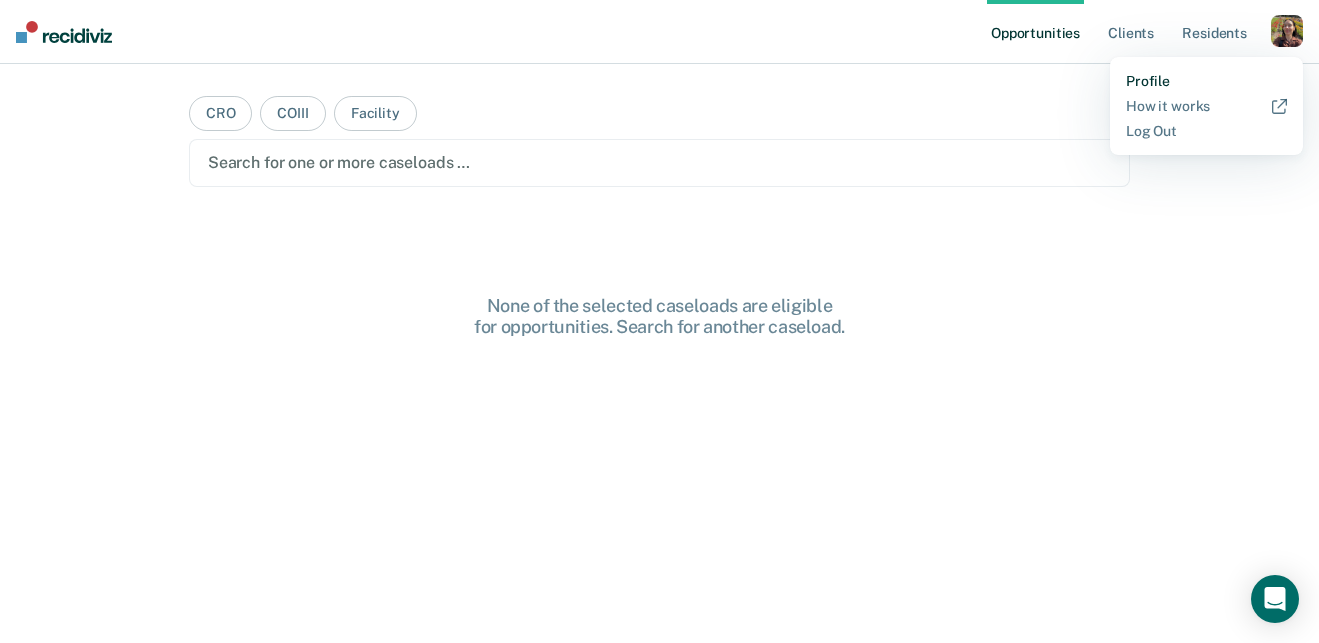 click on "Profile" at bounding box center (1206, 81) 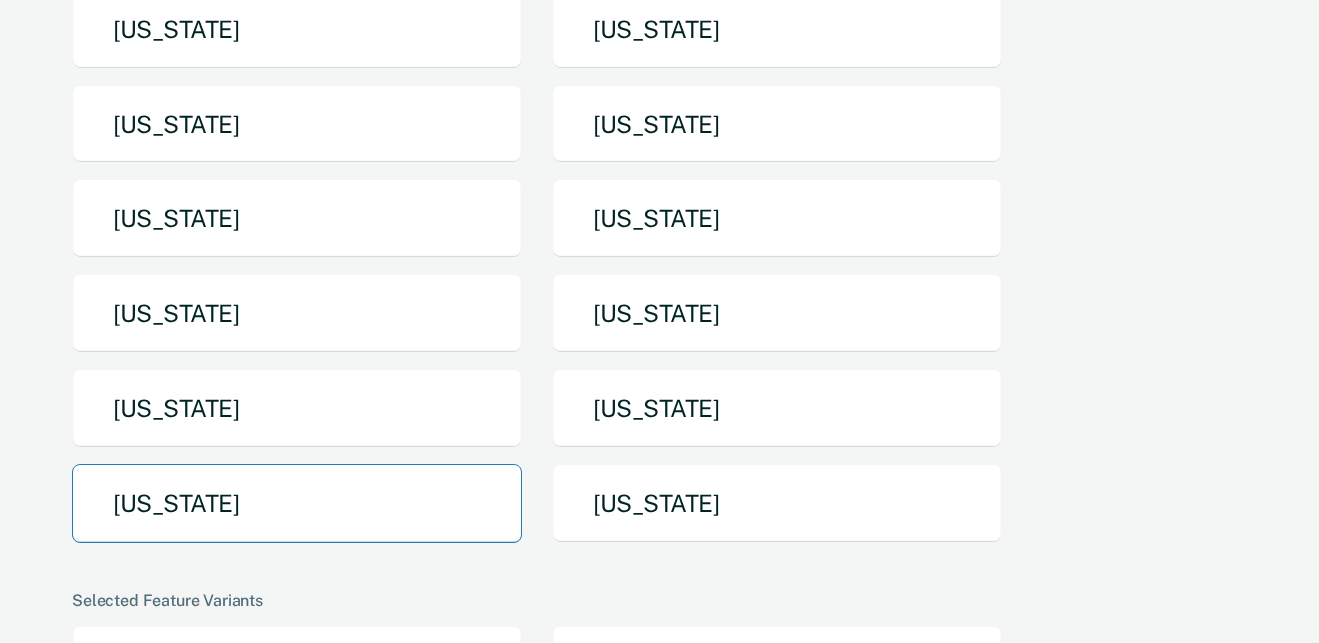 scroll, scrollTop: 357, scrollLeft: 0, axis: vertical 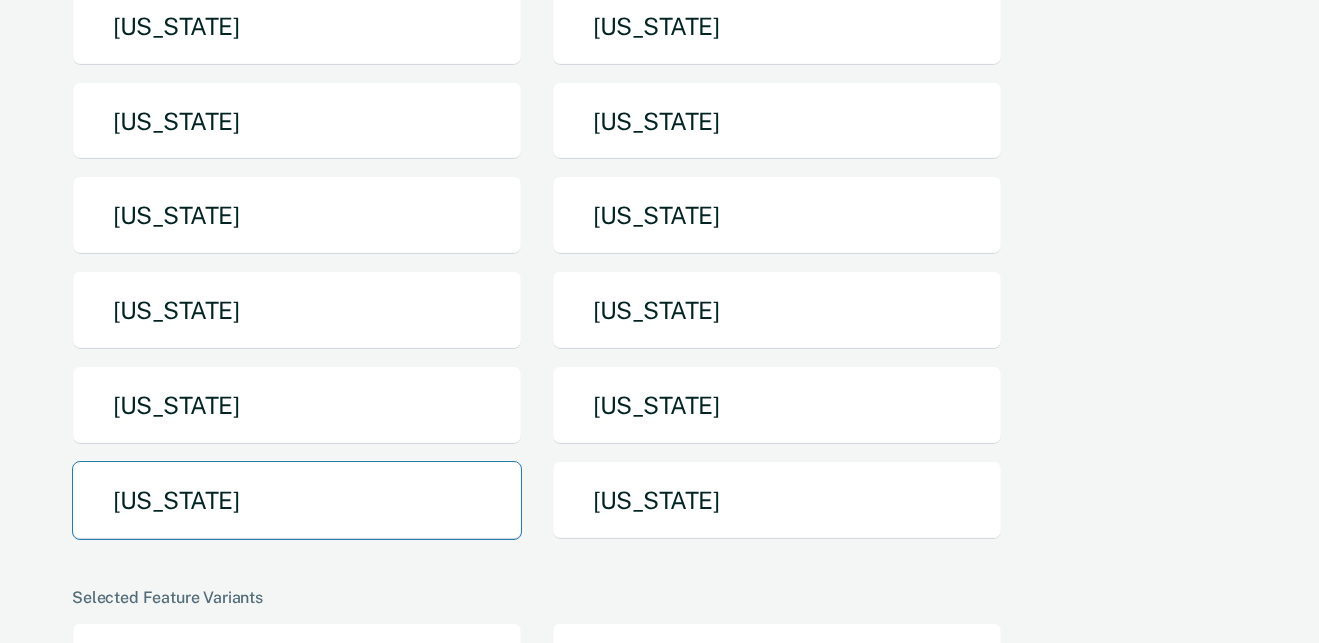 click on "Texas" at bounding box center (297, 500) 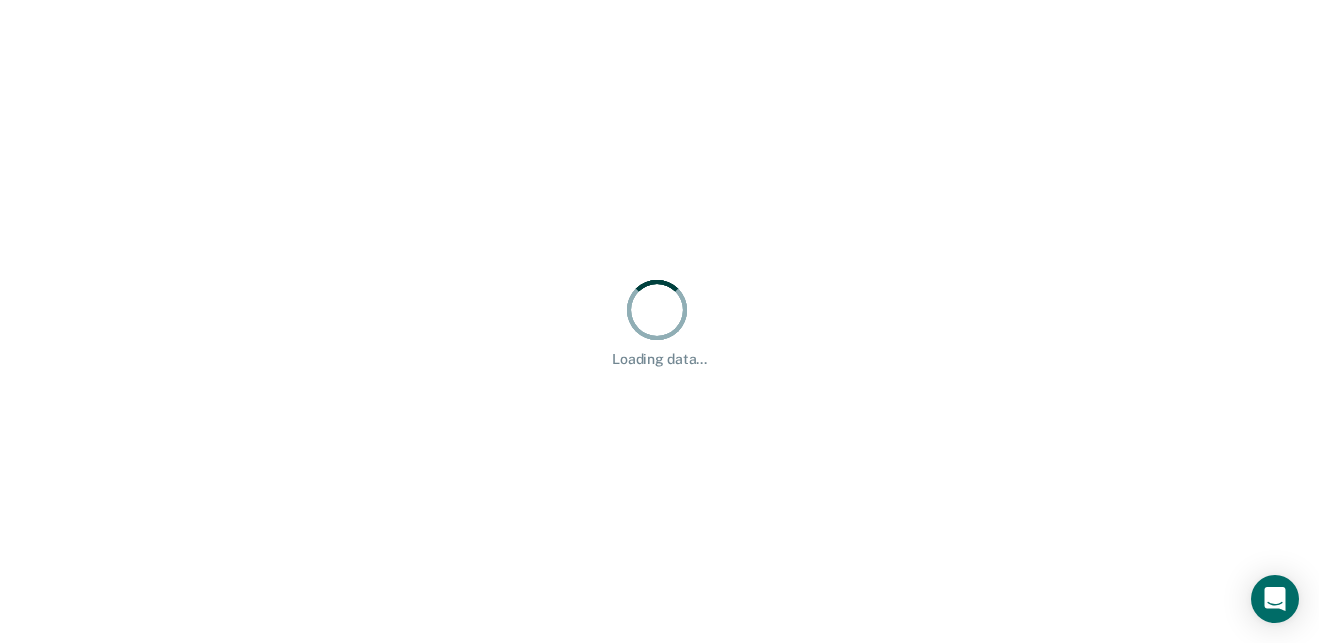 scroll, scrollTop: 0, scrollLeft: 0, axis: both 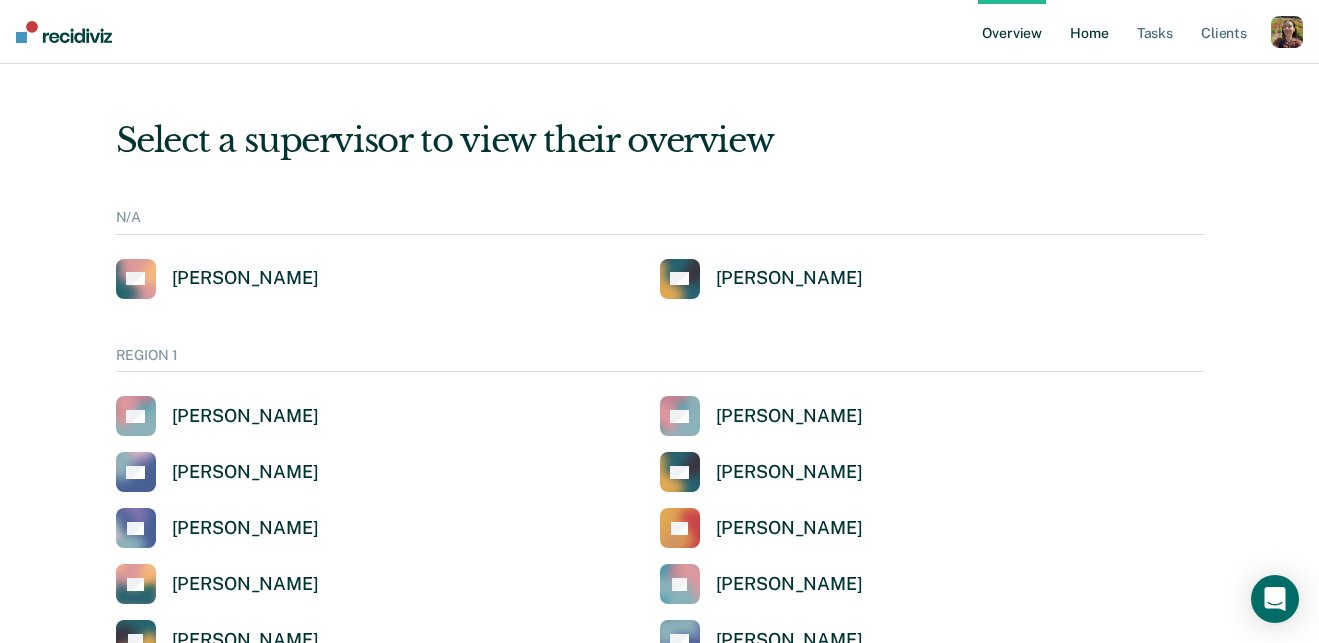 click on "Home" at bounding box center (1089, 32) 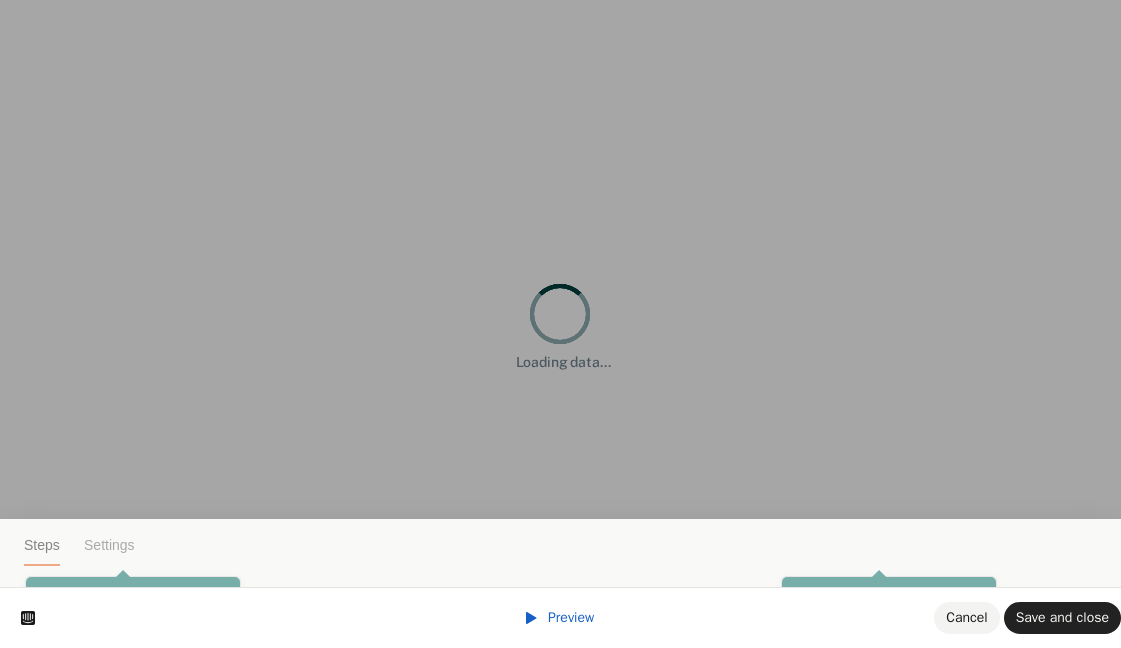 scroll, scrollTop: 0, scrollLeft: 0, axis: both 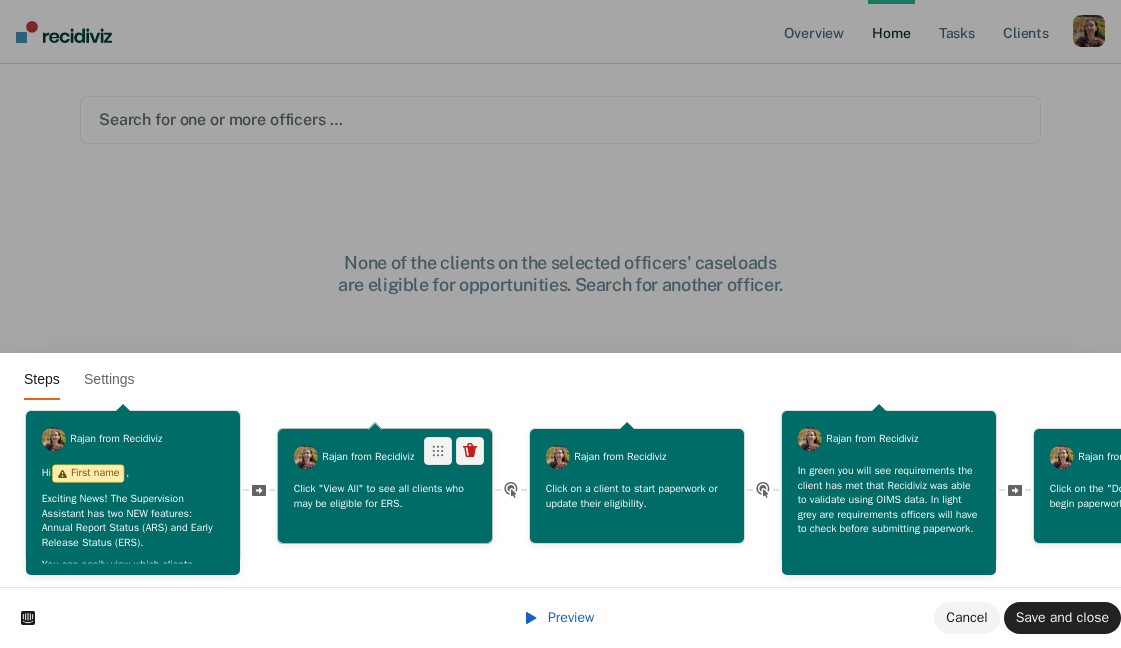 click on "Click "View All" to see all clients who may be eligible for ERS." at bounding box center [385, 499] 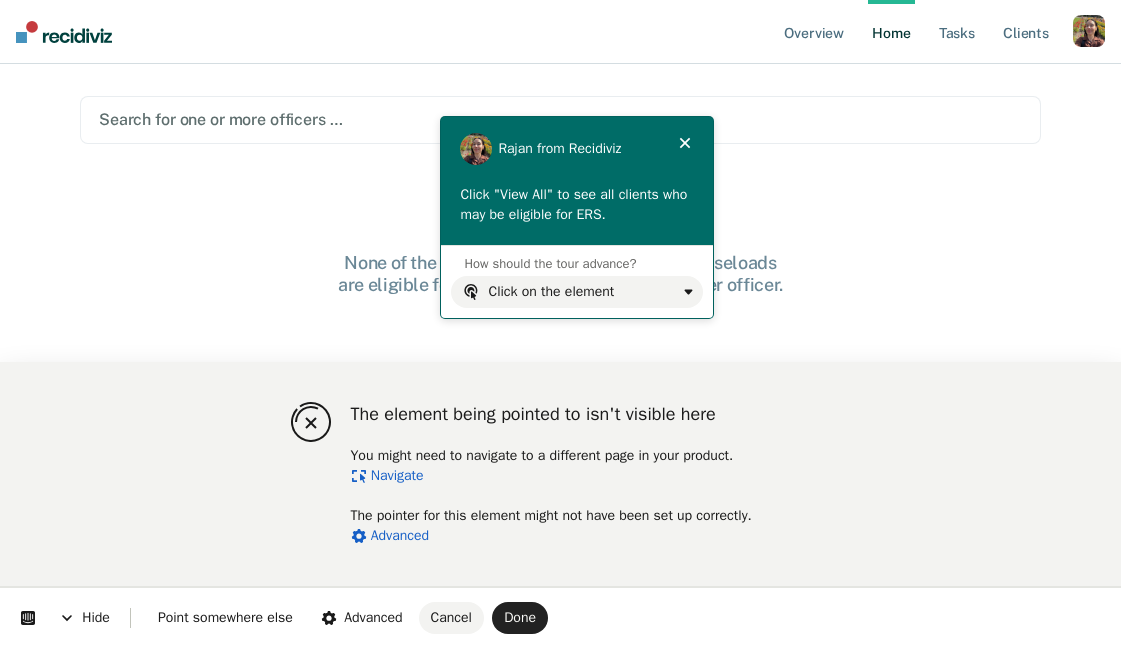 click on "Navigate" at bounding box center [387, 475] 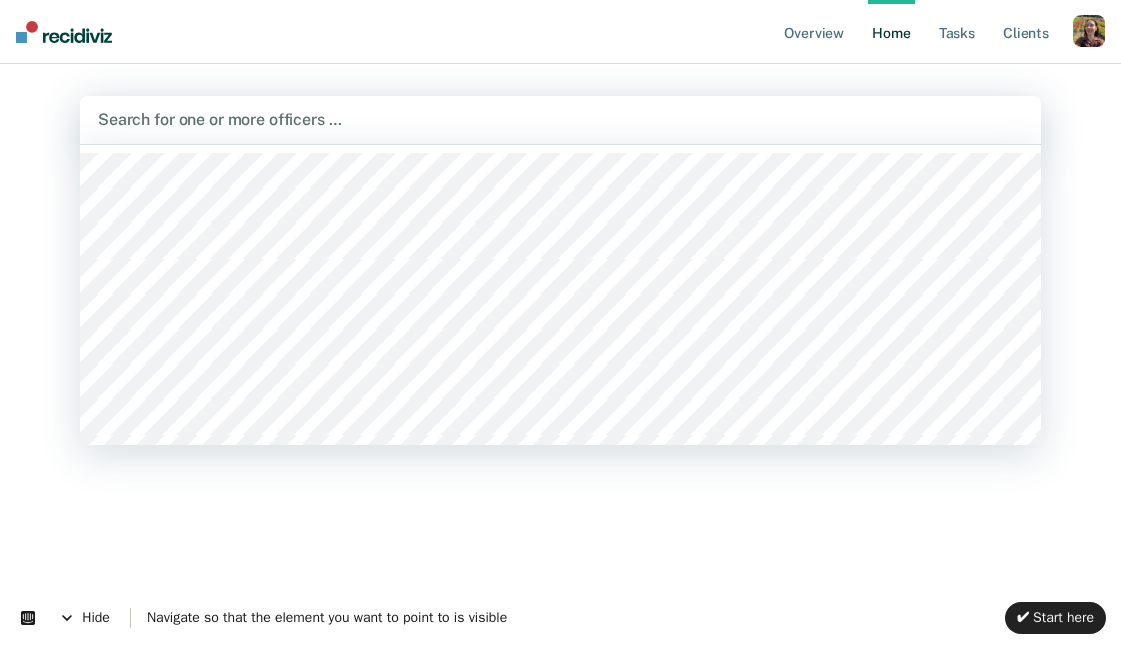 click at bounding box center [560, 119] 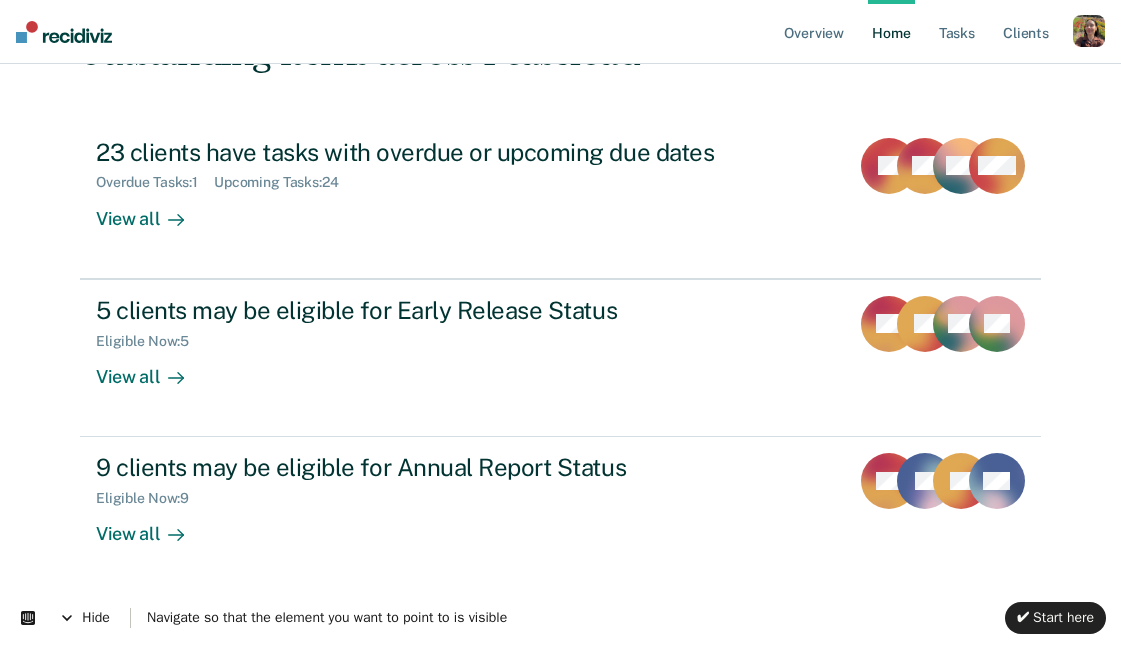 scroll, scrollTop: 202, scrollLeft: 0, axis: vertical 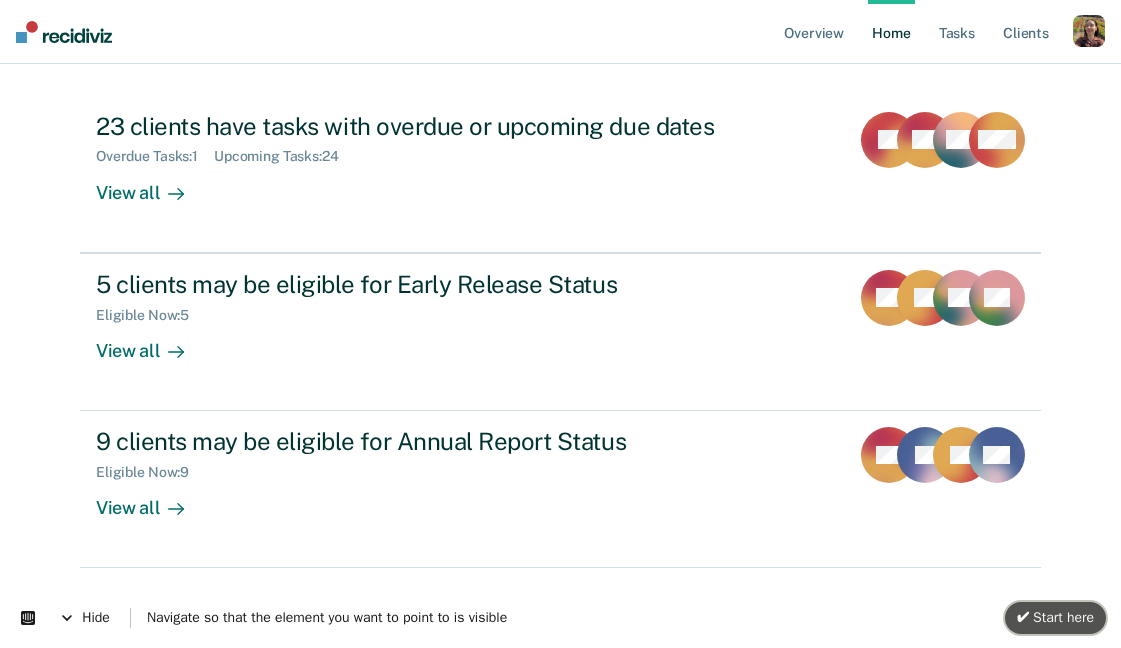 click on "✔ Start here" at bounding box center (1055, 617) 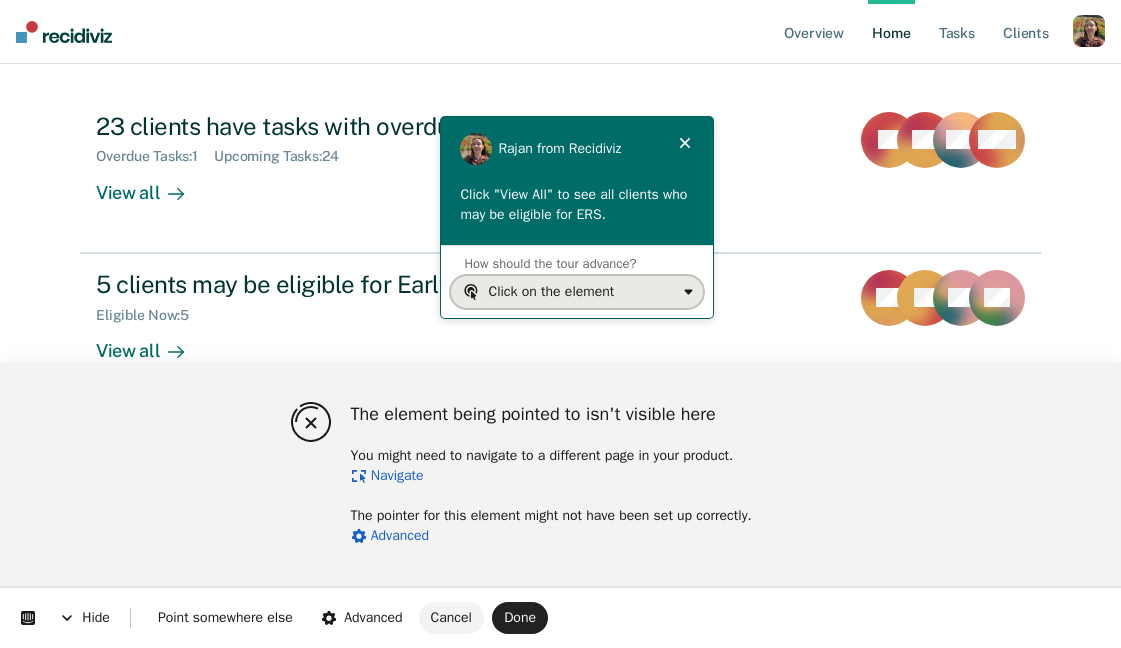 click on "Click on the element" at bounding box center [577, 292] 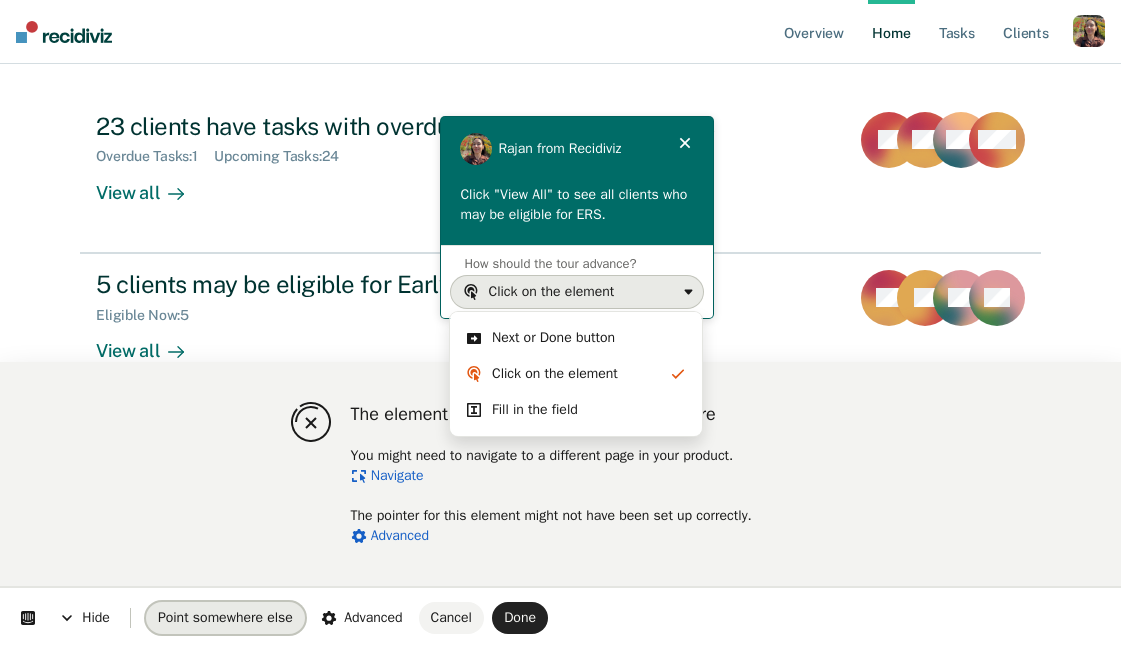 click on "Point somewhere else" at bounding box center [225, 618] 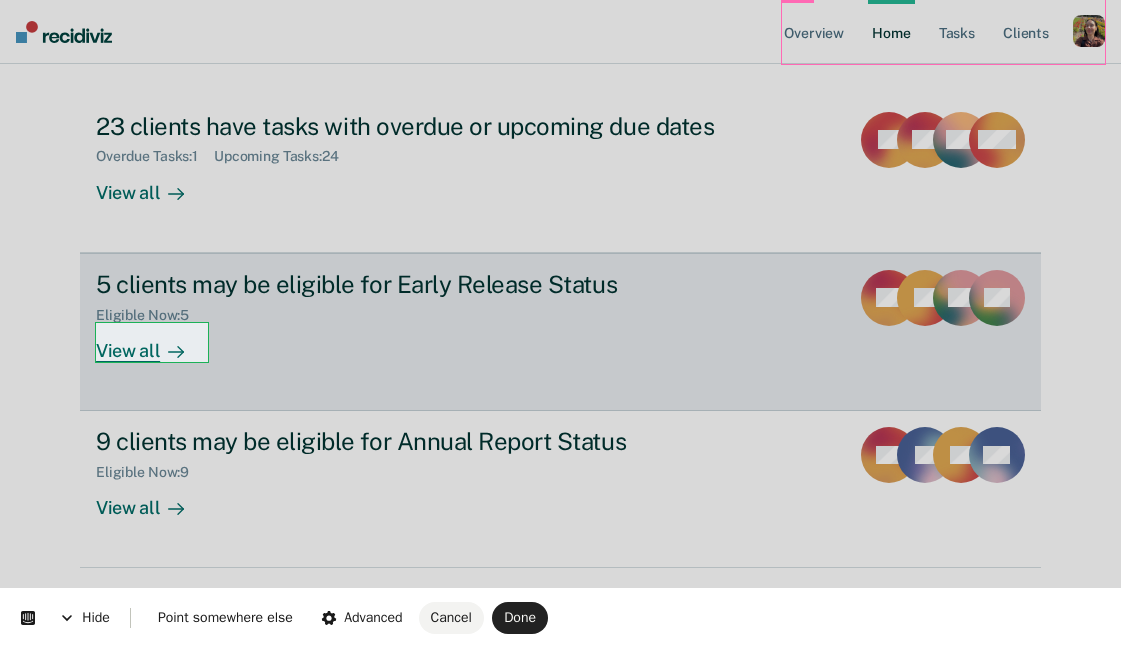 click on "Looks like you’re using Internet Explorer 11. For faster loading and a better experience, use Microsoft Edge, Google Chrome, or Firefox. × Overview Home Tasks Client s Profile How it works Log Out Clear   officers Hi, Rajan. We’ve found some outstanding items across 1 caseload 23 clients have tasks with overdue or upcoming due dates Overdue Tasks :  1 Upcoming Tasks :  24 View all   GJ DS MB + 22 5 clients may be eligible for Early Release Status Eligible Now :  5 View all   PG JG RO + 2 9 clients may be eligible for Annual Report Status Eligible Now :  9 View all   PG CJ JG + 6" at bounding box center (560, 122) 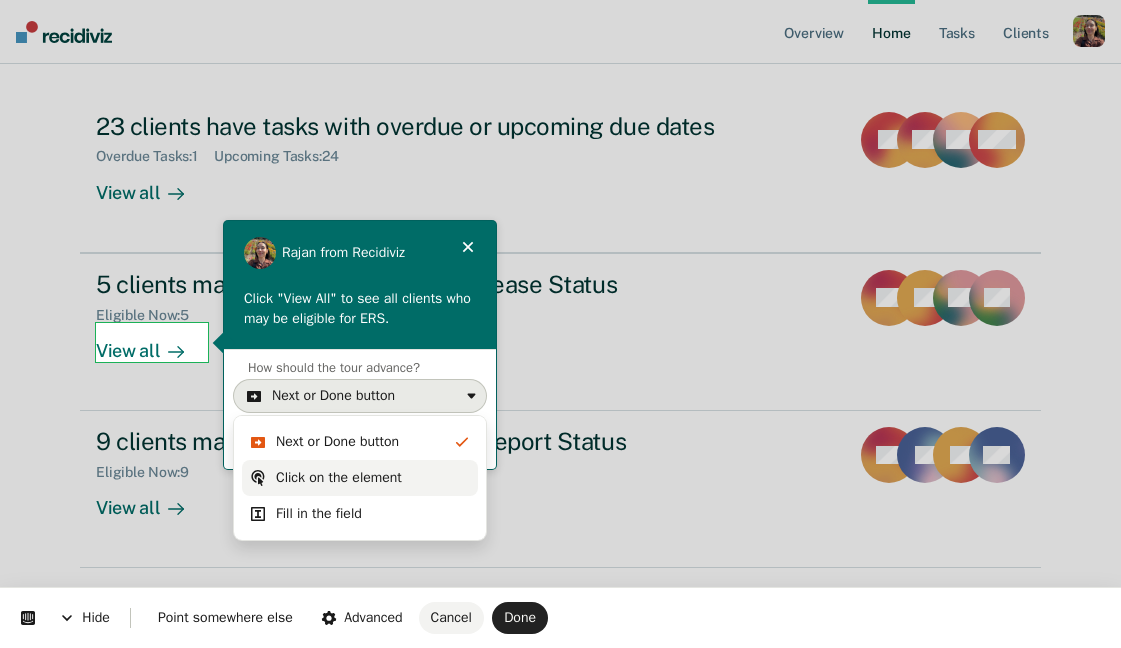click on "Click on the element" at bounding box center (339, 478) 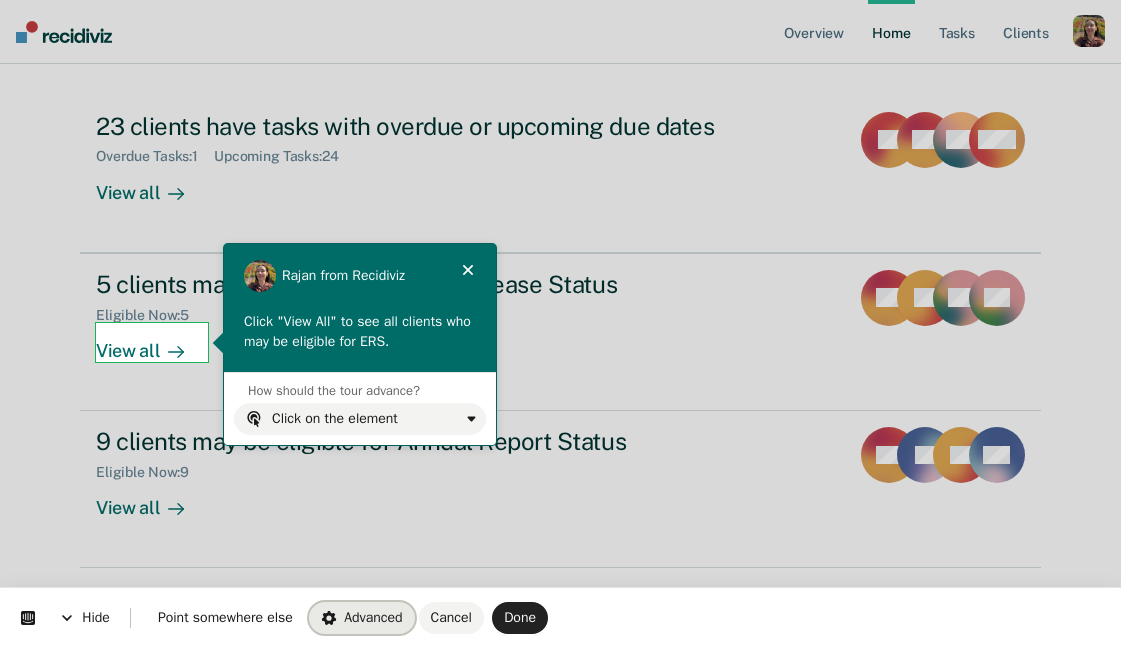 click on "Advanced" at bounding box center (362, 617) 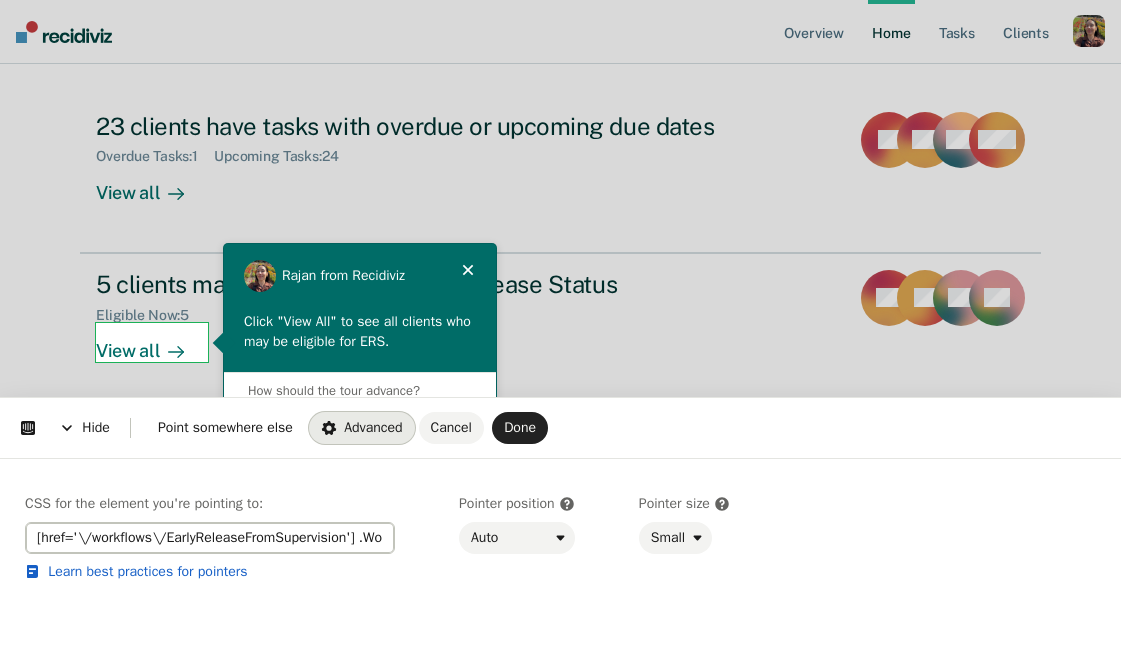 click on "[href='\/workflows\/EarlyReleaseFromSupervision'] .WorkflowsHomepageSummary__ViewAllLabel-sc-qsu2ru-0" at bounding box center [210, 538] 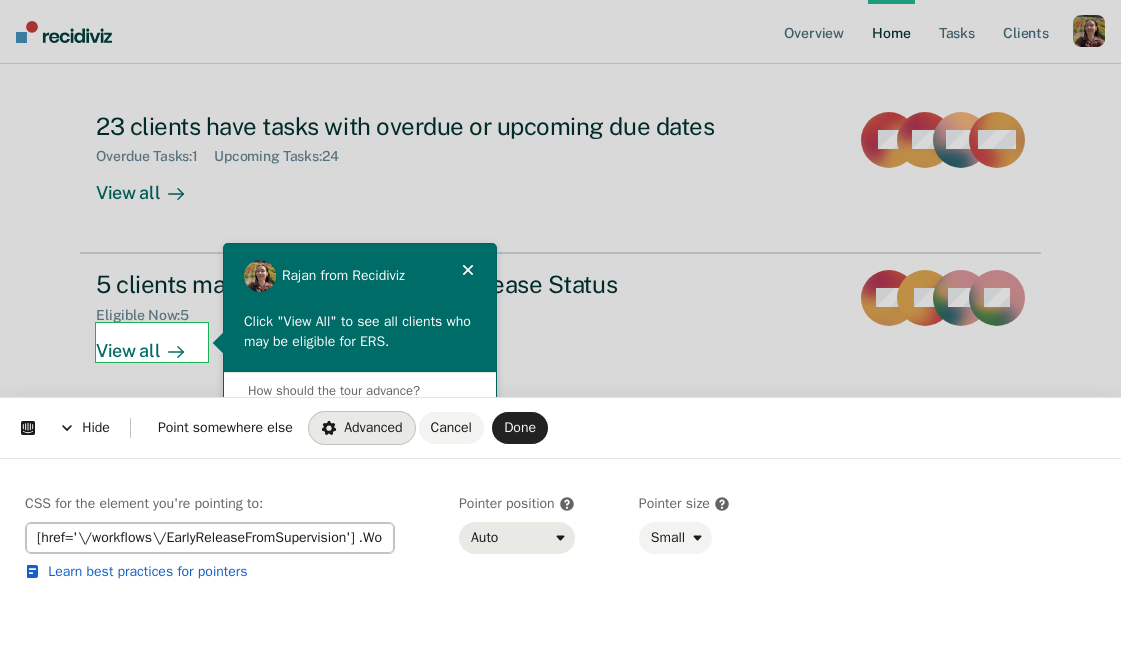 scroll, scrollTop: 0, scrollLeft: 367, axis: horizontal 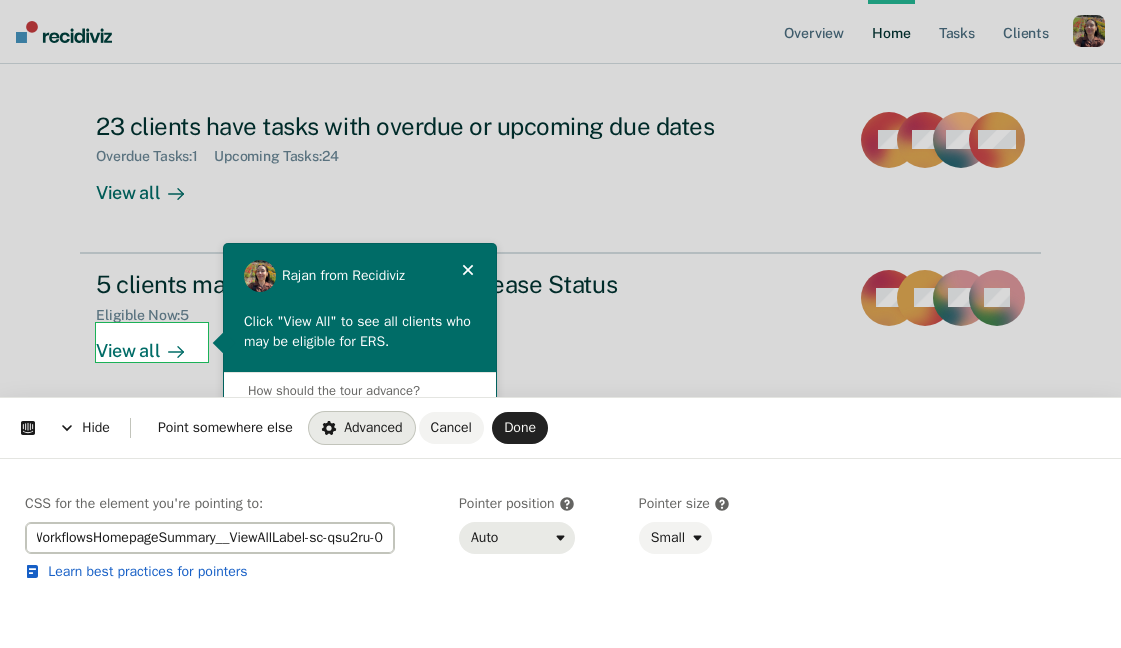 drag, startPoint x: 197, startPoint y: 537, endPoint x: 515, endPoint y: 550, distance: 318.26562 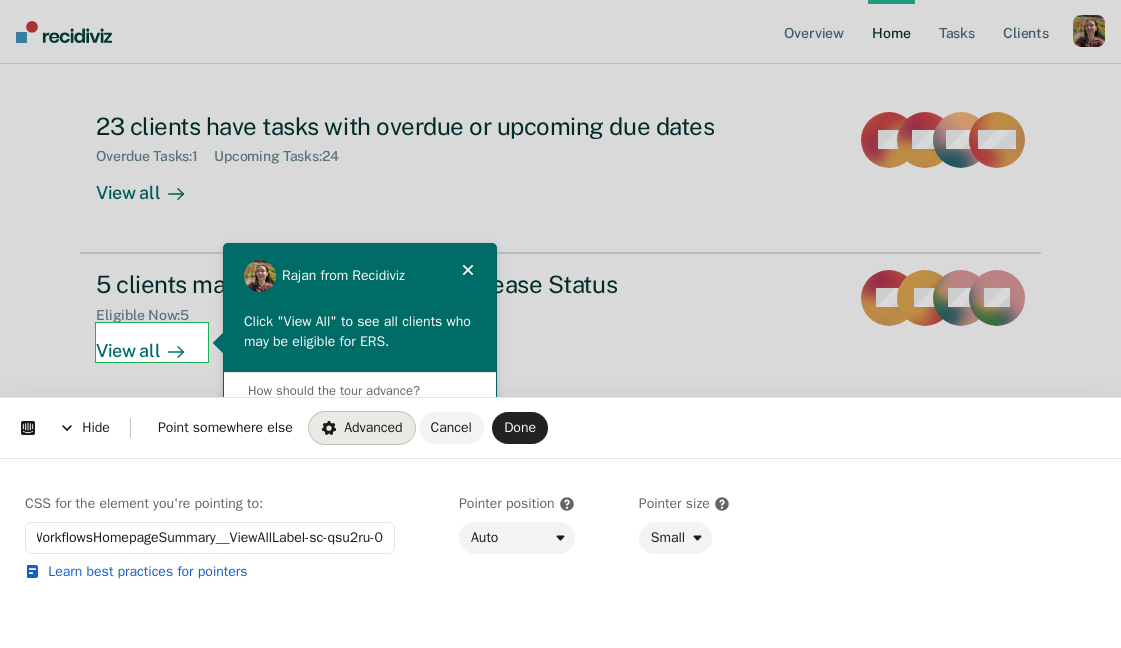 scroll, scrollTop: 0, scrollLeft: 0, axis: both 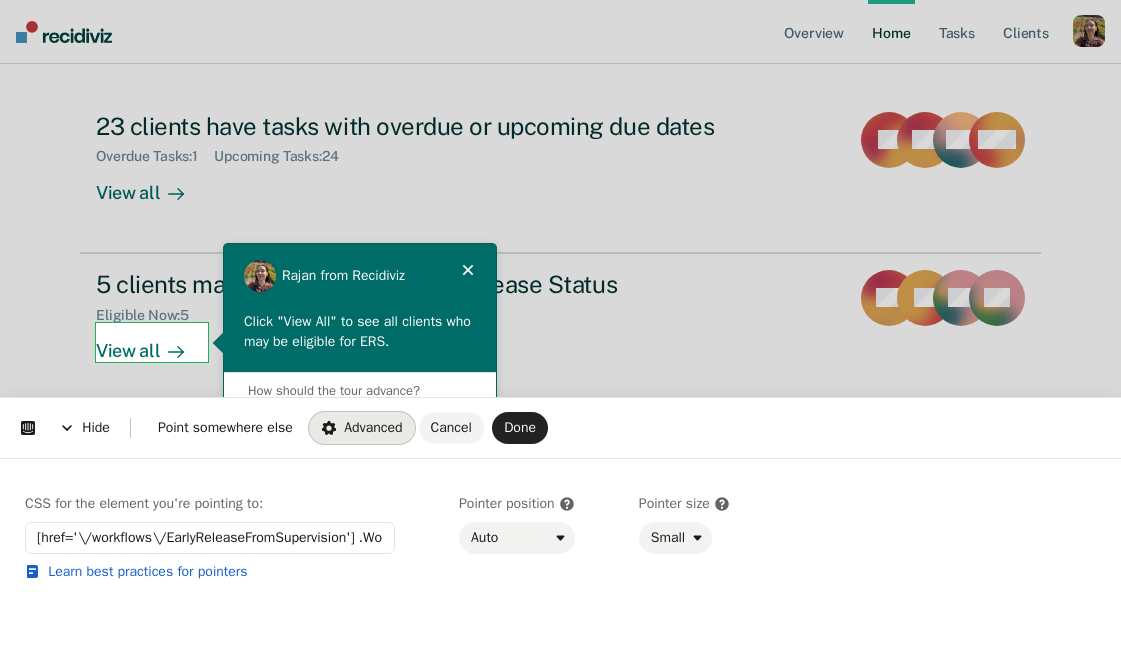 click on "CSS for the element you're pointing to:
[href='\/workflows\/EarlyReleaseFromSupervision'] .WorkflowsHomepageSummary__ViewAllLabel-sc-qsu2ru-0
Learn best practices for pointers
Pointer position
Auto
Pointer size
Small" at bounding box center [560, 558] 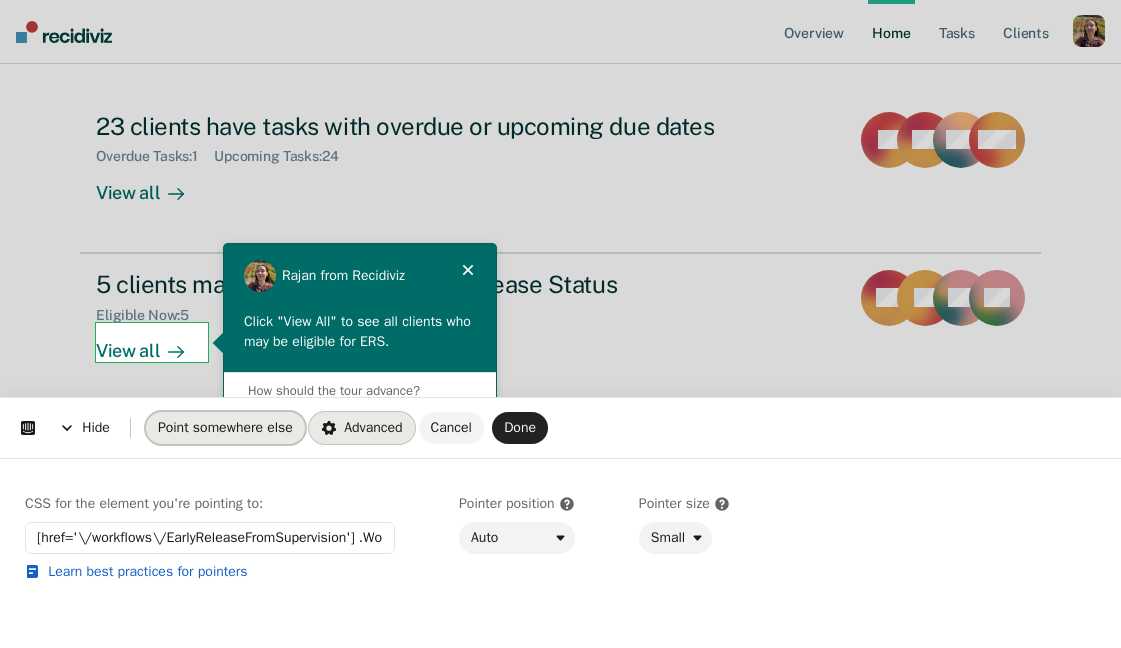 click on "Point somewhere else" at bounding box center (225, 428) 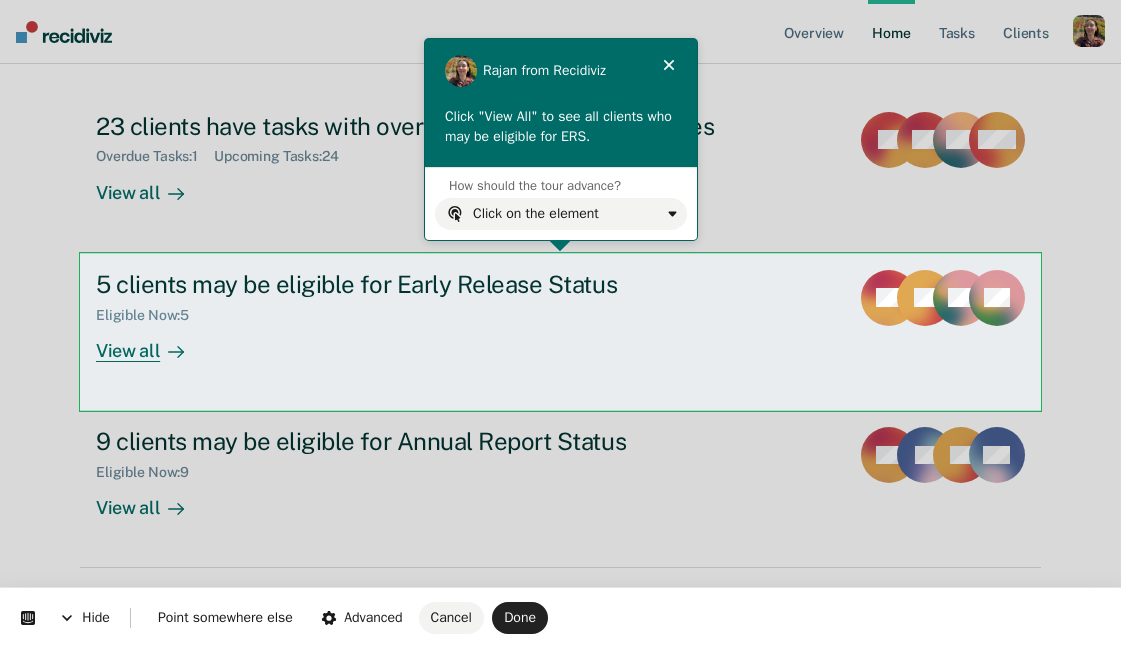 click on "Looks like you’re using Internet Explorer 11. For faster loading and a better experience, use Microsoft Edge, Google Chrome, or Firefox. × Overview Home Tasks Client s Profile How it works Log Out Clear   officers Hi, Rajan. We’ve found some outstanding items across 1 caseload 23 clients have tasks with overdue or upcoming due dates Overdue Tasks :  1 Upcoming Tasks :  24 View all   GJ DS MB + 22 5 clients may be eligible for Early Release Status Eligible Now :  5 View all   PG JG RO + 2 9 clients may be eligible for Annual Report Status Eligible Now :  9 View all   PG CJ JG + 6" at bounding box center [560, 122] 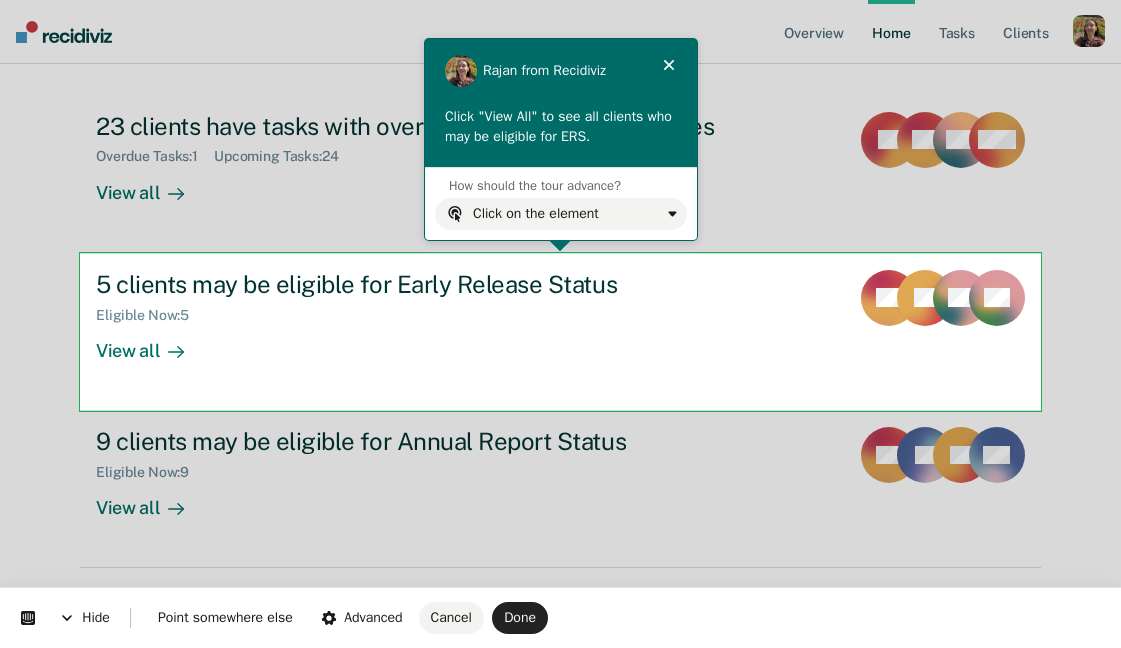 click on "Hide
Point somewhere else
Advanced
Cancel
Done
Rajan
from Recidiviz
This button doesn't work while you're creating your tour
Click "View All" to see all clients who may be eligible for ERS." at bounding box center [560, 0] 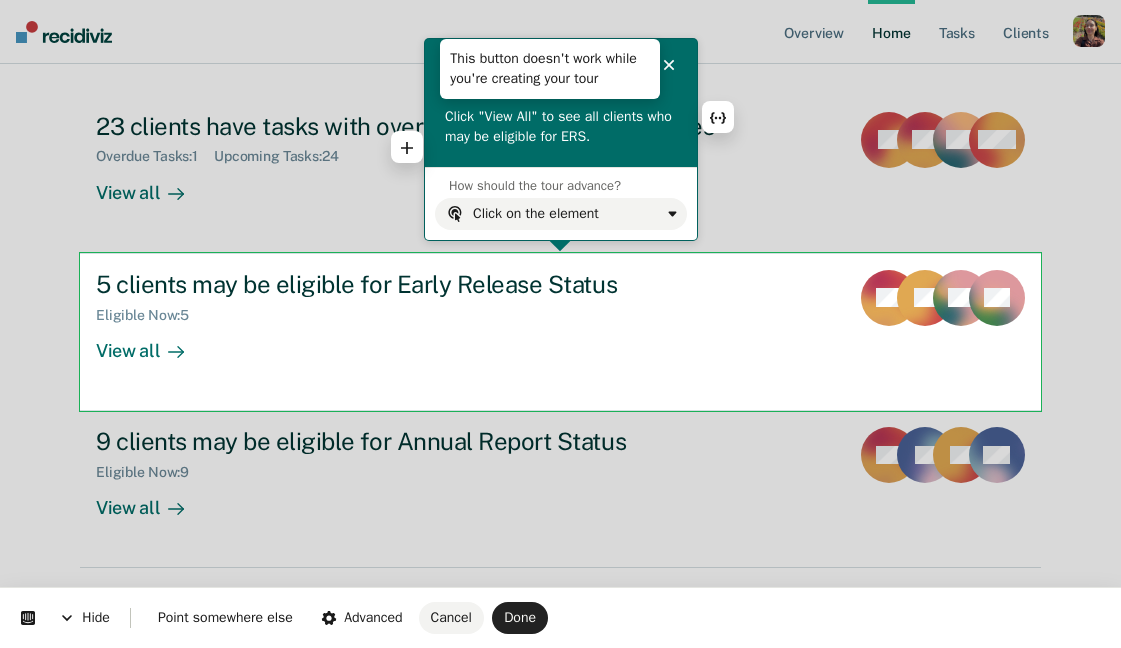 click 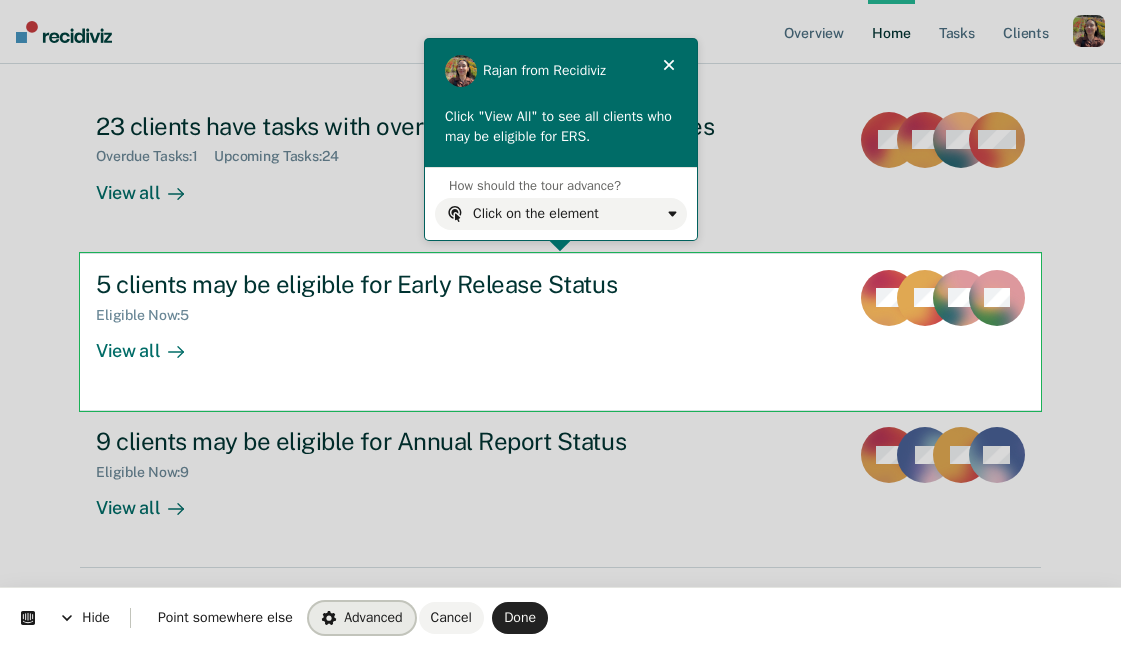 click on "Advanced" at bounding box center [362, 617] 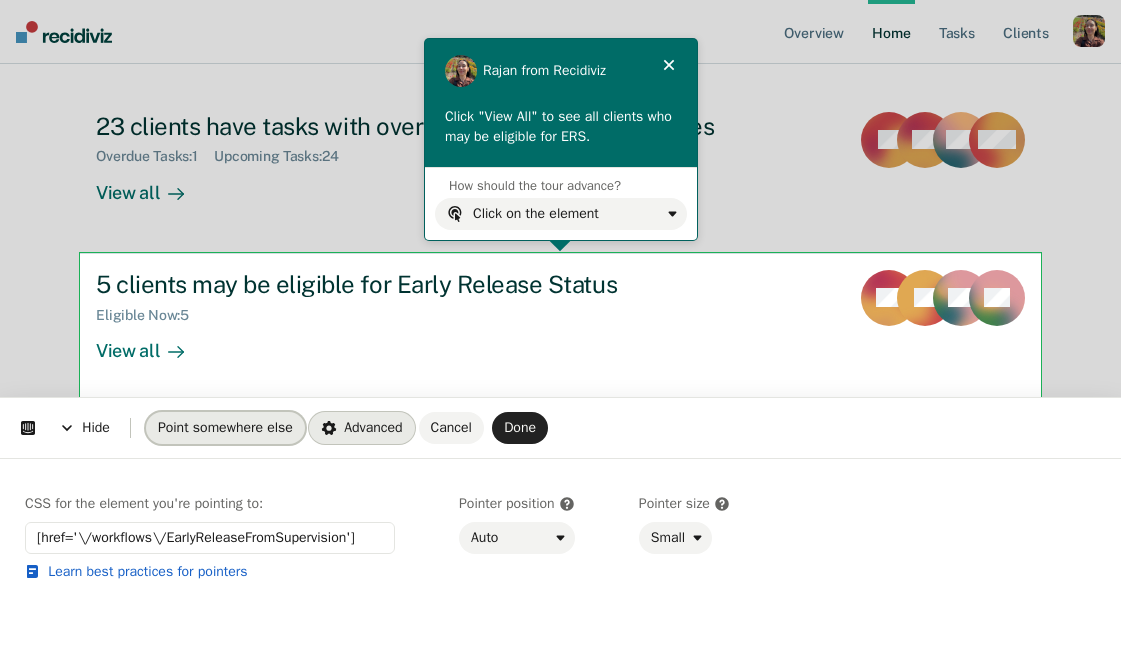 click on "Point somewhere else" at bounding box center (225, 427) 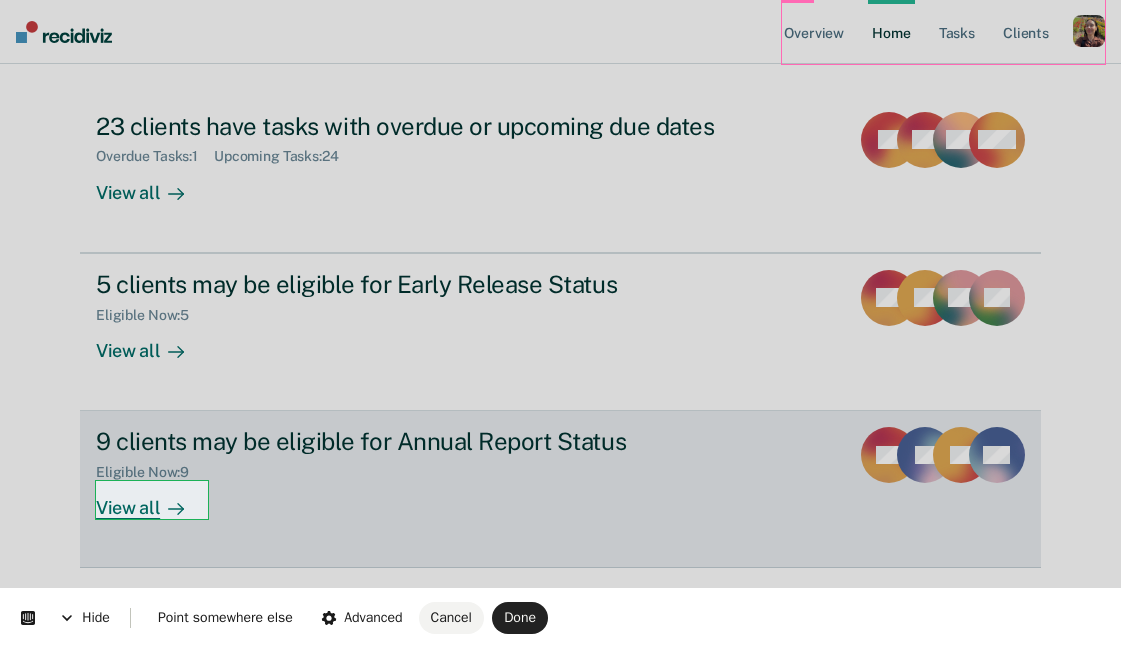 click on "Looks like you’re using Internet Explorer 11. For faster loading and a better experience, use Microsoft Edge, Google Chrome, or Firefox. × Overview Home Tasks Client s Profile How it works Log Out Clear   officers Hi, Rajan. We’ve found some outstanding items across 1 caseload 23 clients have tasks with overdue or upcoming due dates Overdue Tasks :  1 Upcoming Tasks :  24 View all   GJ DS MB + 22 5 clients may be eligible for Early Release Status Eligible Now :  5 View all   PG JG RO + 2 9 clients may be eligible for Annual Report Status Eligible Now :  9 View all   PG CJ JG + 6" at bounding box center [560, 122] 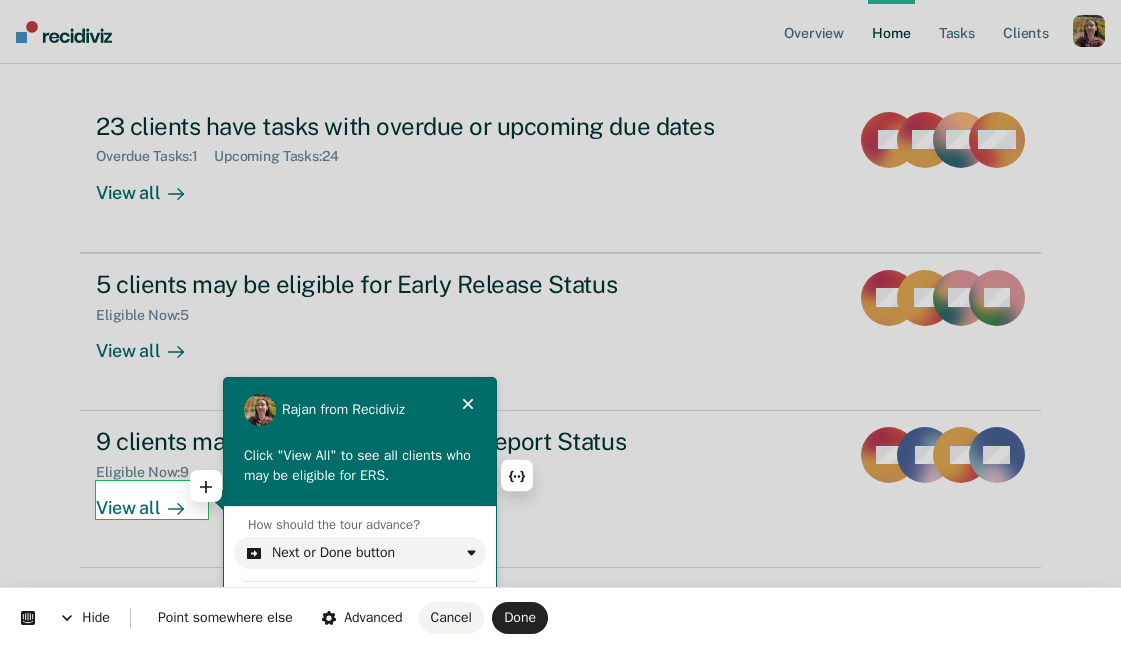 click on "Click "View All" to see all clients who may be eligible for ERS." at bounding box center (360, 465) 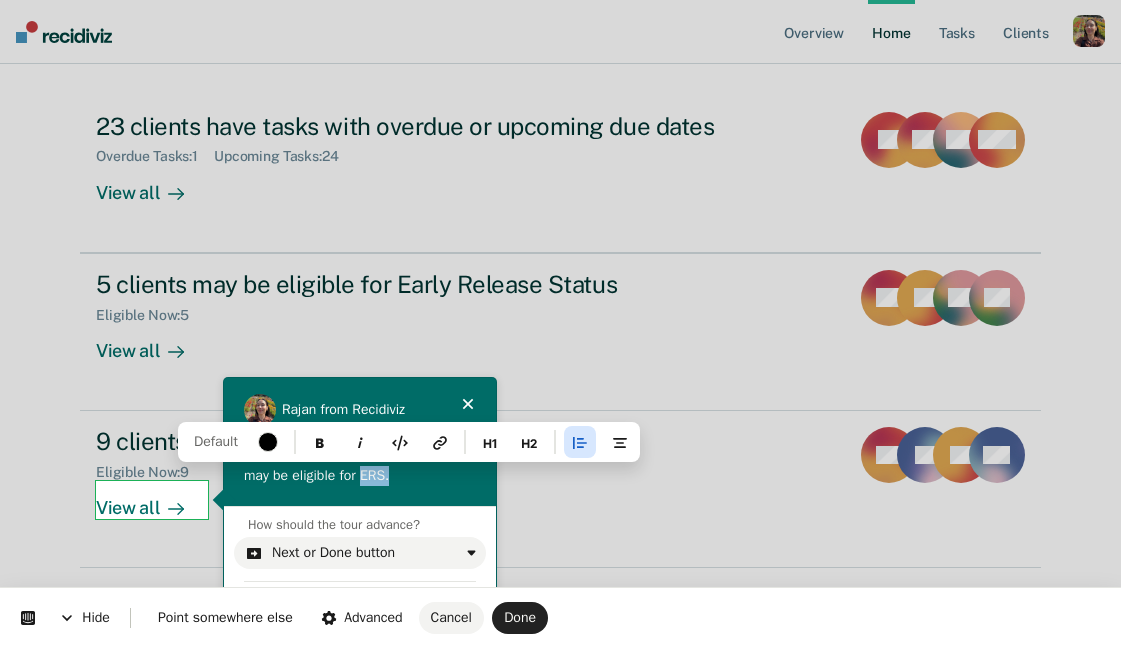 drag, startPoint x: 447, startPoint y: 476, endPoint x: 397, endPoint y: 476, distance: 50 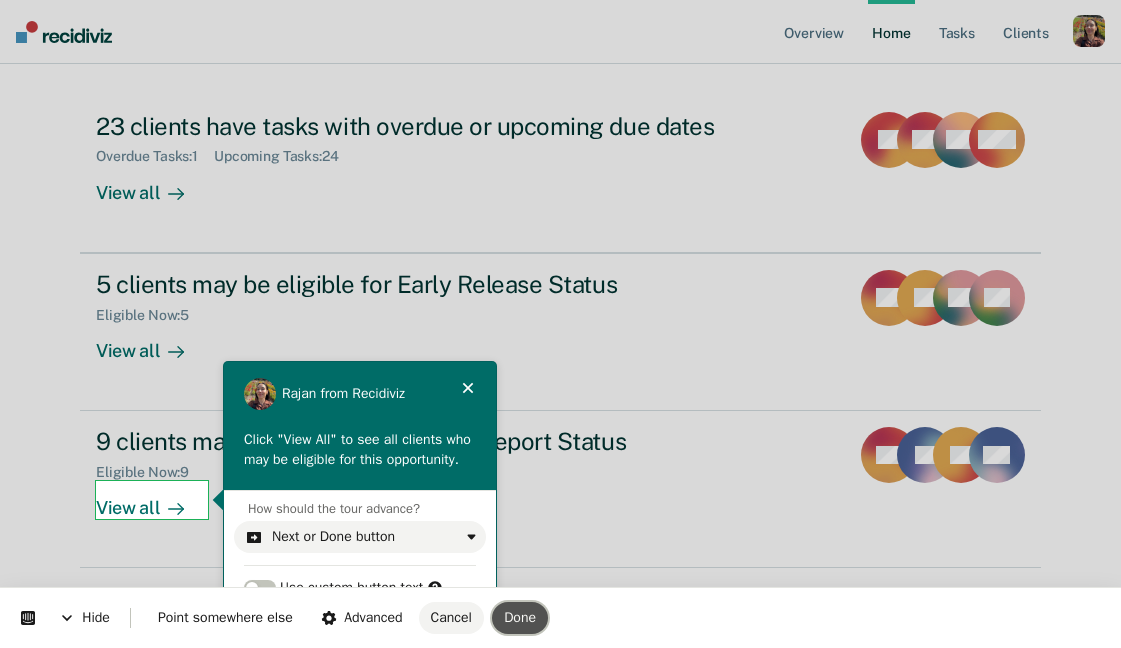 click on "Done" at bounding box center (520, 617) 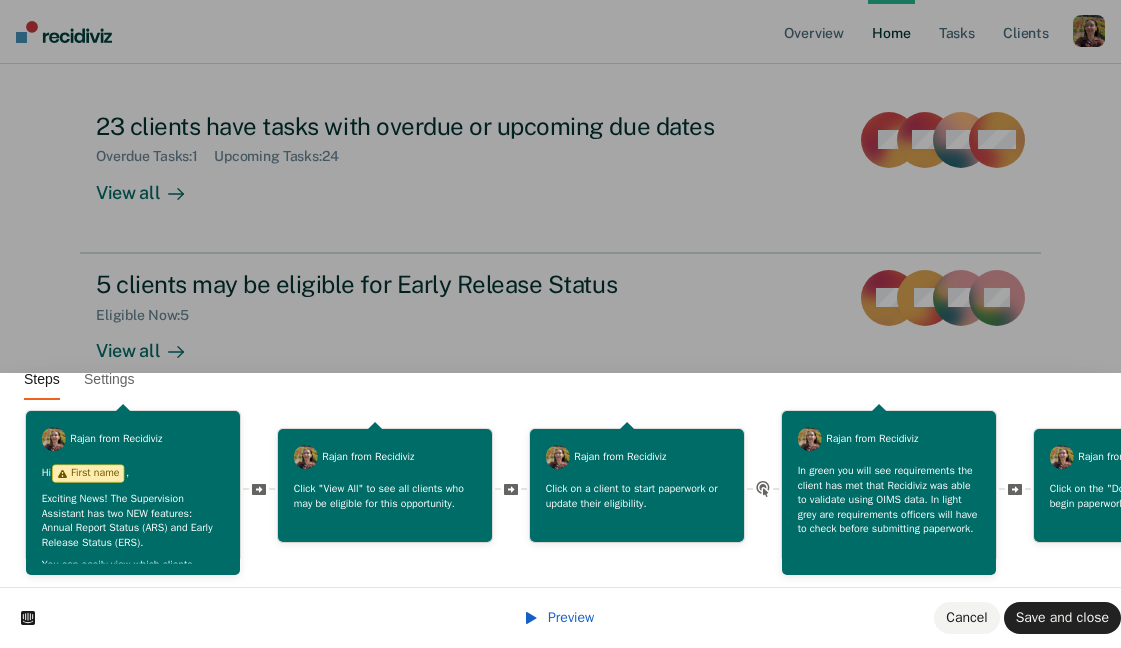 scroll, scrollTop: 0, scrollLeft: 0, axis: both 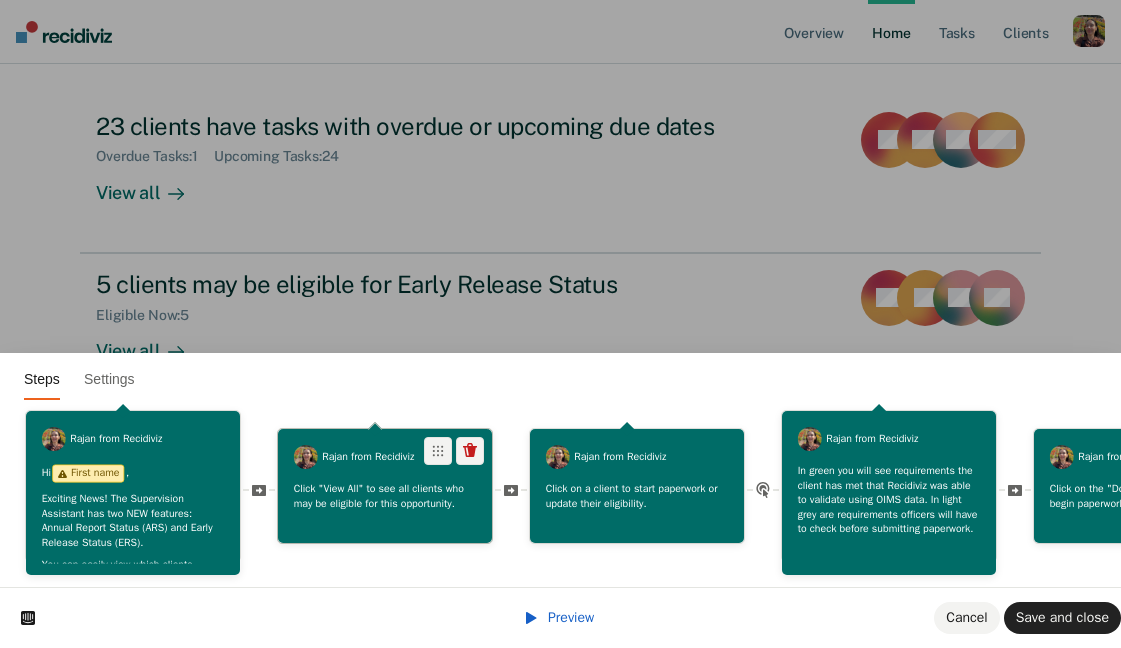 click on "Click "View All" to see all clients who may be eligible for this opportunity." at bounding box center [385, 495] 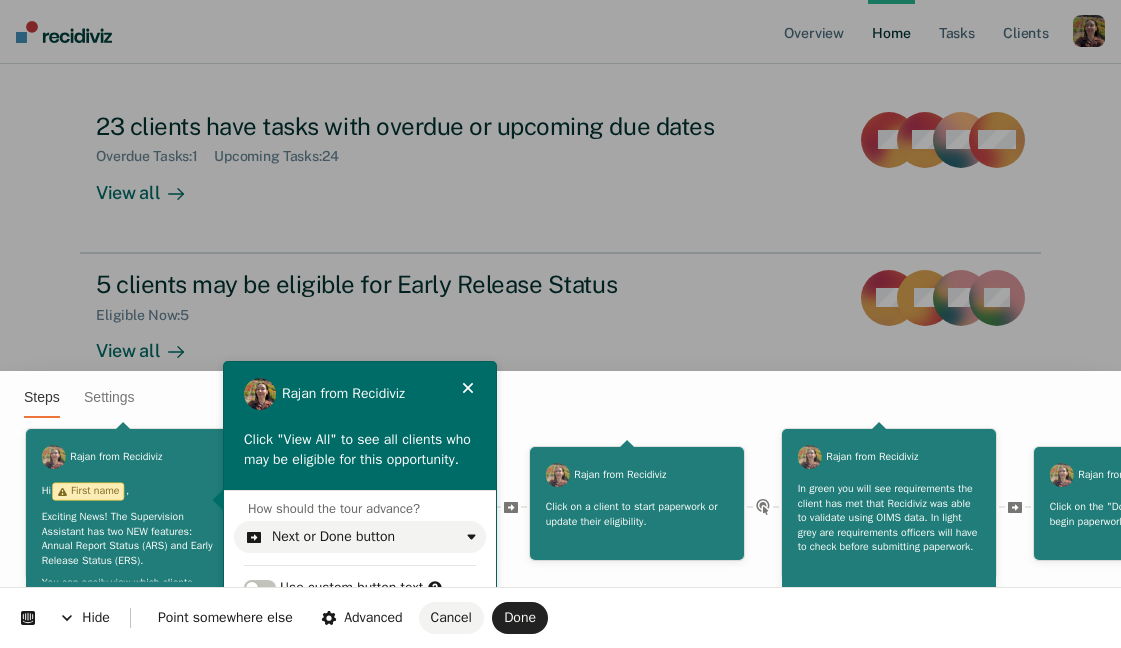 scroll, scrollTop: 0, scrollLeft: 0, axis: both 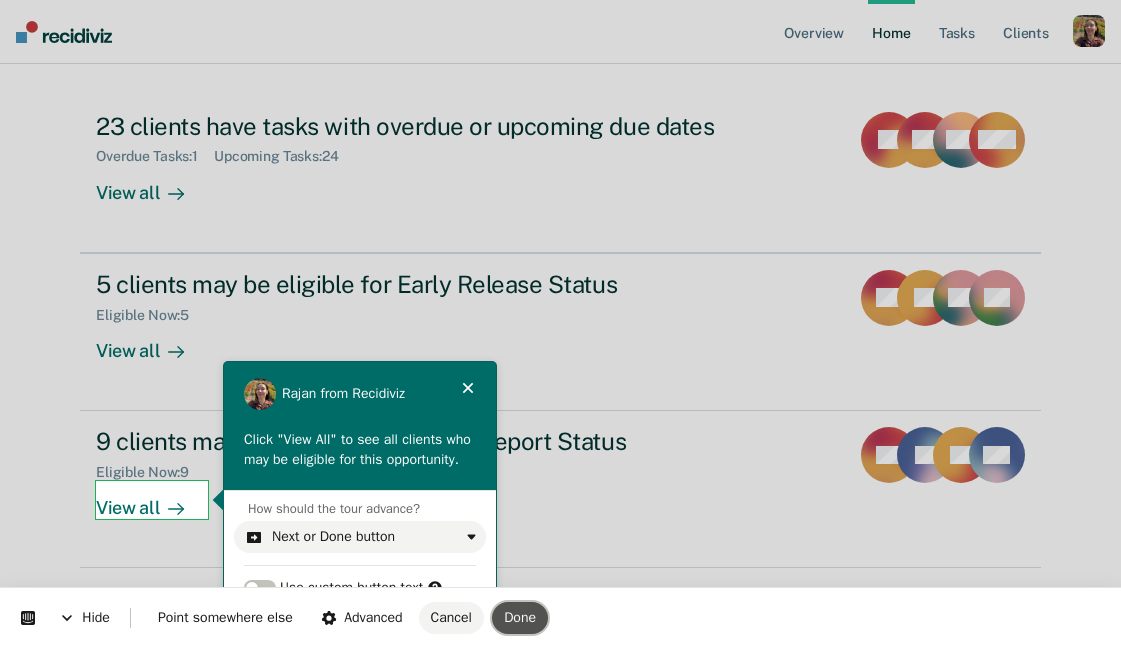 click on "Done" at bounding box center [520, 618] 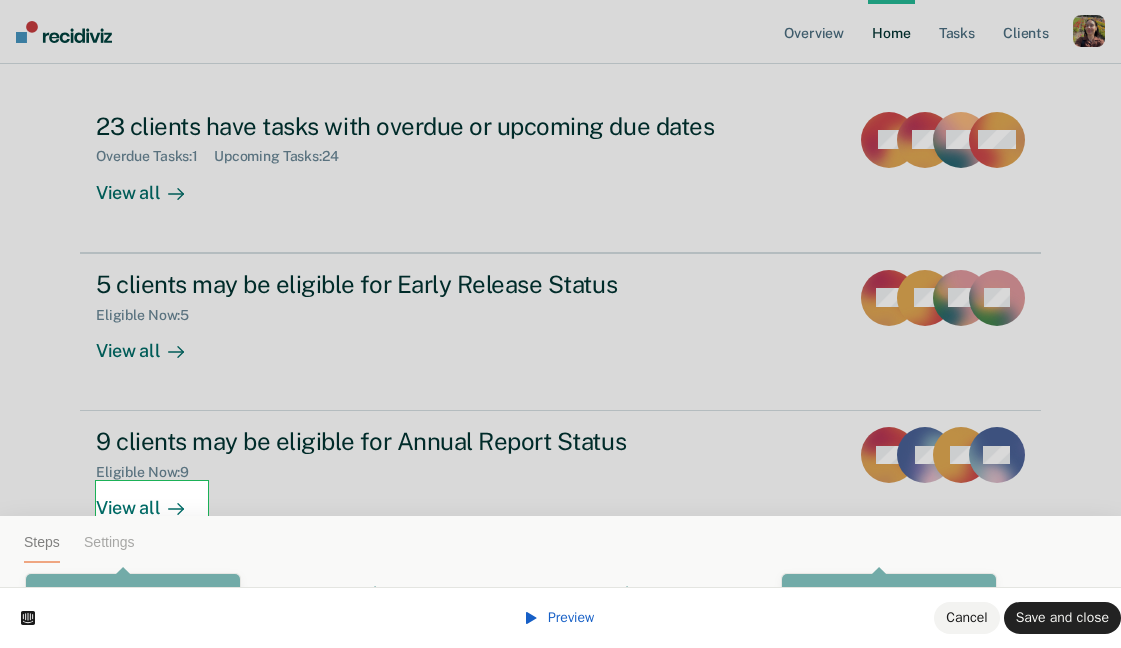 scroll, scrollTop: 56, scrollLeft: 0, axis: vertical 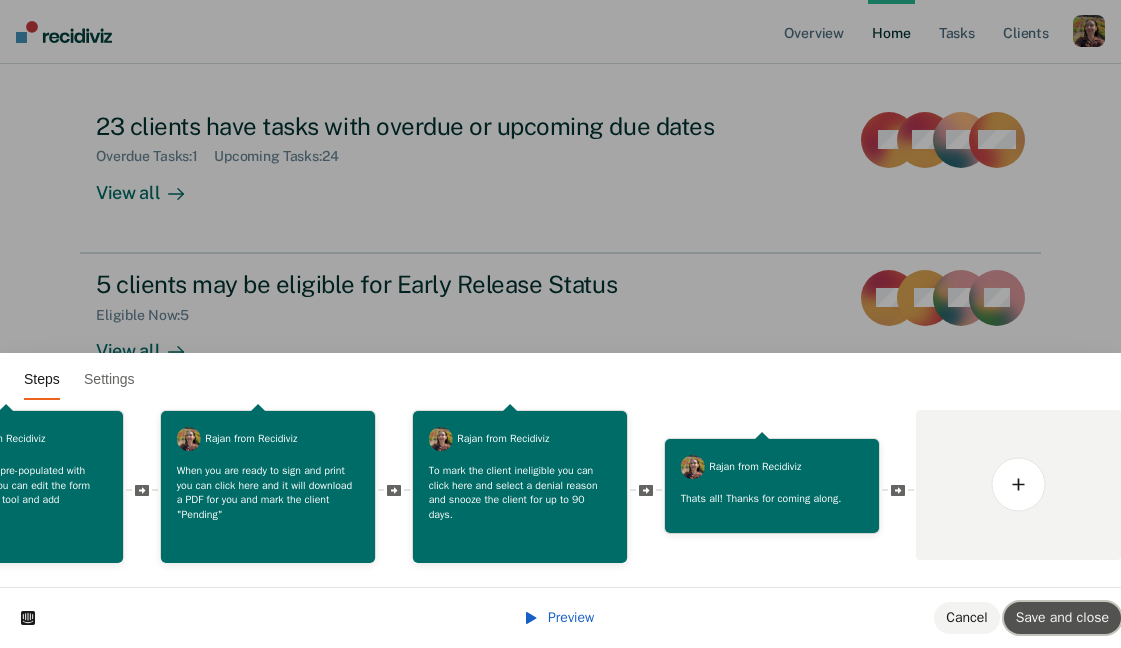 click on "Save and close" at bounding box center [1062, 617] 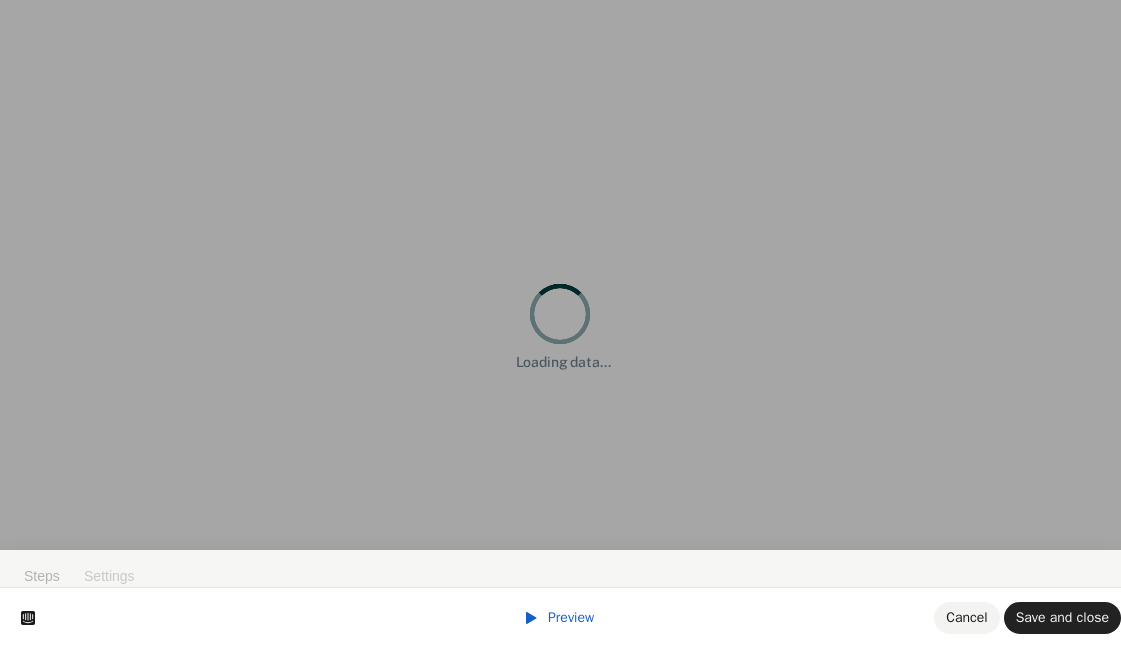 scroll, scrollTop: 0, scrollLeft: 0, axis: both 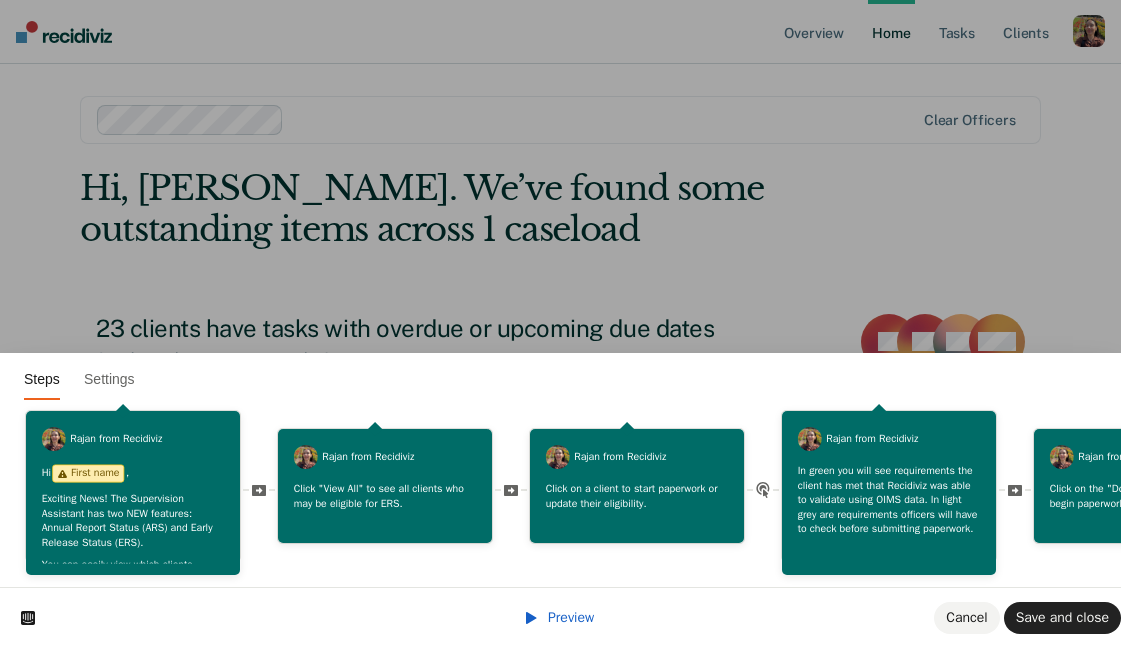 click on "Preview" at bounding box center [571, 617] 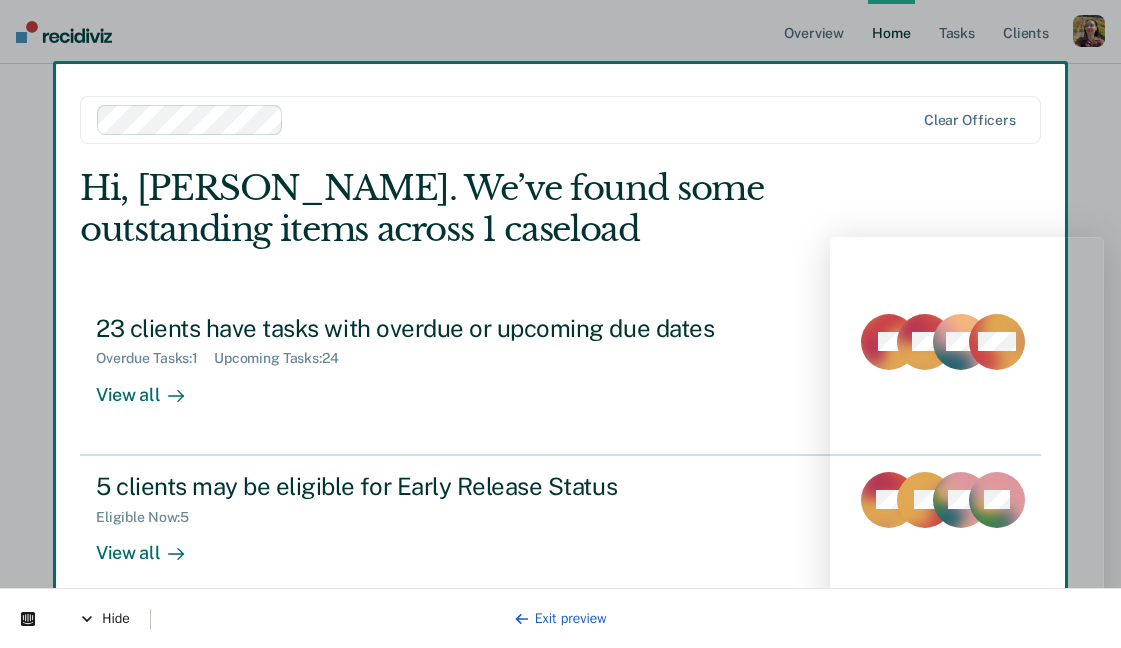 scroll, scrollTop: 49, scrollLeft: 0, axis: vertical 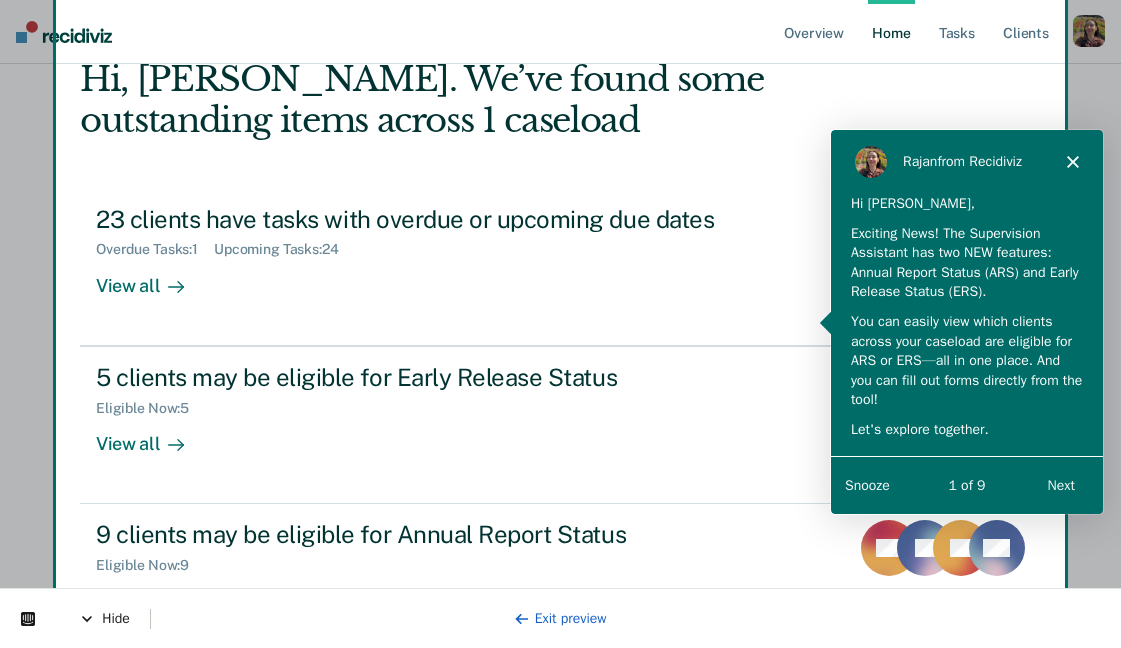 click on "Next" at bounding box center (1060, 483) 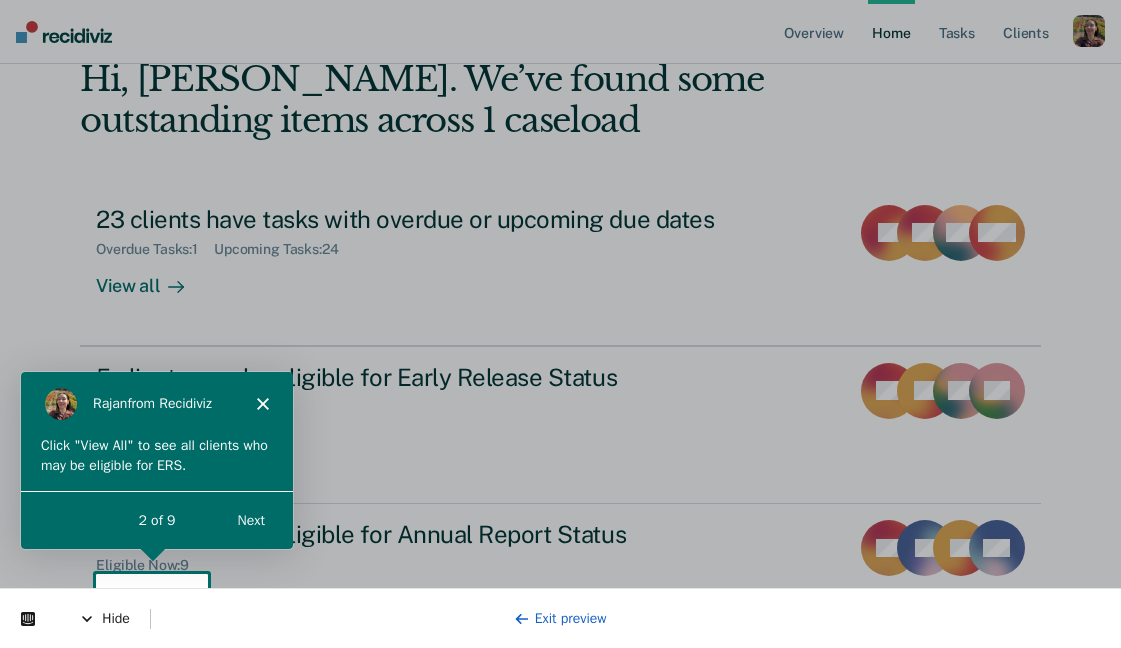 scroll, scrollTop: 0, scrollLeft: 0, axis: both 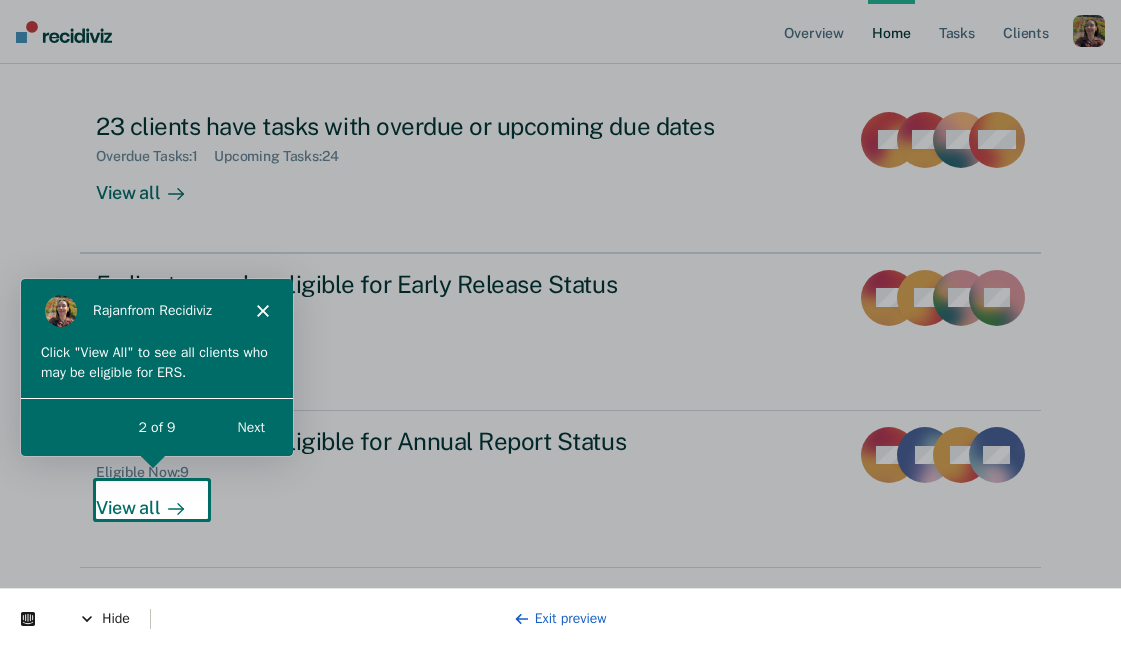 click on "Exit preview" at bounding box center [560, 618] 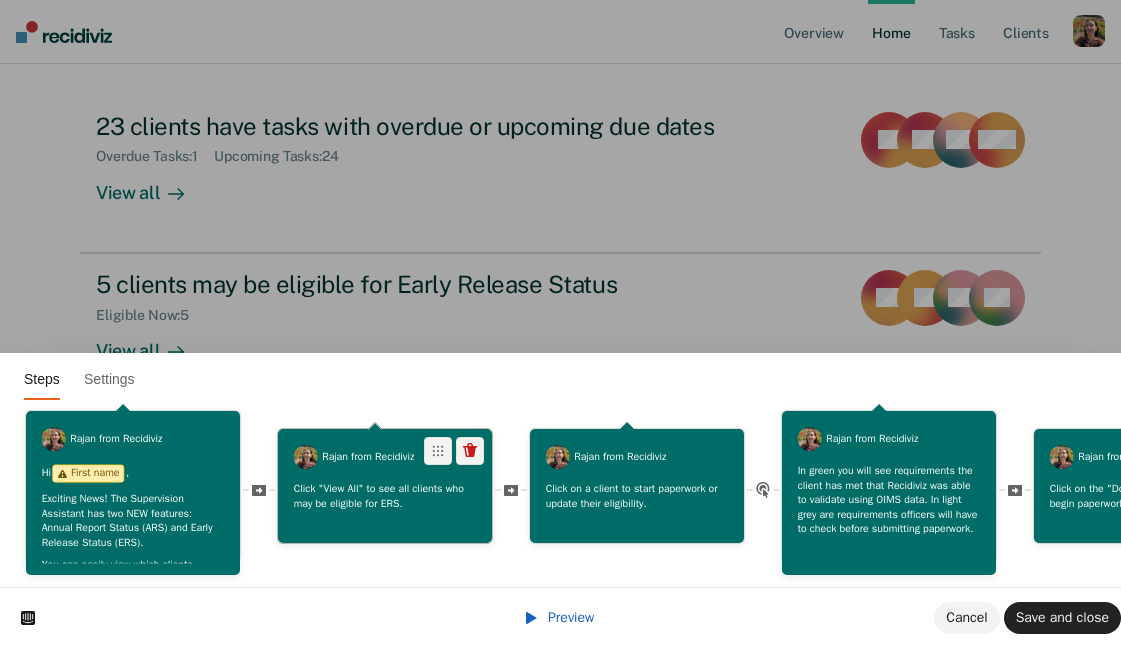 click on "Click "View All" to see all clients who may be eligible for ERS." at bounding box center (385, 495) 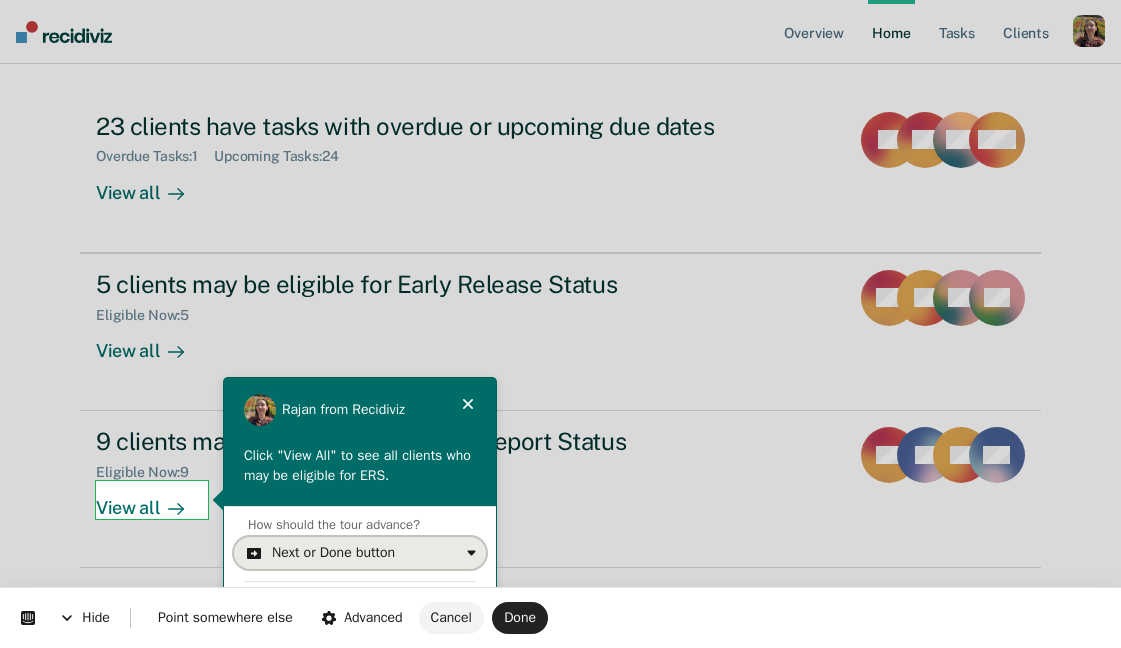 click on "Next or Done button" at bounding box center (333, 553) 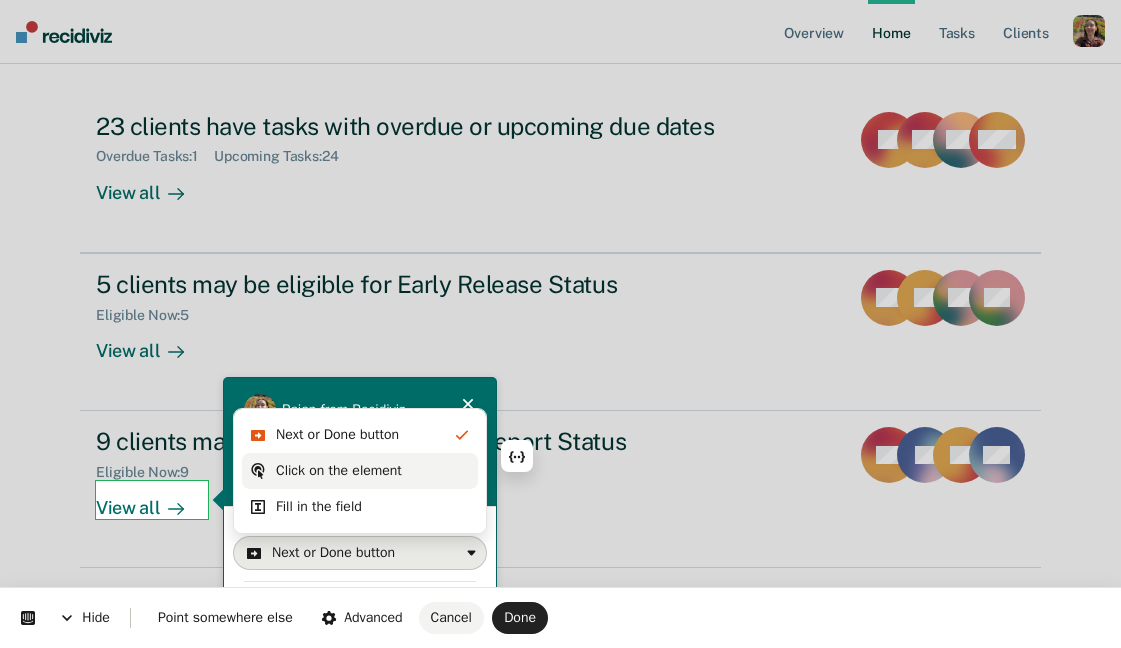click on "Click on the element" at bounding box center [339, 471] 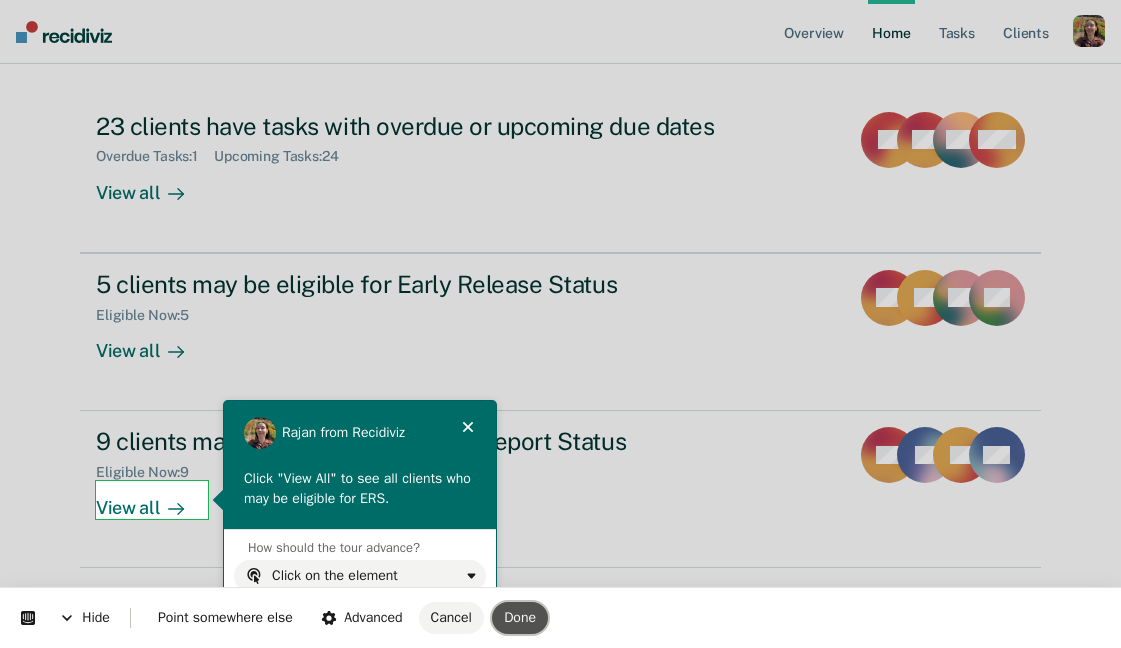 click on "Done" at bounding box center (520, 617) 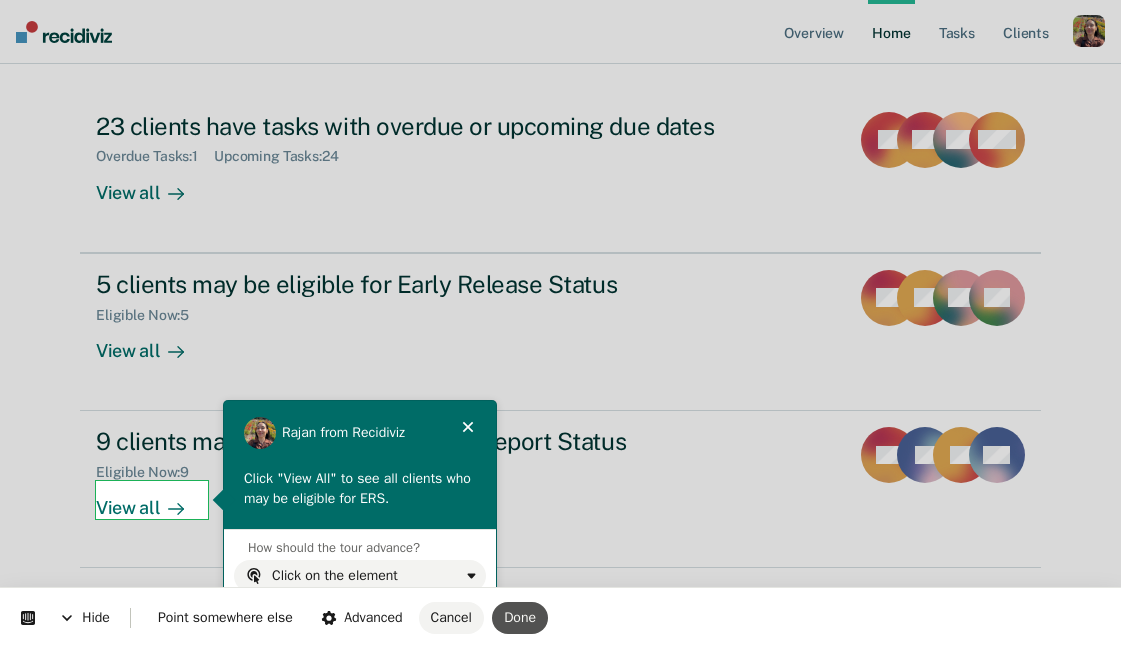 scroll, scrollTop: 0, scrollLeft: 0, axis: both 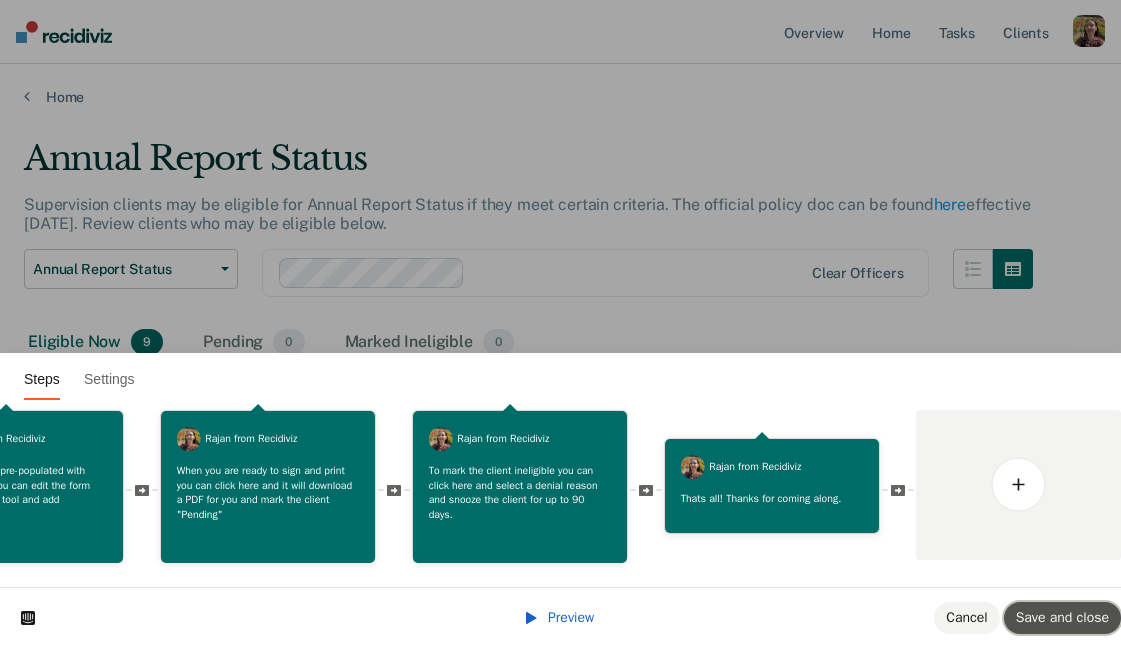click on "Save and close" at bounding box center [1062, 617] 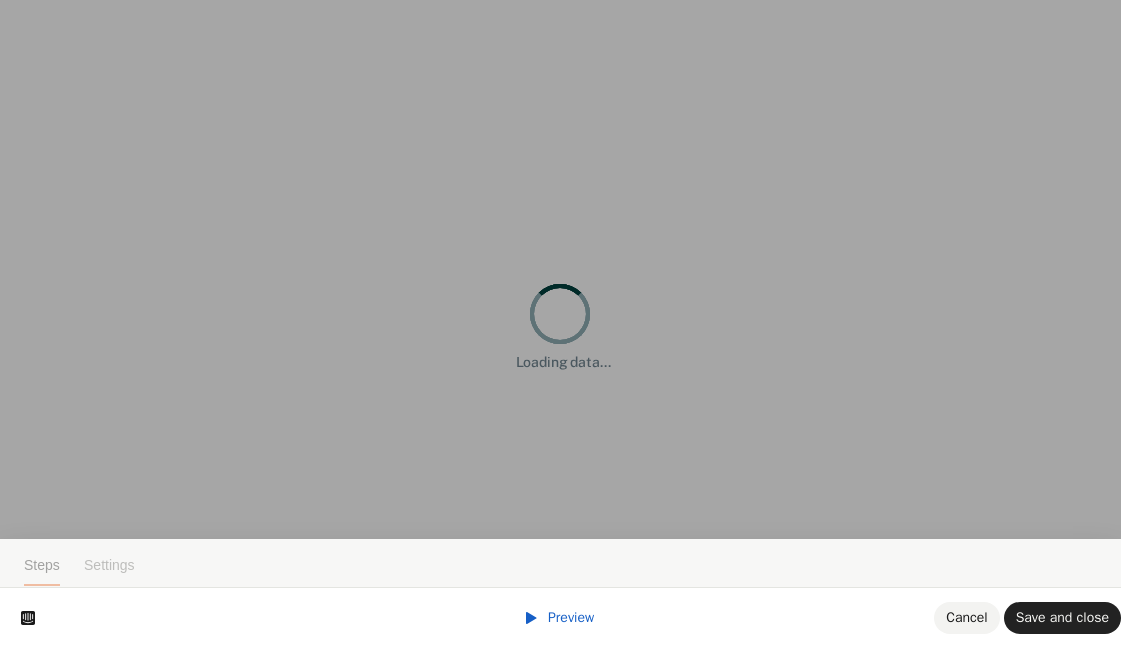 scroll, scrollTop: 0, scrollLeft: 0, axis: both 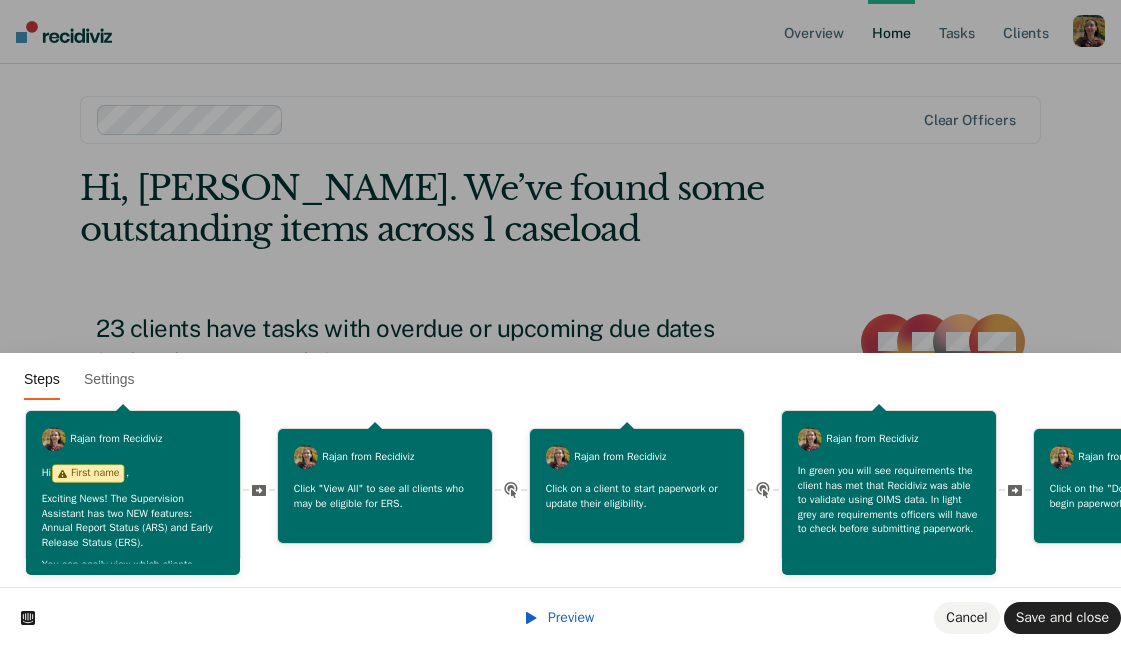 click on "Preview" at bounding box center (571, 617) 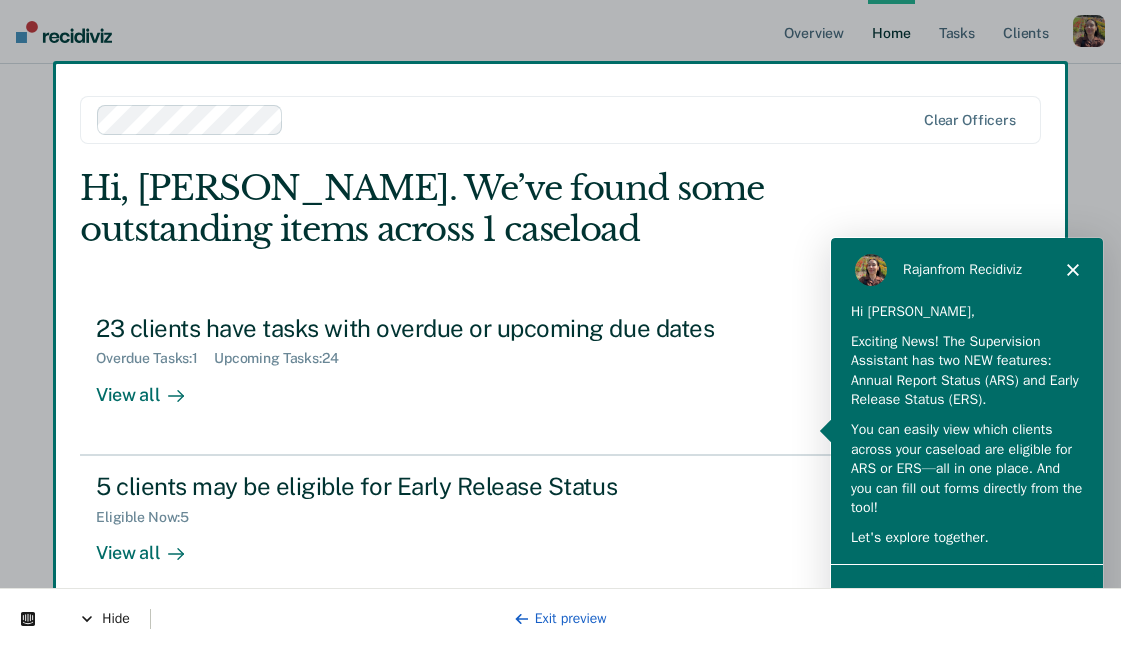 scroll, scrollTop: 0, scrollLeft: 0, axis: both 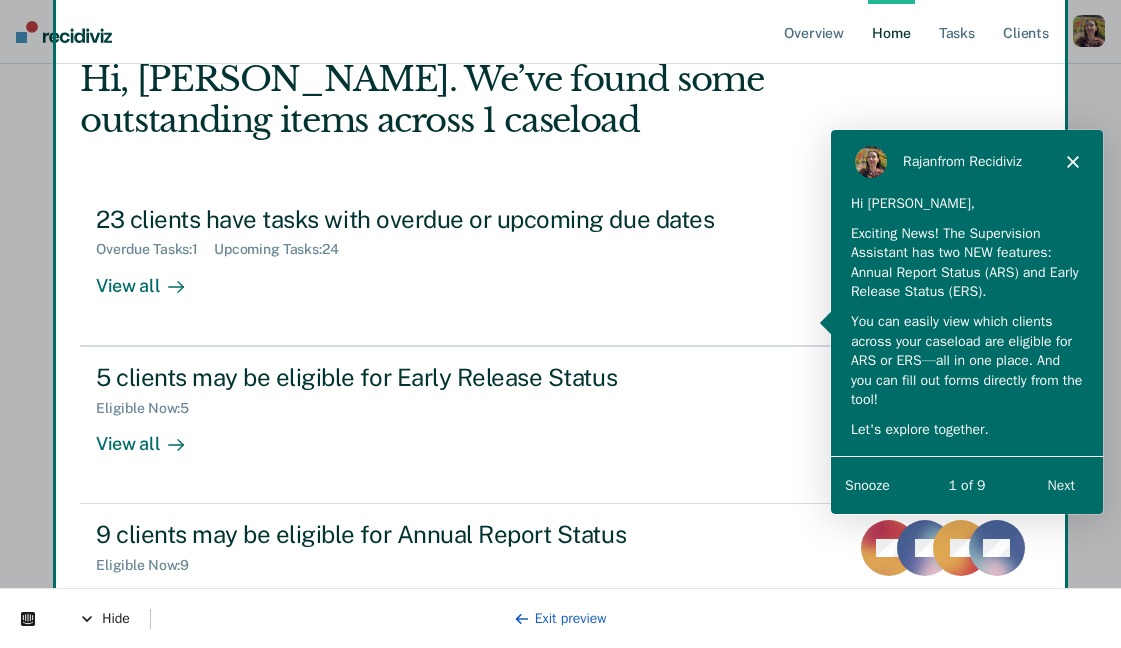 click on "Next" at bounding box center [1060, 483] 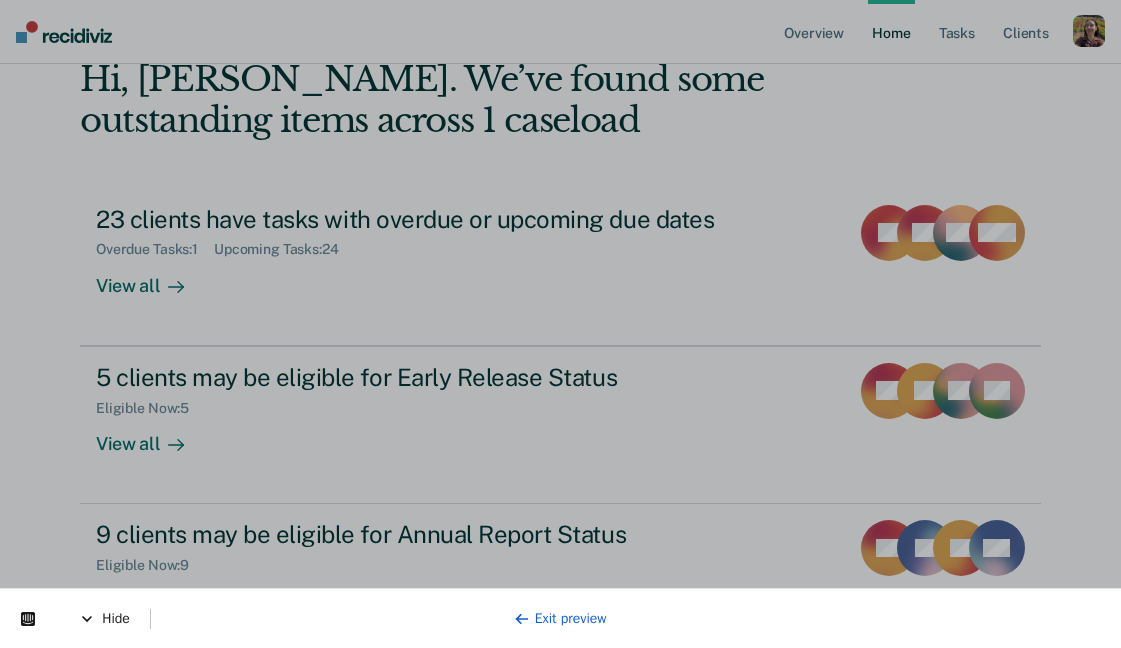 scroll, scrollTop: 0, scrollLeft: 0, axis: both 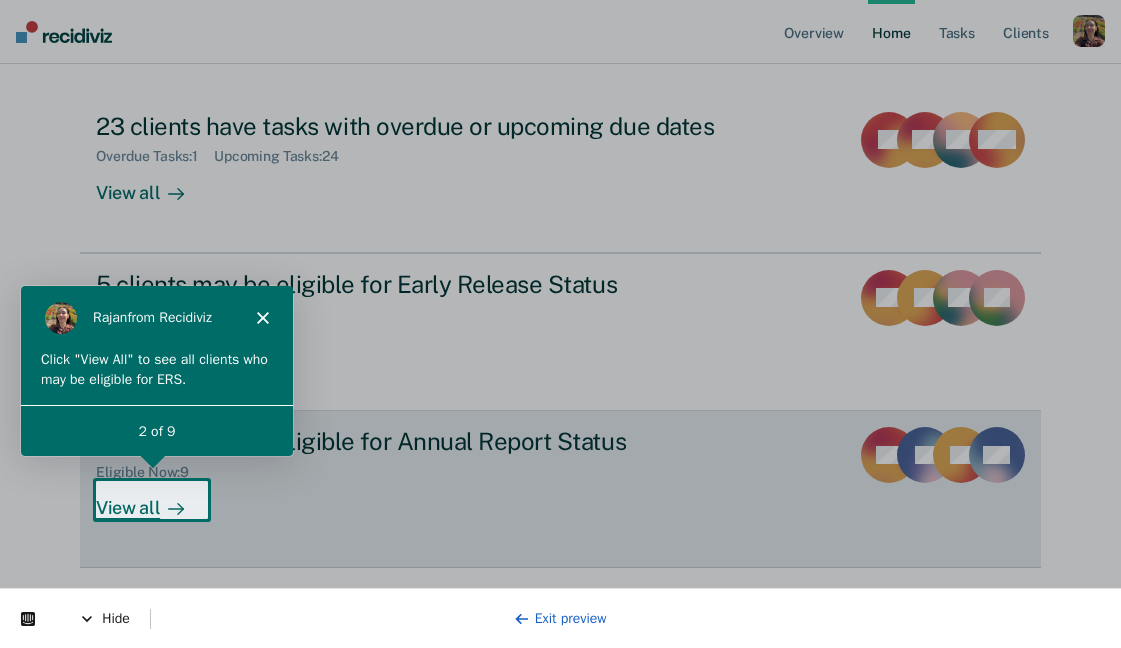 click on "View all" at bounding box center (152, 500) 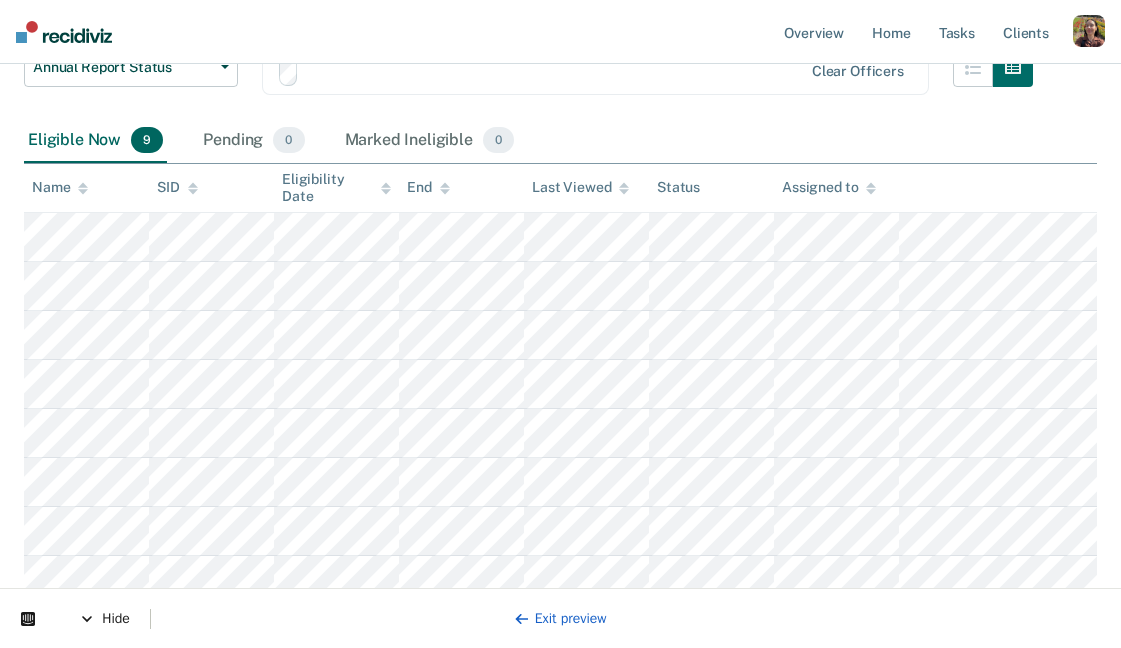 scroll, scrollTop: 0, scrollLeft: 0, axis: both 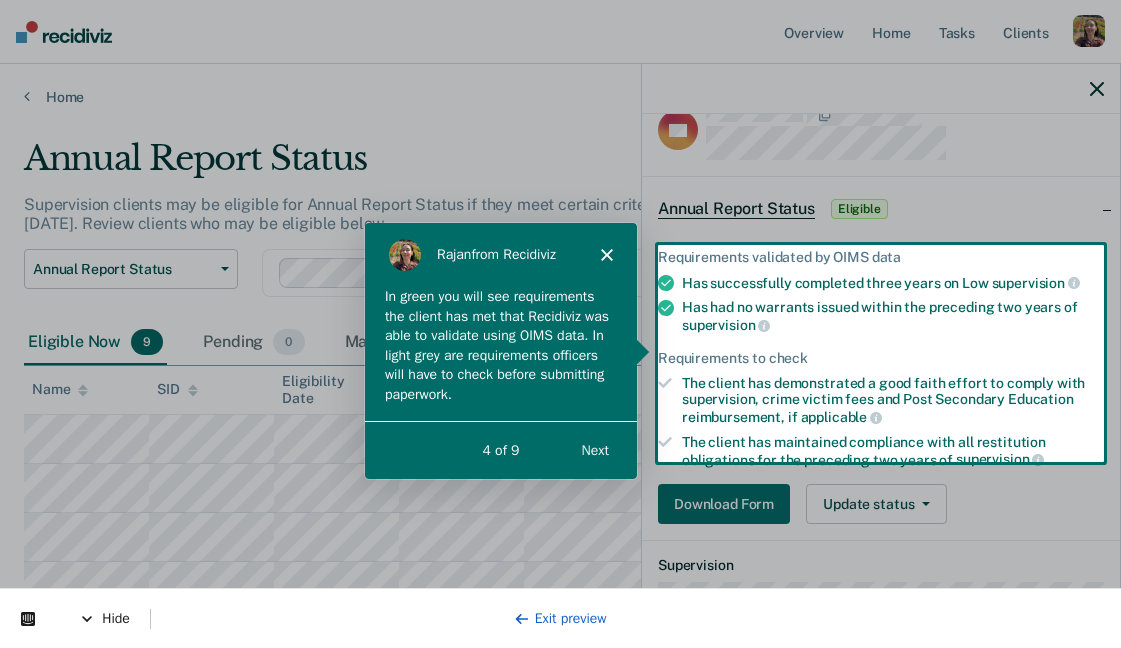 click on "Next" at bounding box center (594, 449) 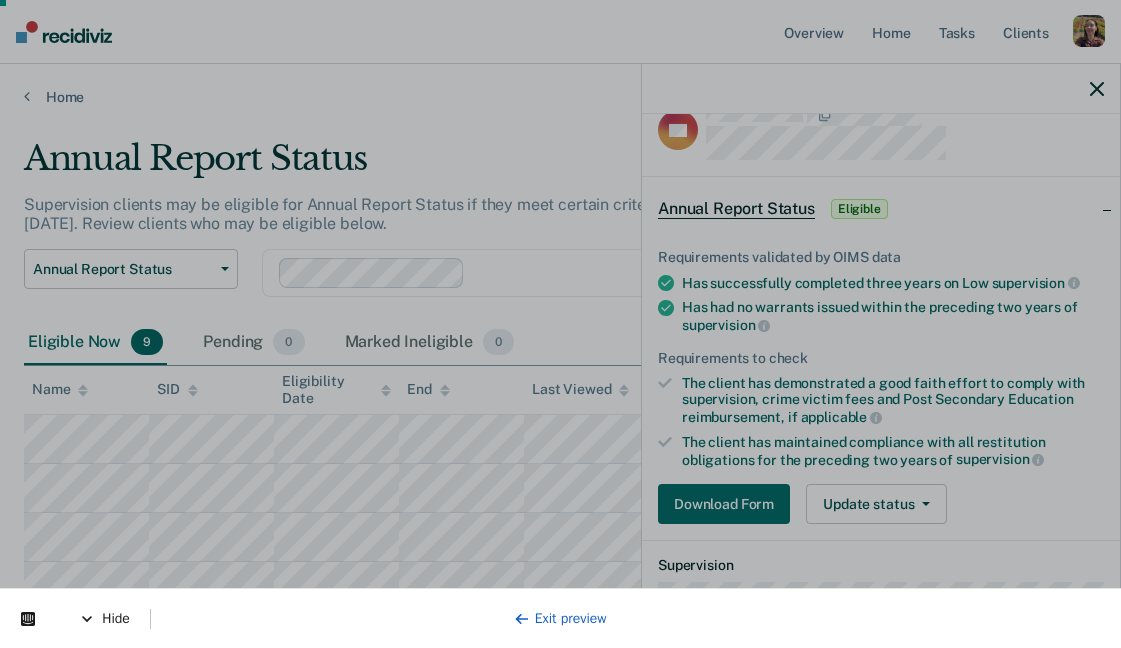 scroll, scrollTop: 0, scrollLeft: 0, axis: both 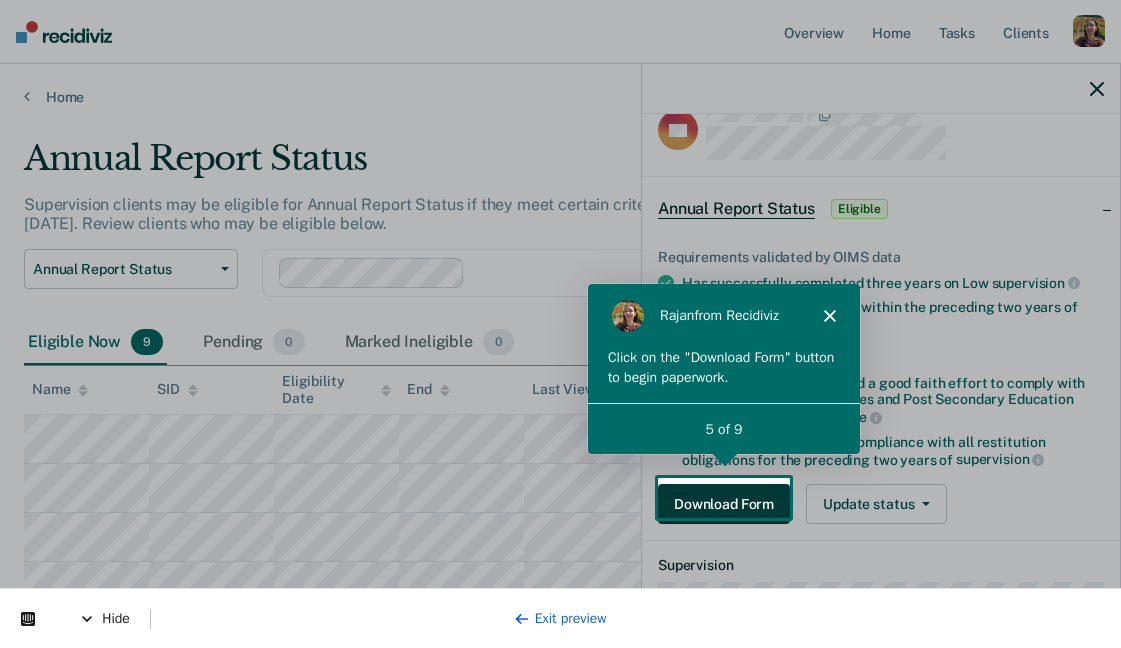 click on "Download Form" at bounding box center (724, 504) 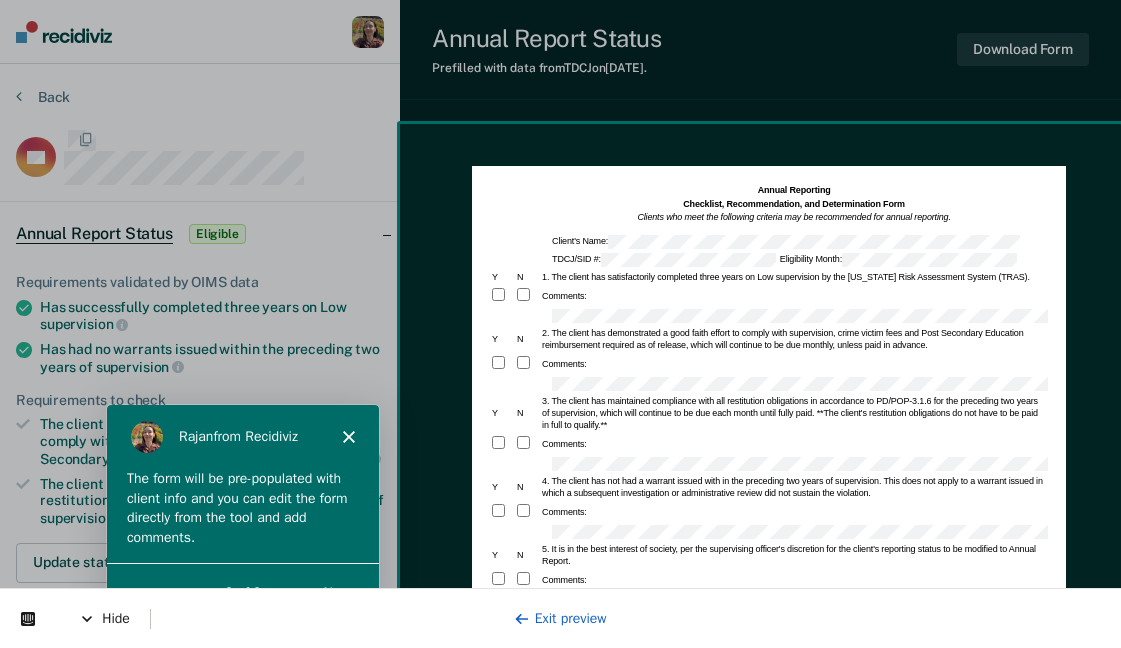 scroll, scrollTop: 0, scrollLeft: 0, axis: both 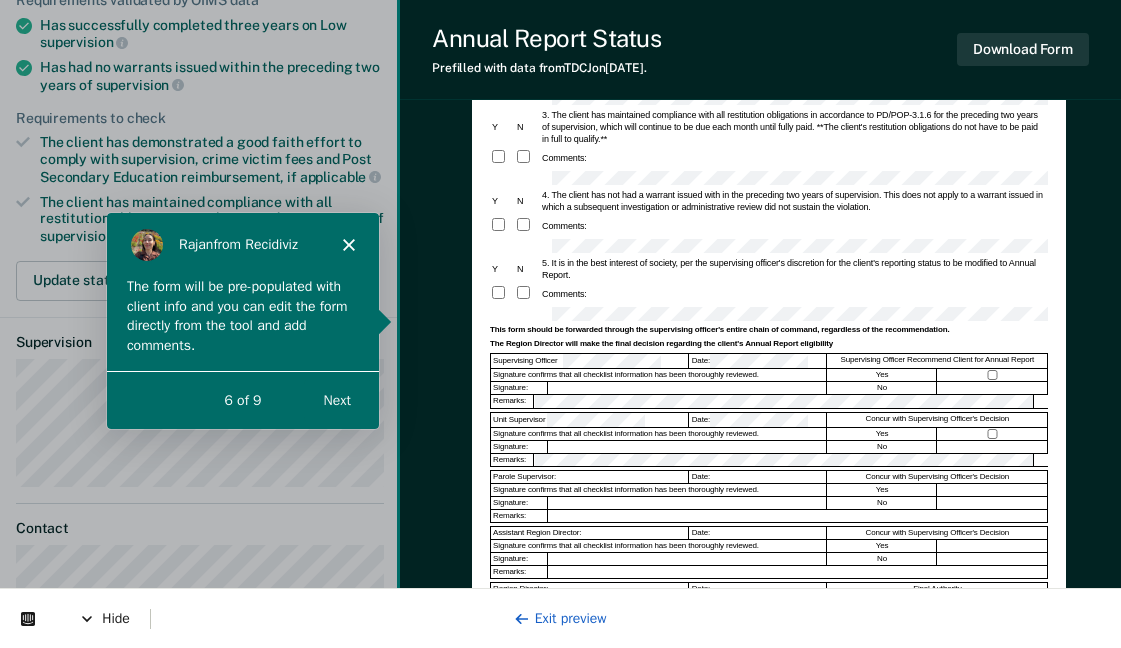 click on "Next" at bounding box center [336, 399] 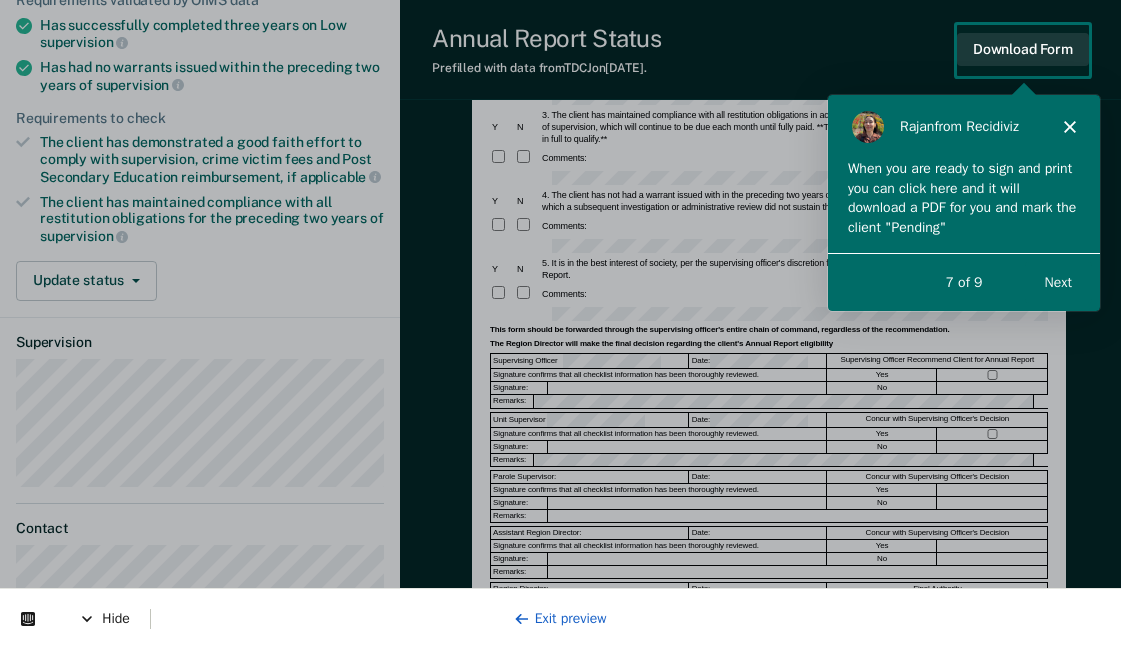scroll, scrollTop: 0, scrollLeft: 0, axis: both 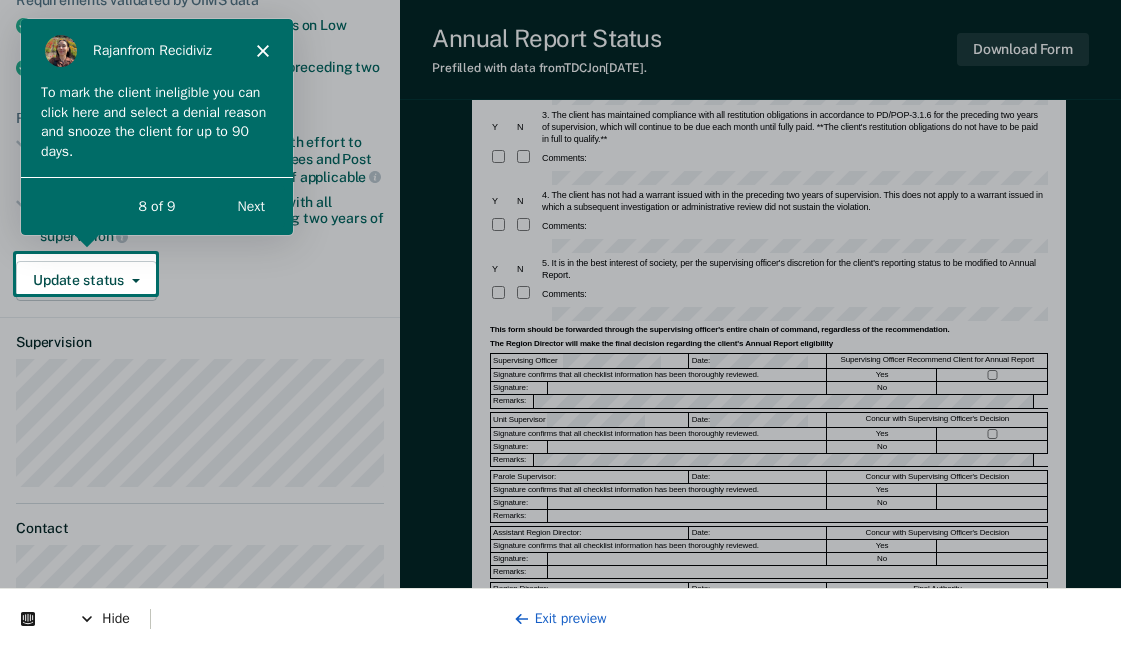 click on "Next" at bounding box center (250, 204) 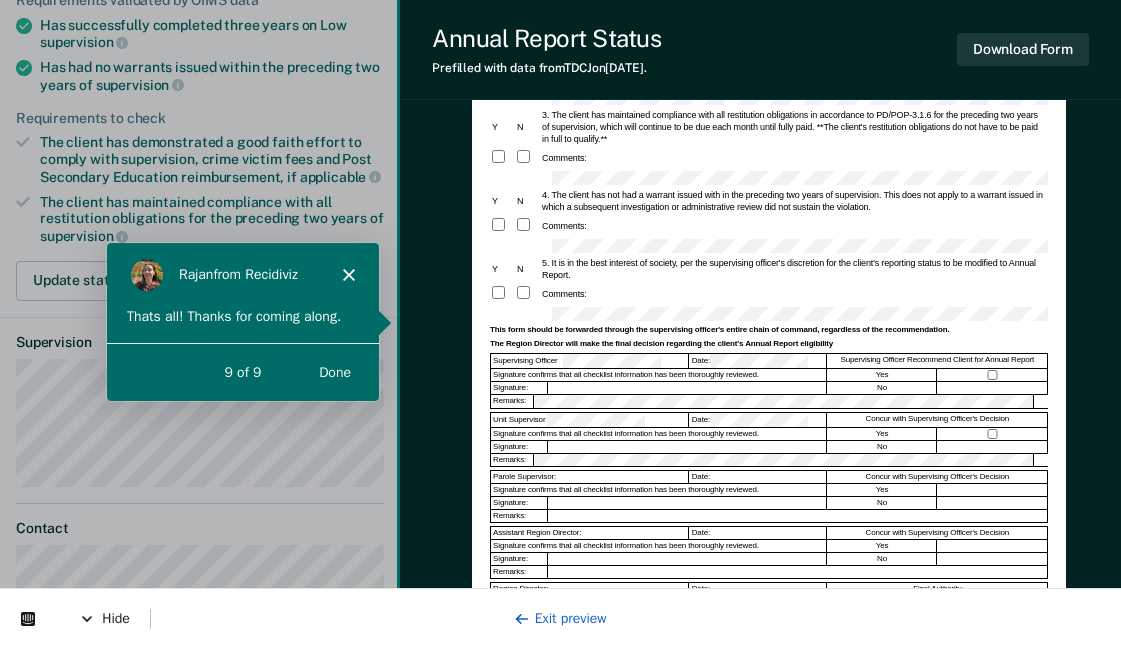 scroll, scrollTop: 0, scrollLeft: 0, axis: both 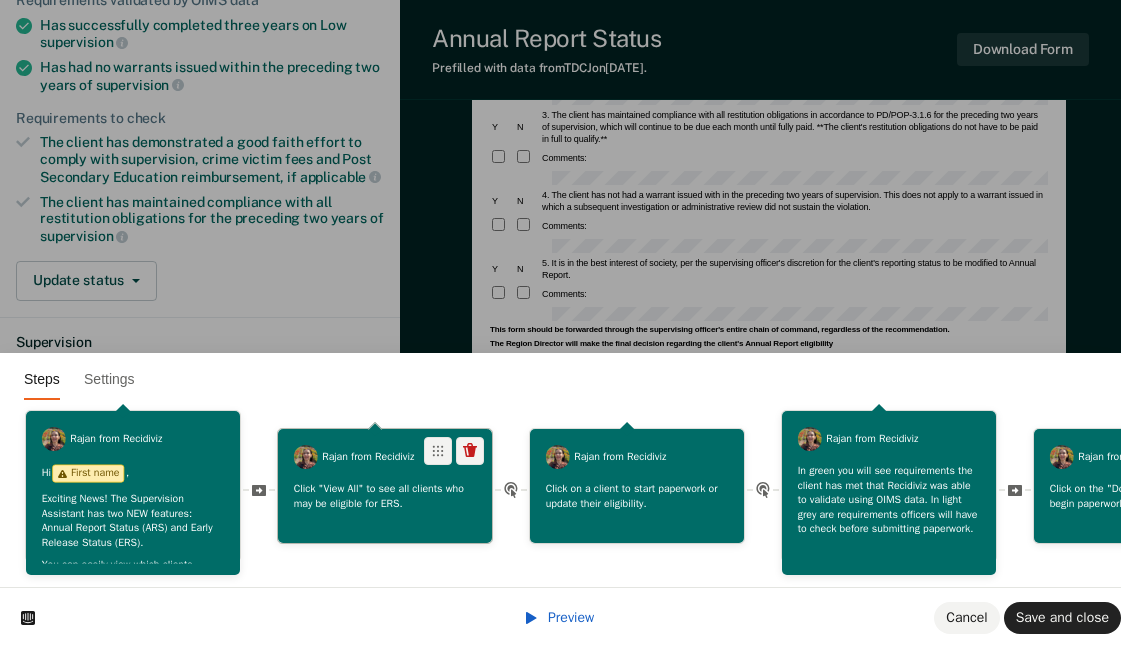 click on "Click "View All" to see all clients who may be eligible for ERS." at bounding box center [385, 495] 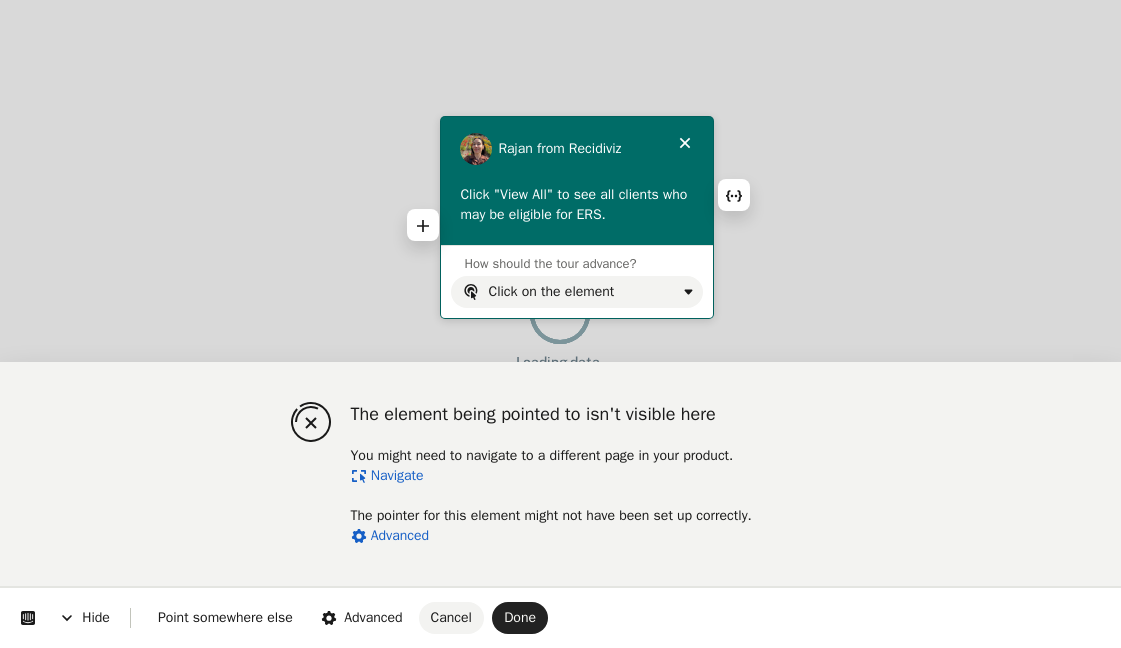 scroll, scrollTop: 0, scrollLeft: 0, axis: both 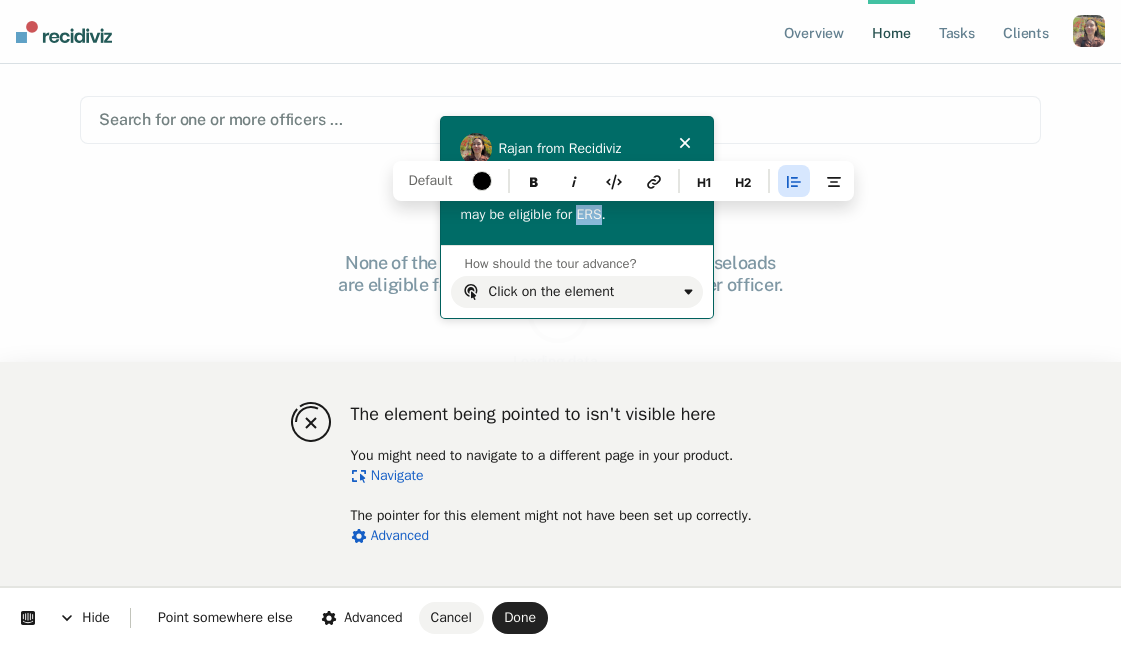 drag, startPoint x: 616, startPoint y: 212, endPoint x: 638, endPoint y: 212, distance: 22 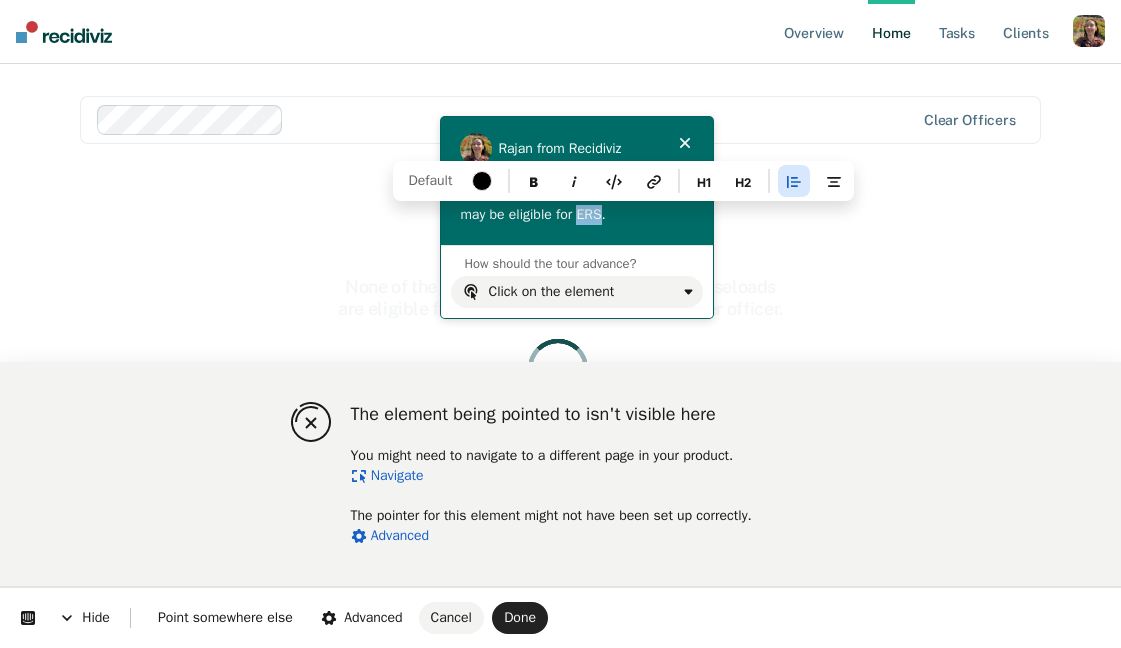 type 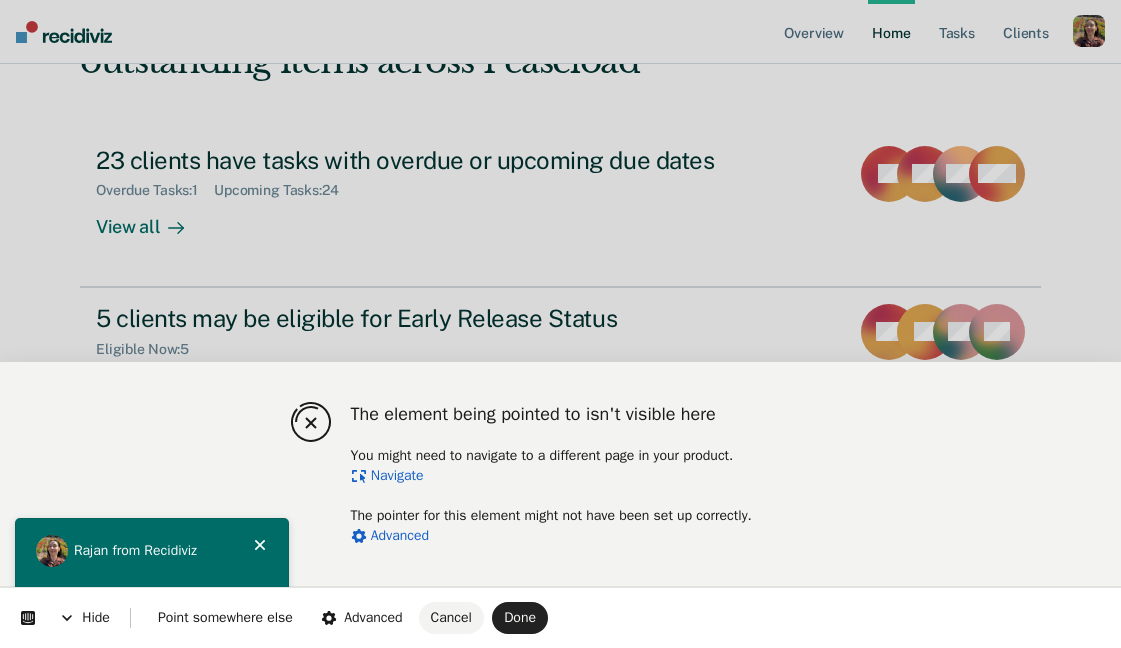 scroll, scrollTop: 202, scrollLeft: 0, axis: vertical 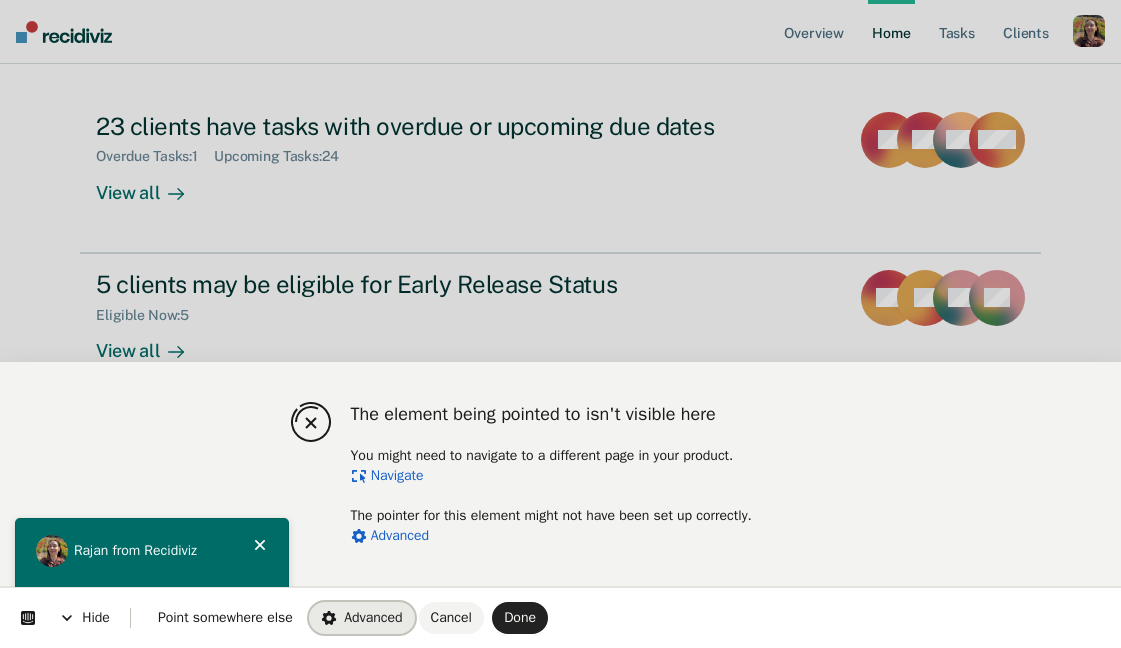 click on "Advanced" at bounding box center (362, 617) 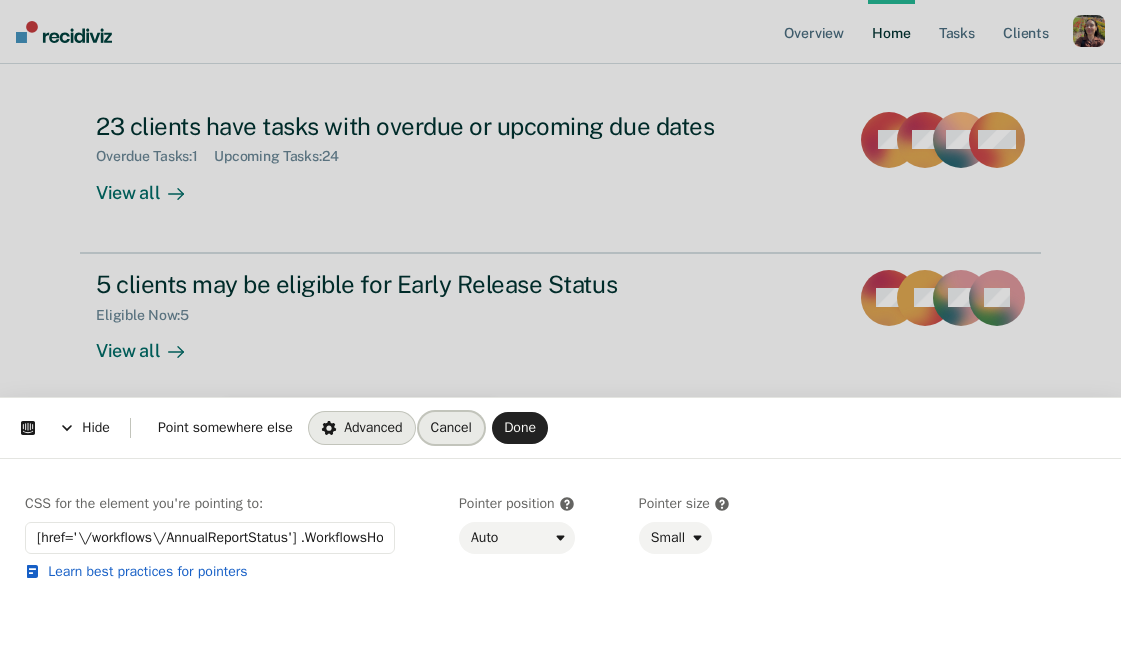 click on "Cancel" at bounding box center (451, 428) 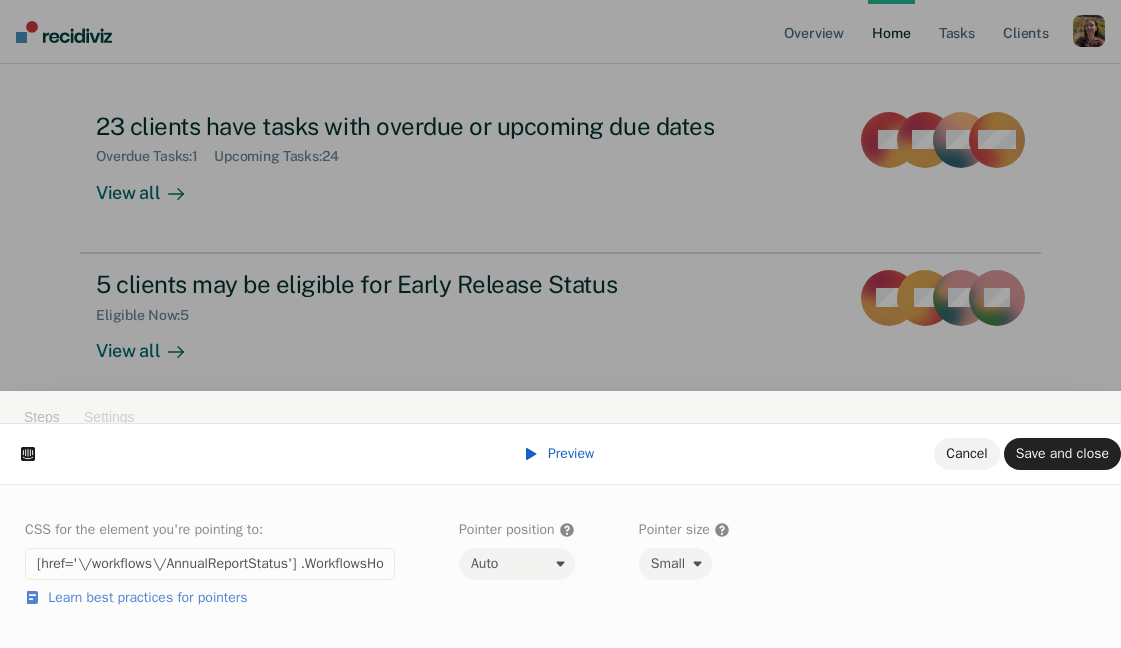scroll, scrollTop: 56, scrollLeft: 0, axis: vertical 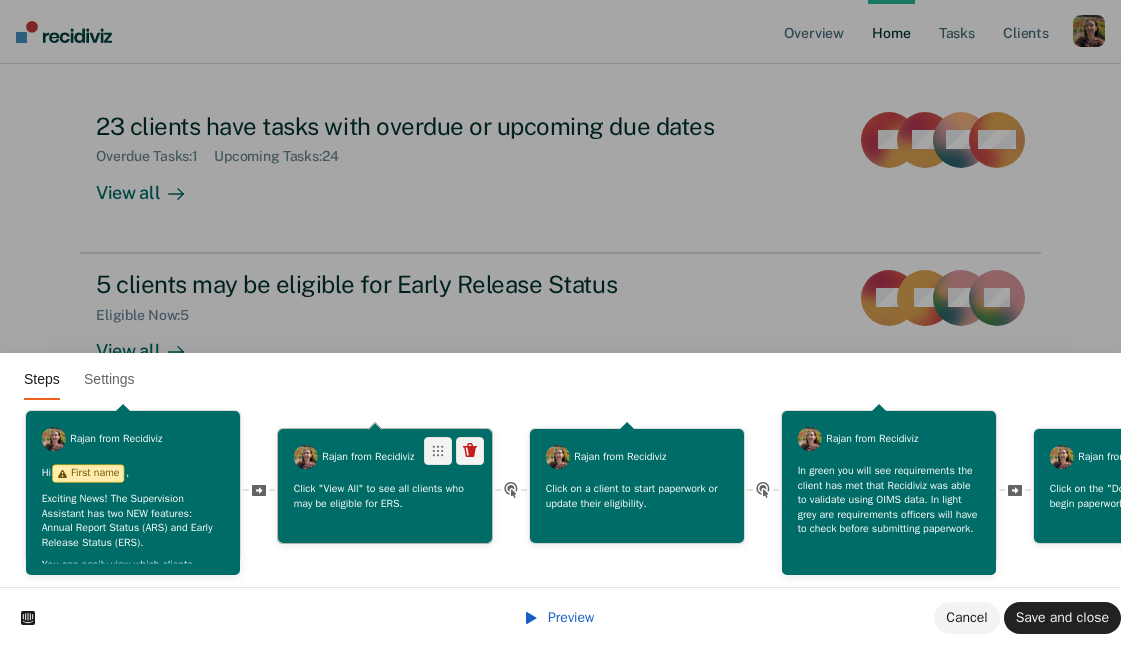 click on "Click "View All" to see all clients who may be eligible for ERS." at bounding box center (385, 495) 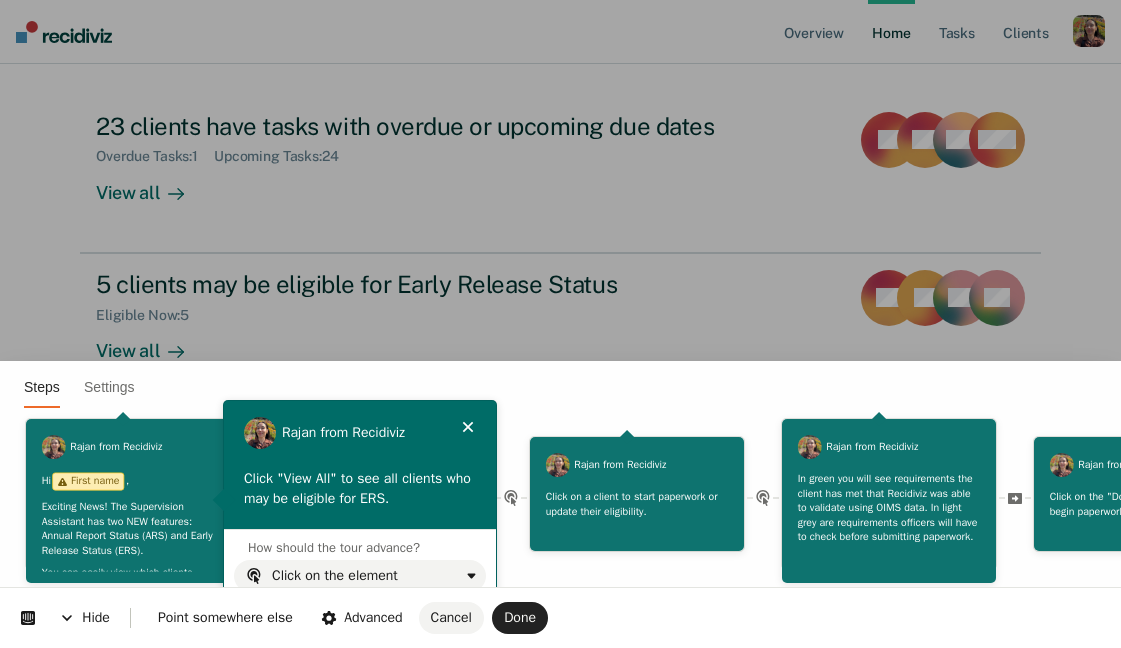 scroll, scrollTop: 0, scrollLeft: 0, axis: both 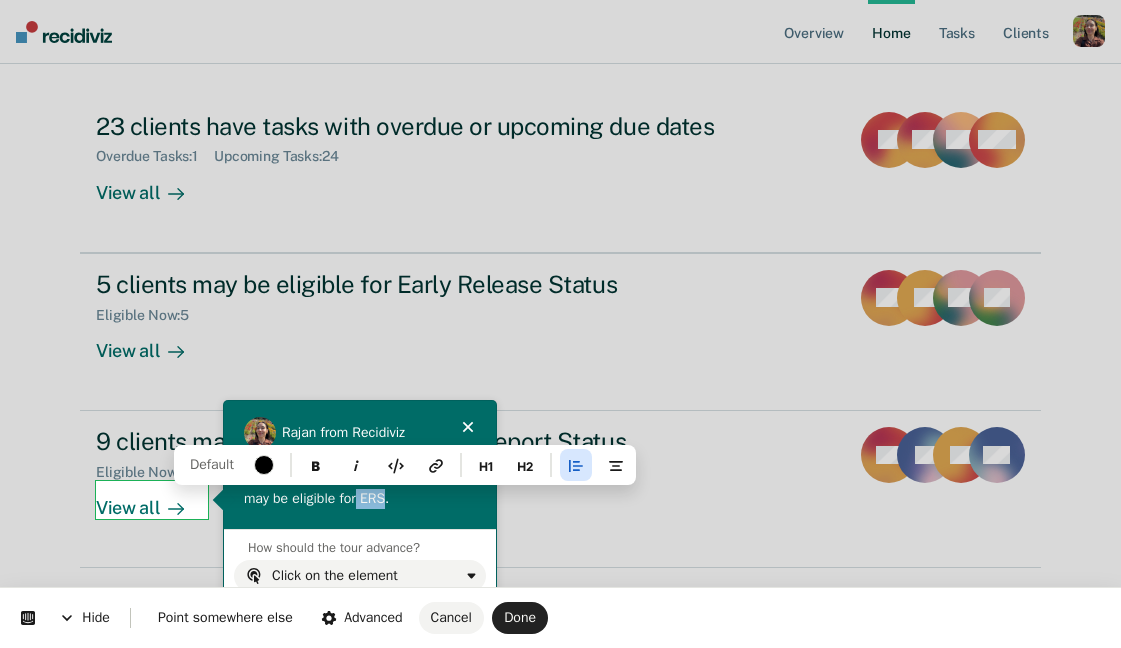drag, startPoint x: 420, startPoint y: 498, endPoint x: 393, endPoint y: 498, distance: 27 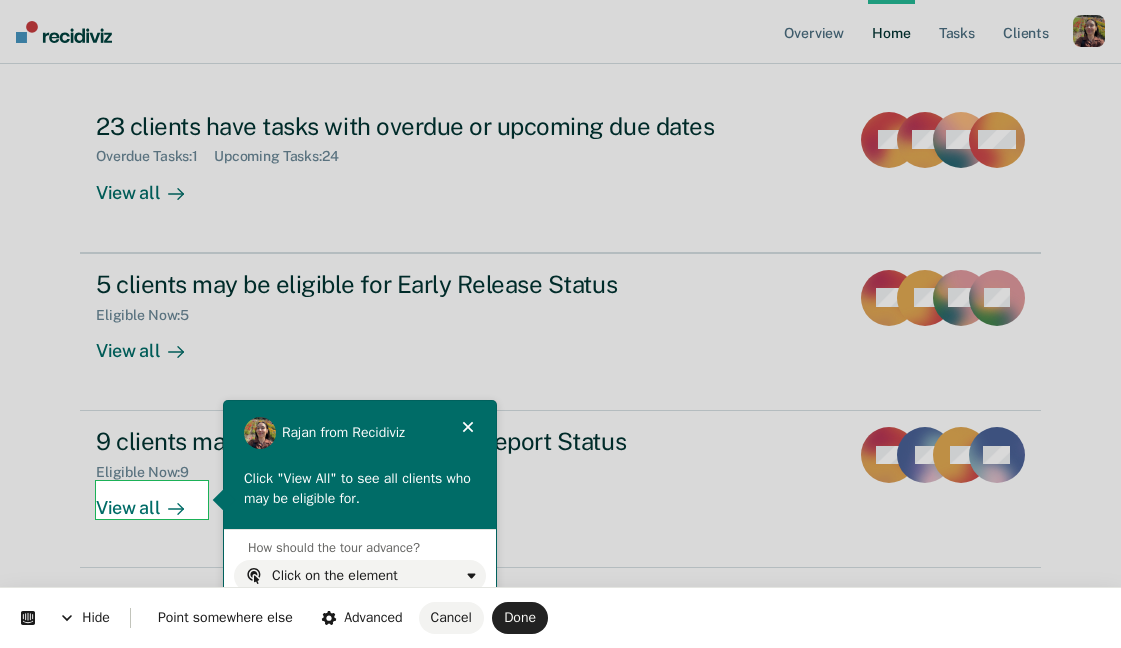 type 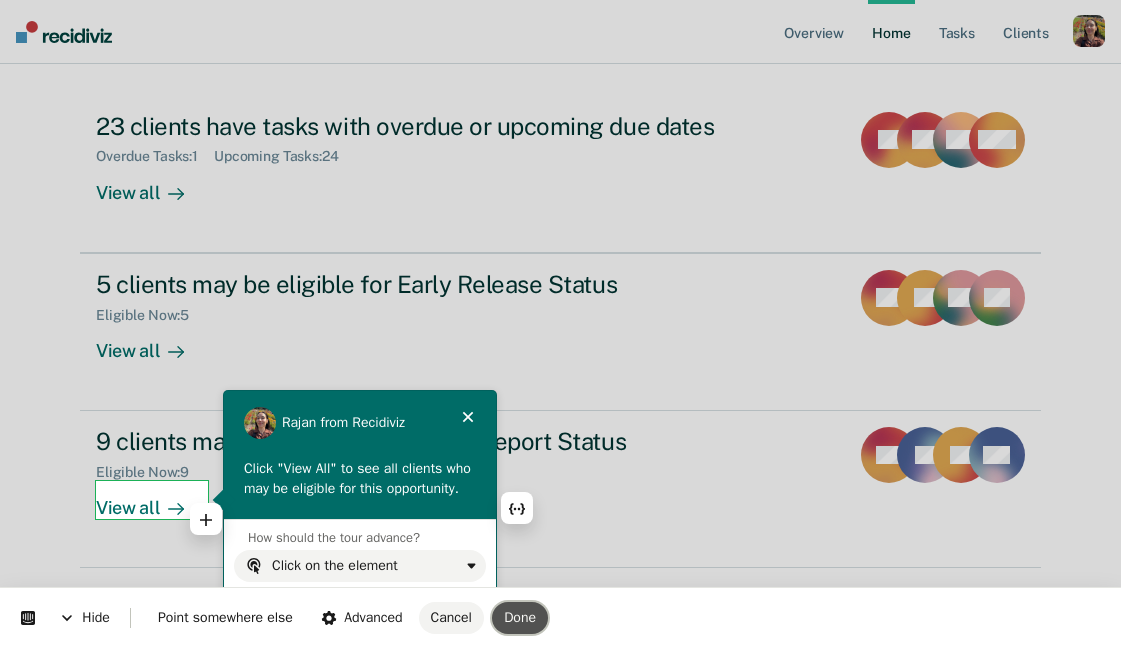 click on "Done" at bounding box center [520, 617] 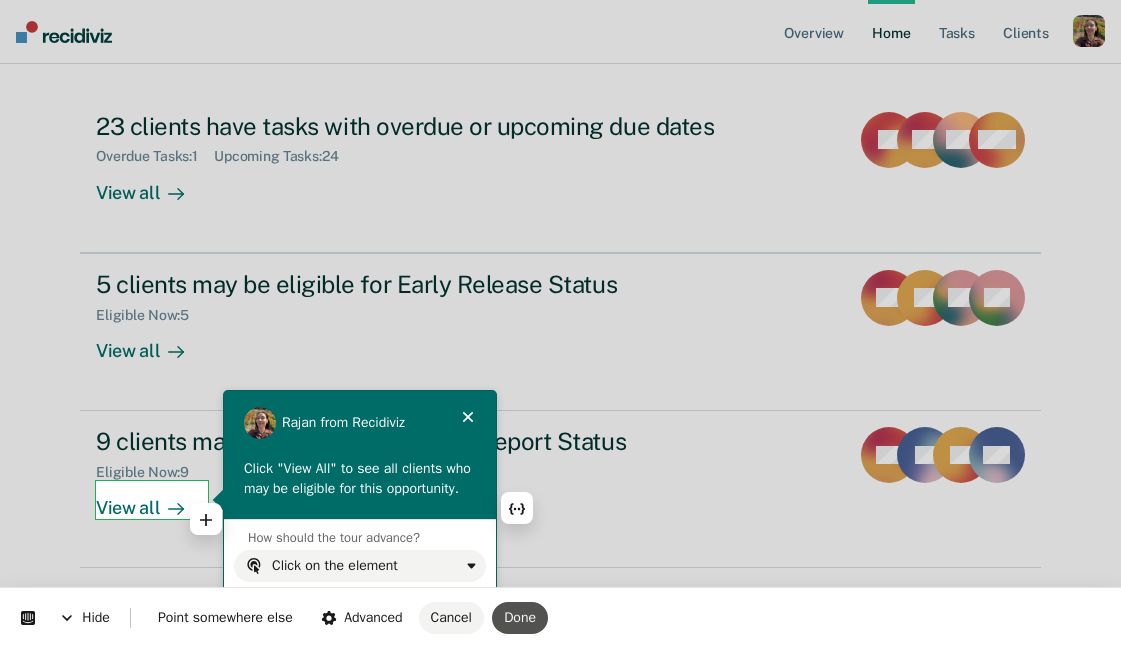 scroll, scrollTop: 0, scrollLeft: 0, axis: both 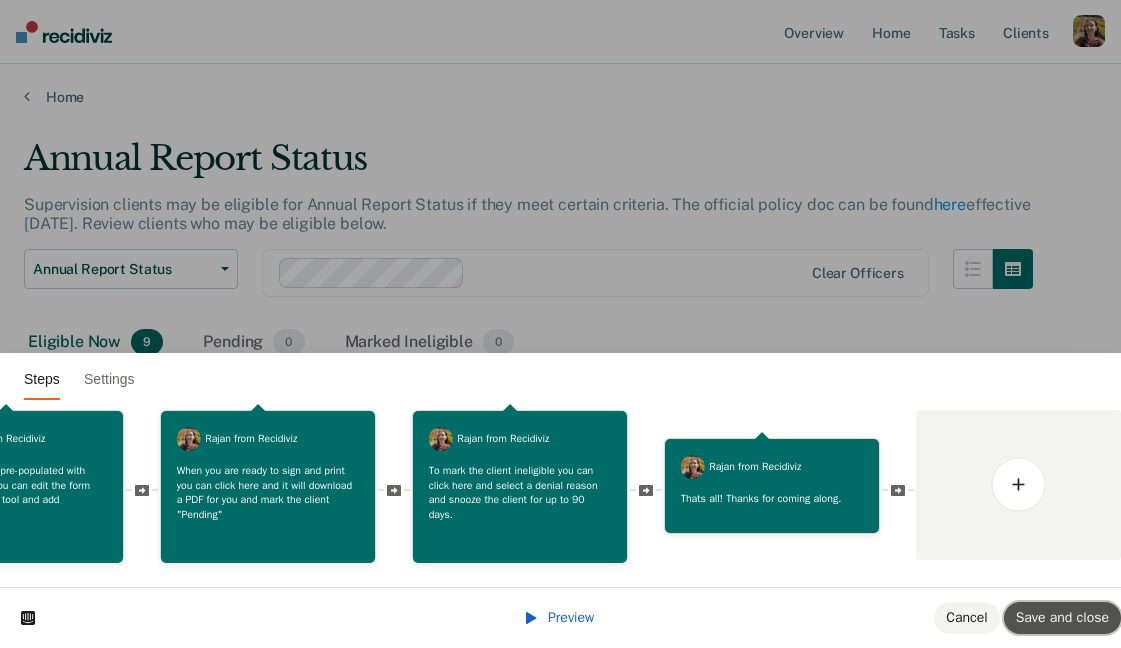 click on "Save and close" at bounding box center (1062, 618) 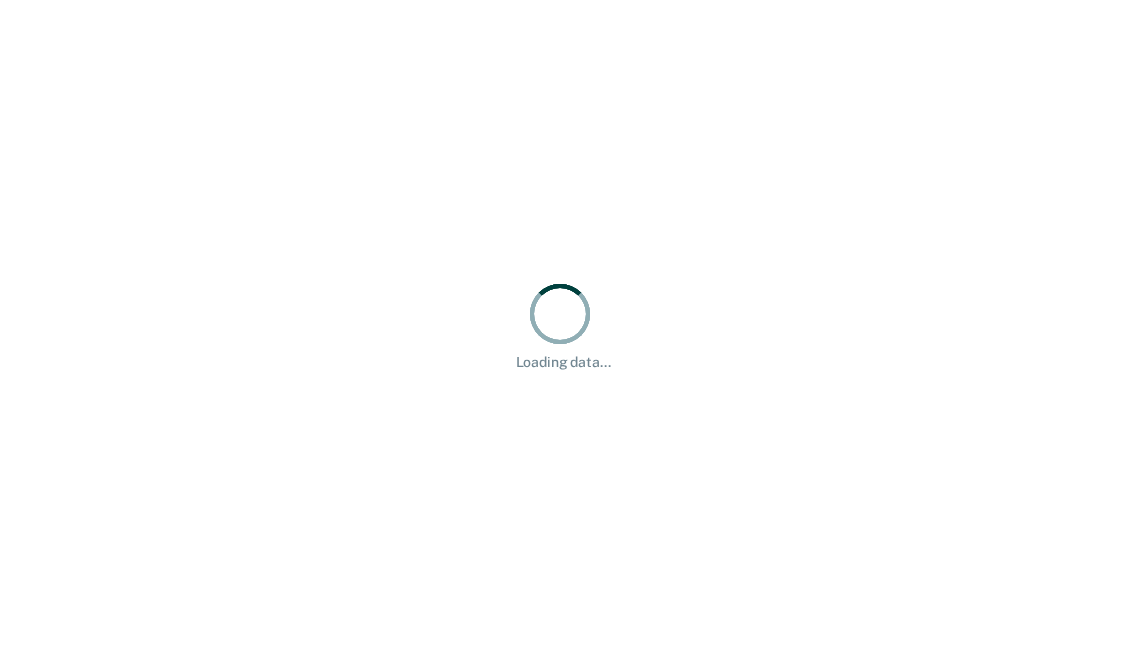 scroll, scrollTop: 0, scrollLeft: 0, axis: both 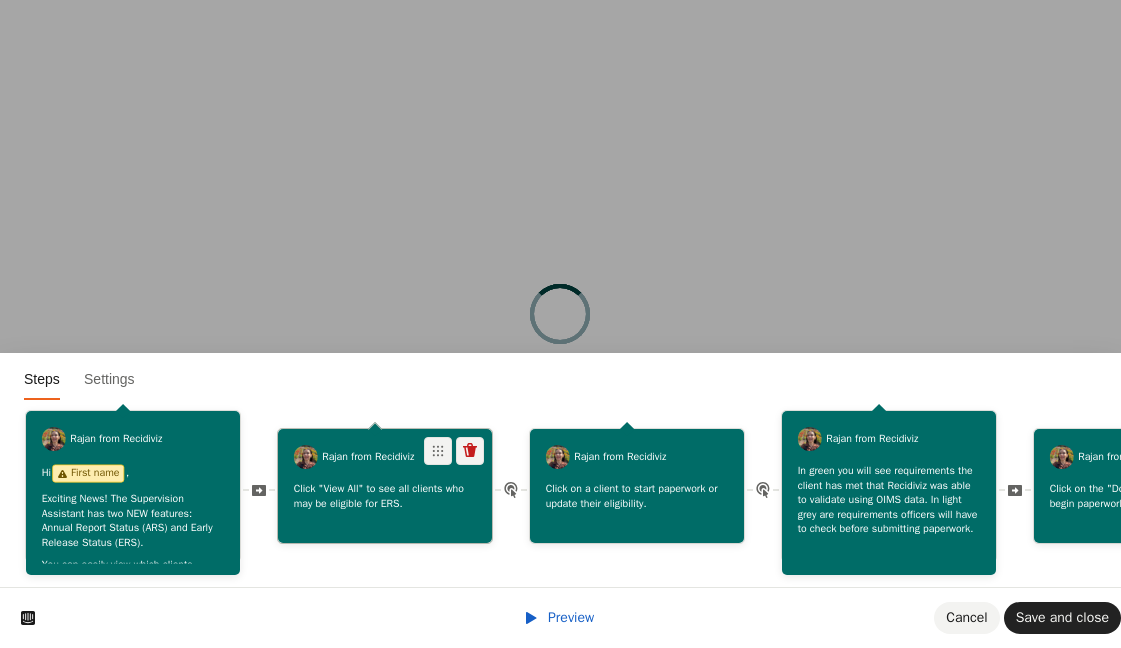 click on "Click "View All" to see all clients who may be eligible for ERS." at bounding box center [385, 495] 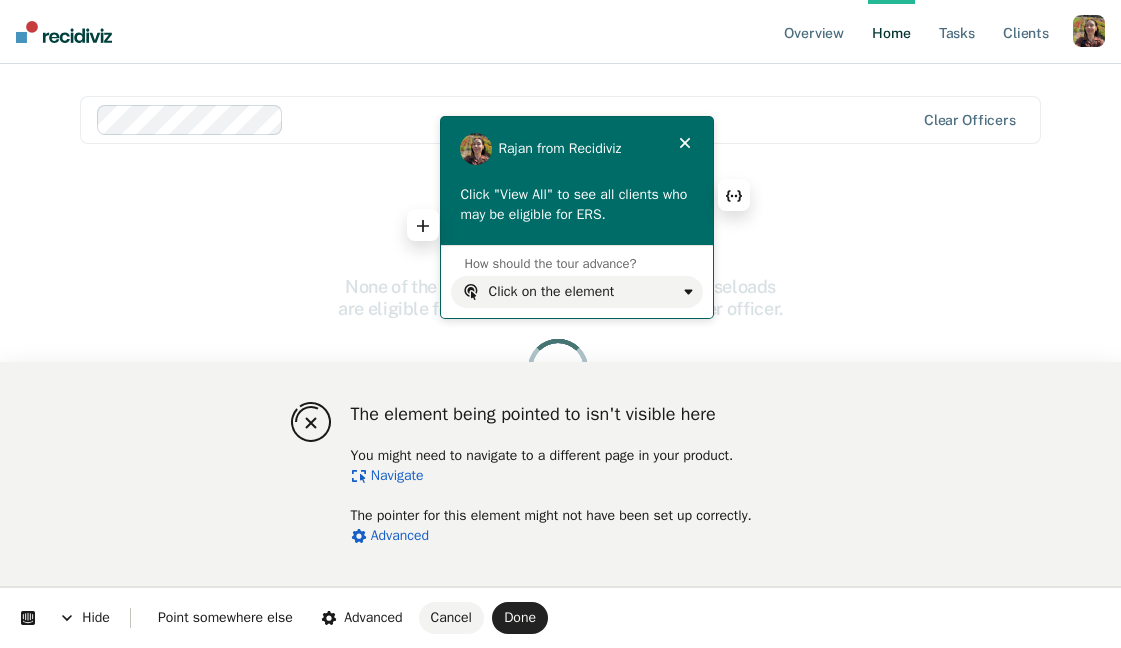 click on "Click "View All" to see all clients who may be eligible for ERS." at bounding box center [576, 204] 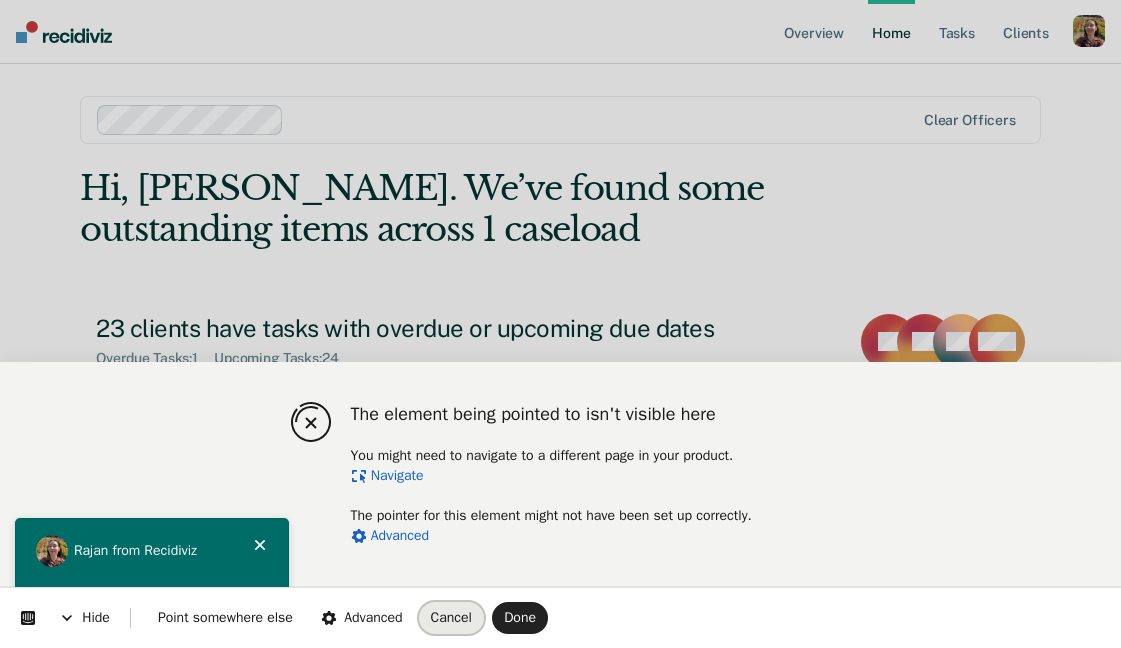 click on "Cancel" at bounding box center [451, 617] 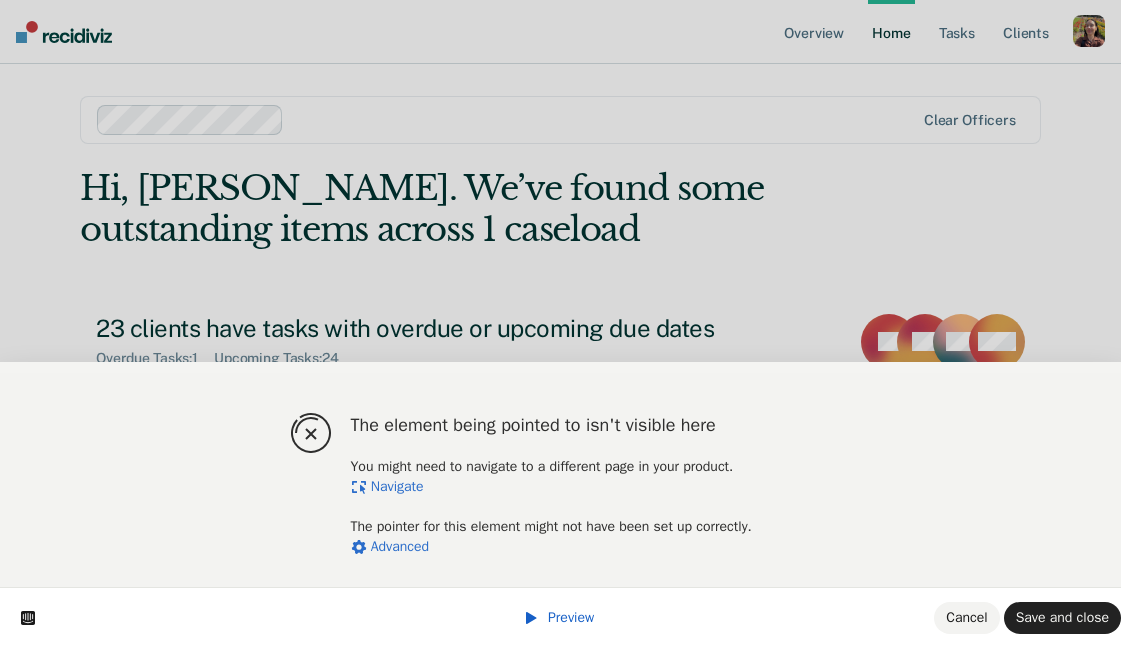 scroll, scrollTop: 56, scrollLeft: 0, axis: vertical 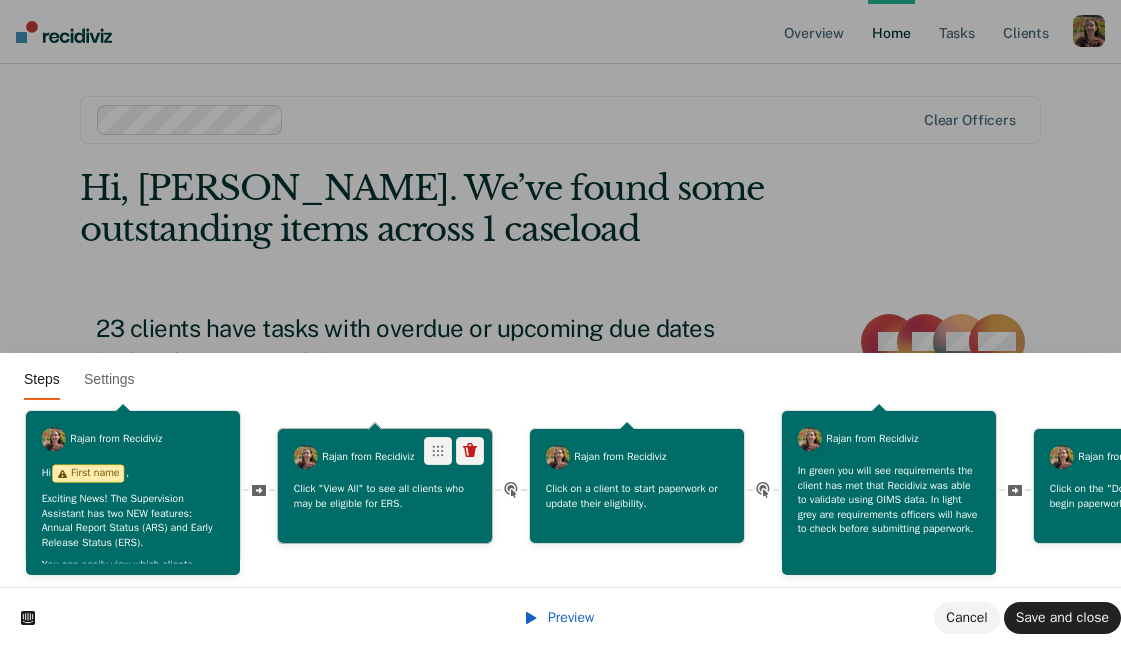 click on "Click "View All" to see all clients who may be eligible for ERS." at bounding box center [385, 495] 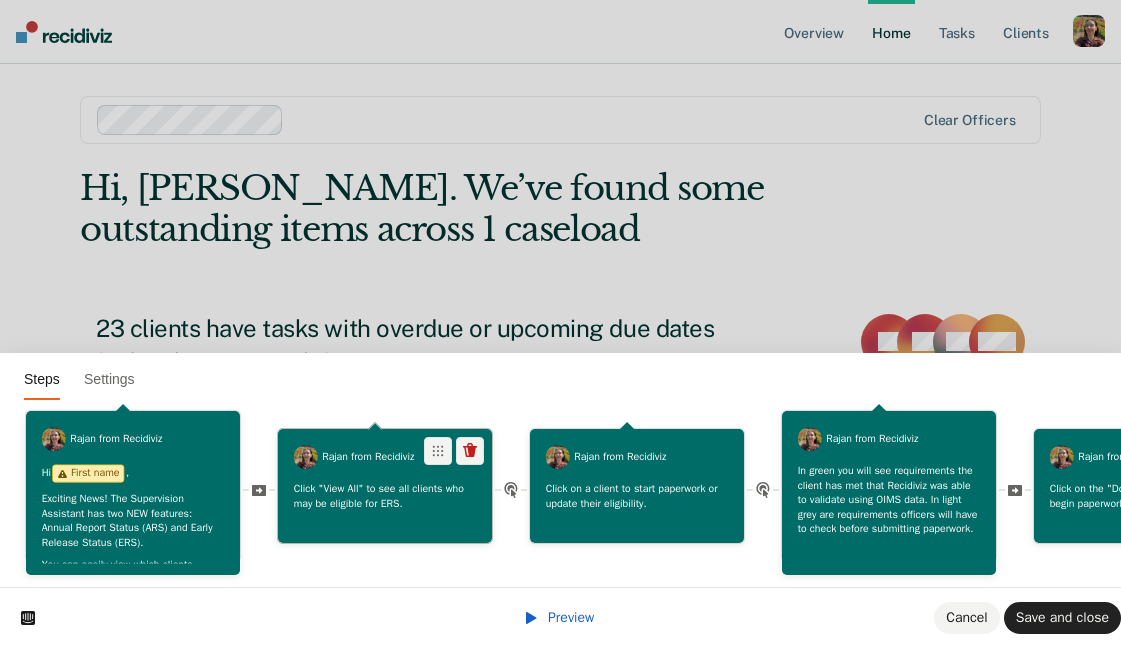 scroll, scrollTop: 0, scrollLeft: 0, axis: both 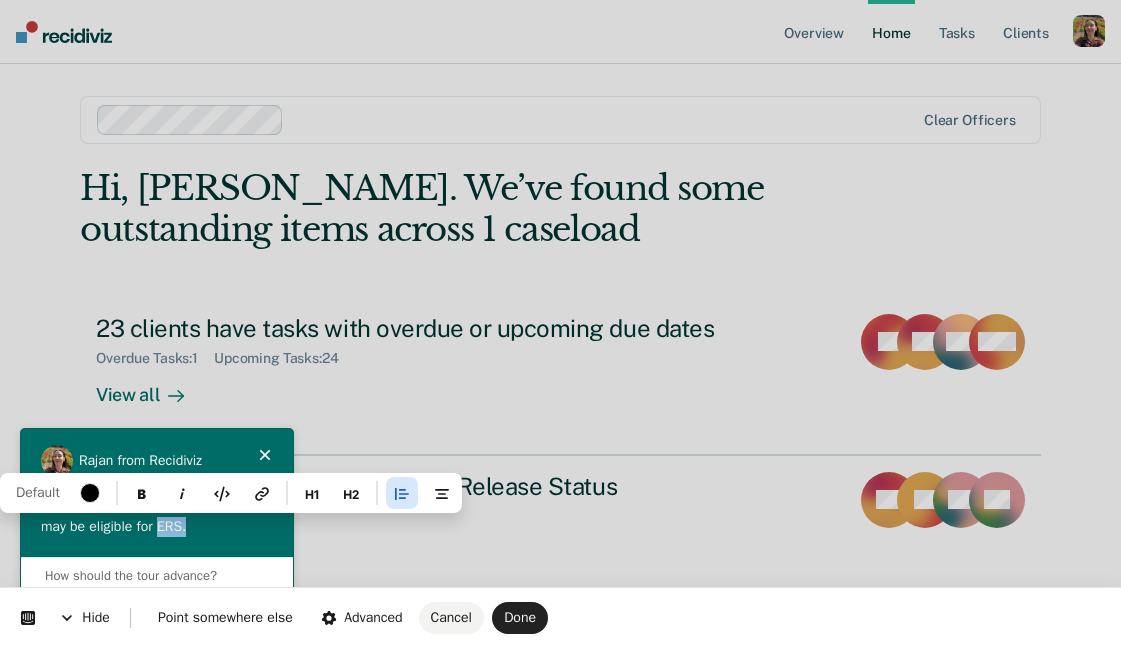 drag, startPoint x: 247, startPoint y: 531, endPoint x: 194, endPoint y: 531, distance: 53 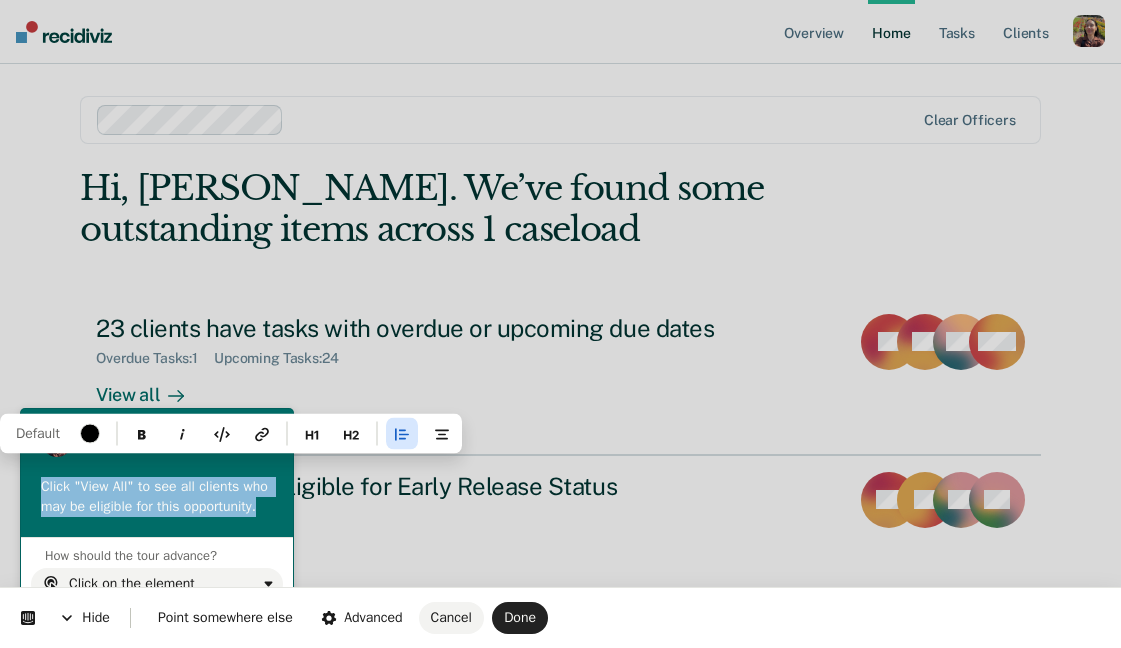 drag, startPoint x: 141, startPoint y: 524, endPoint x: 22, endPoint y: 480, distance: 126.873955 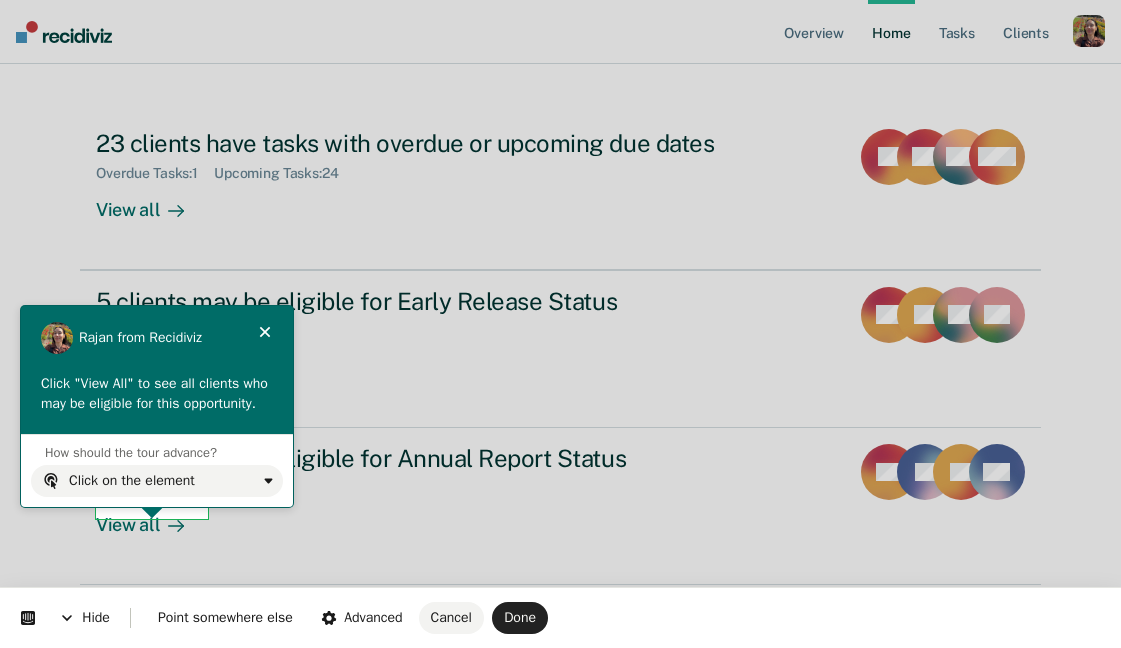 scroll, scrollTop: 202, scrollLeft: 0, axis: vertical 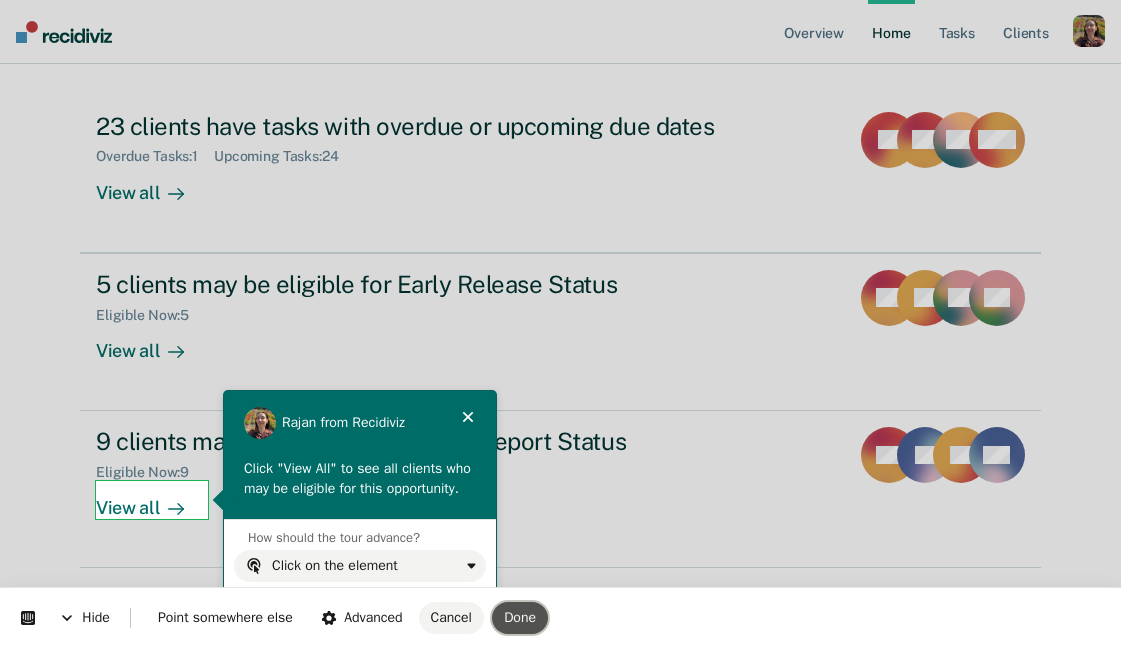 click on "Done" at bounding box center [520, 617] 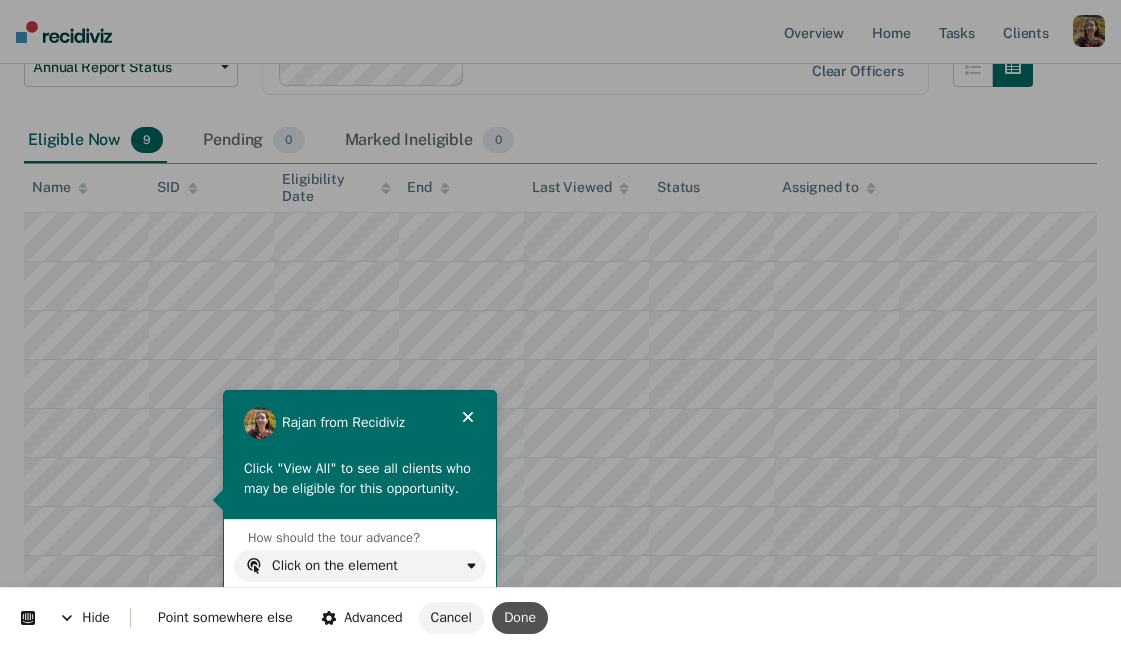 scroll, scrollTop: 0, scrollLeft: 0, axis: both 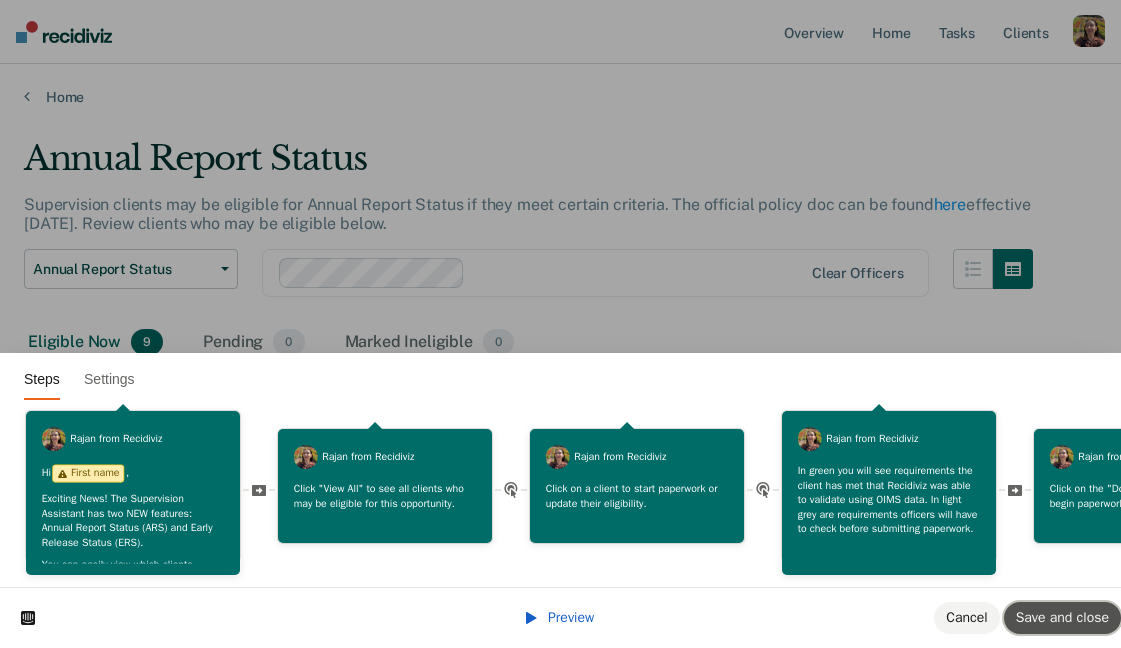 click on "Save and close" at bounding box center (1062, 617) 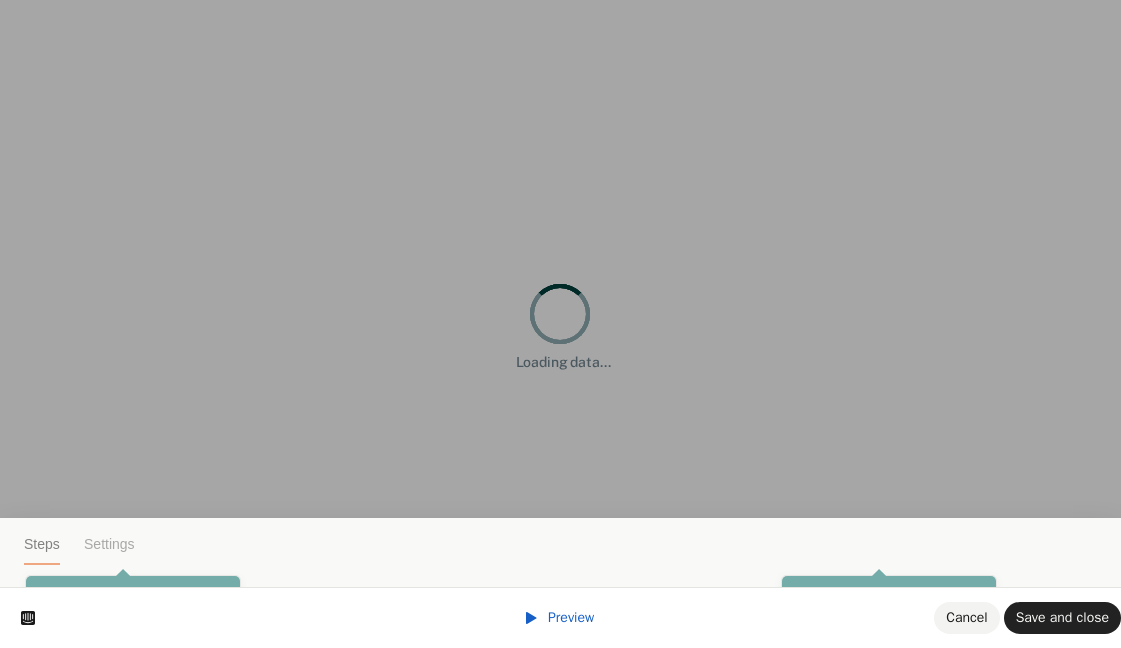 scroll, scrollTop: 0, scrollLeft: 0, axis: both 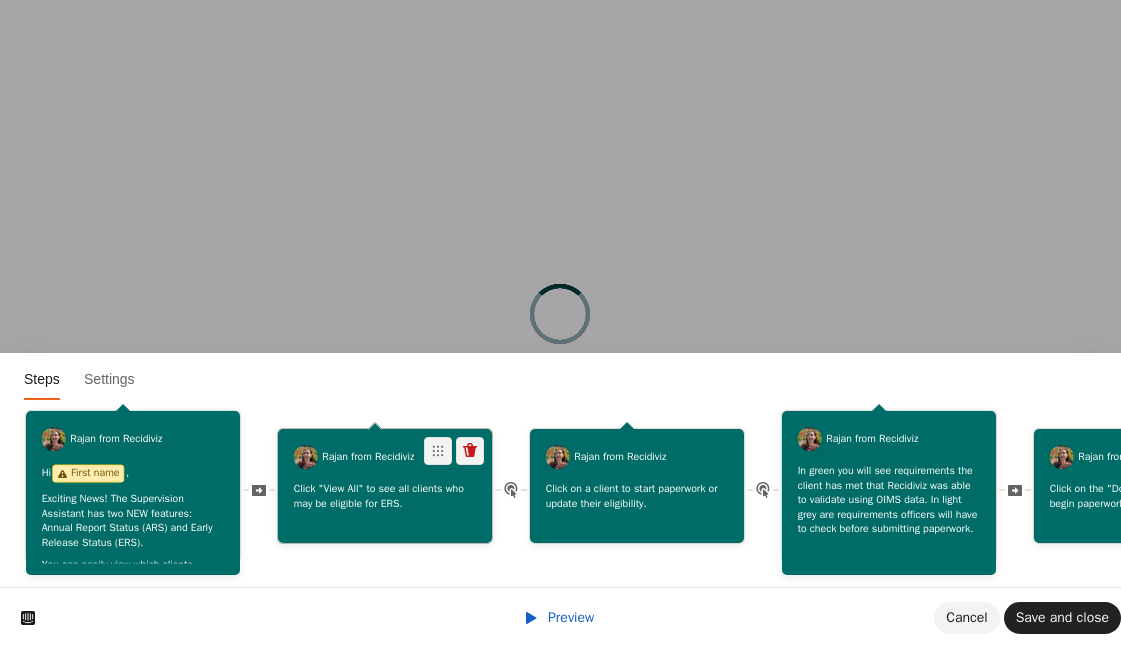 click on "Click "View All" to see all clients who may be eligible for ERS." at bounding box center (385, 499) 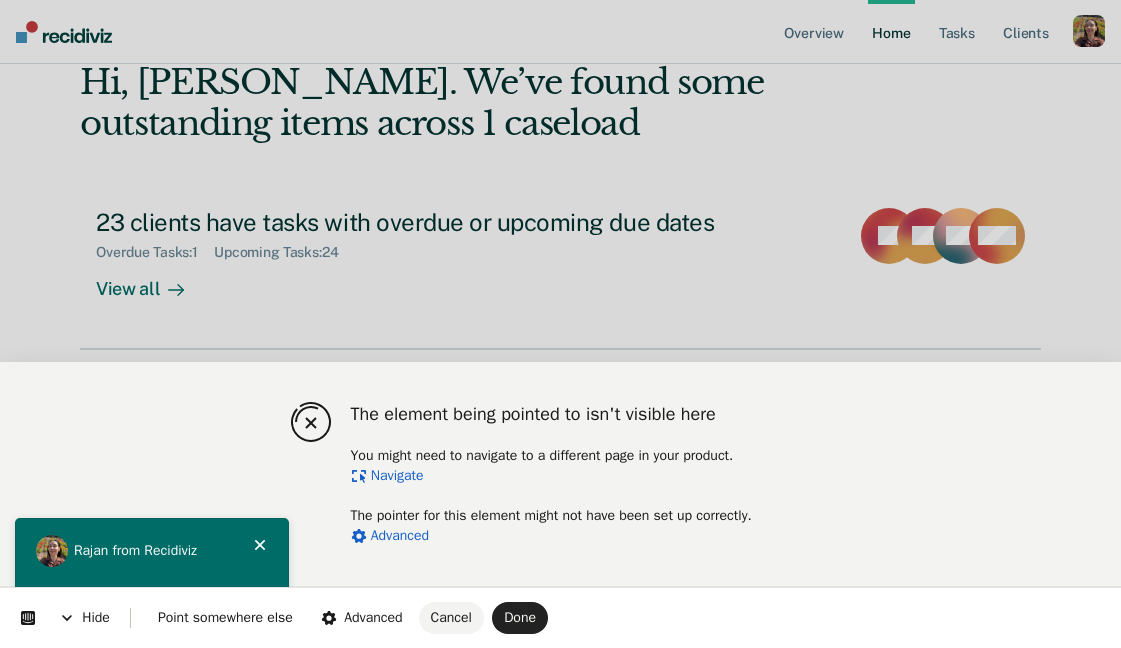 scroll, scrollTop: 202, scrollLeft: 0, axis: vertical 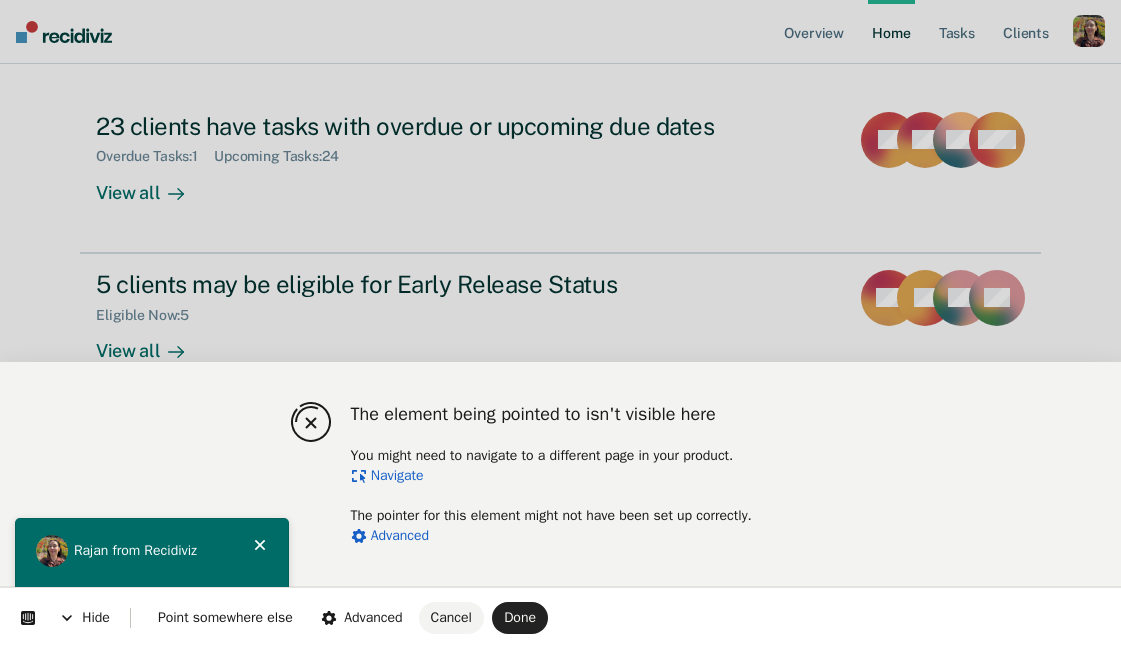 click on "Navigate" at bounding box center (387, 475) 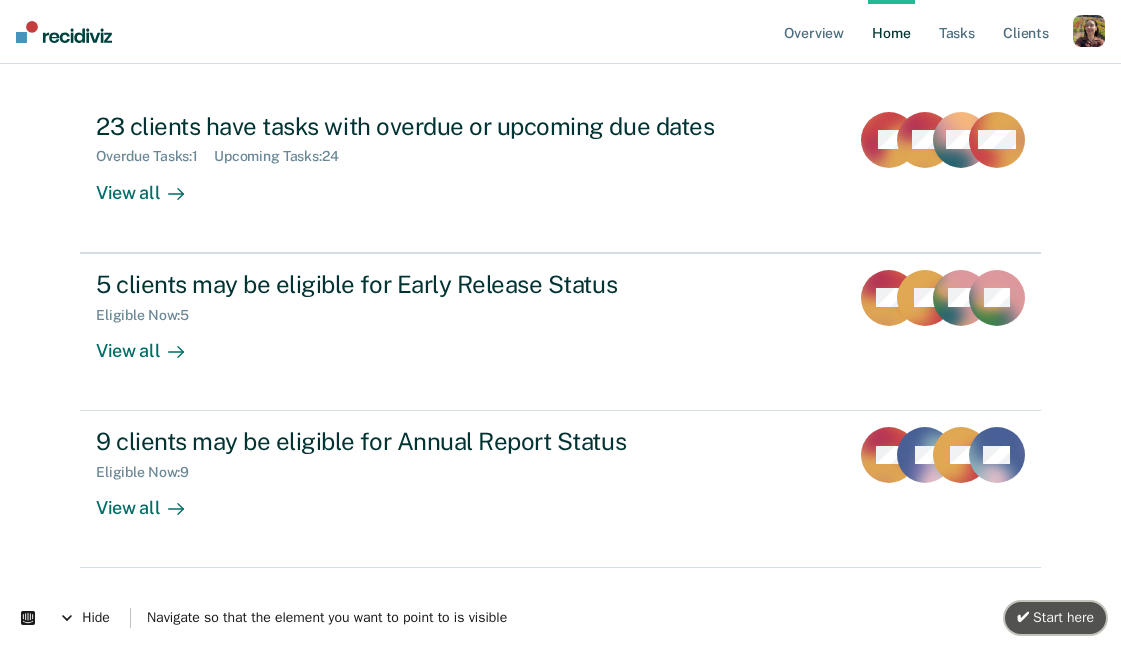 click on "✔ Start here" at bounding box center [1055, 617] 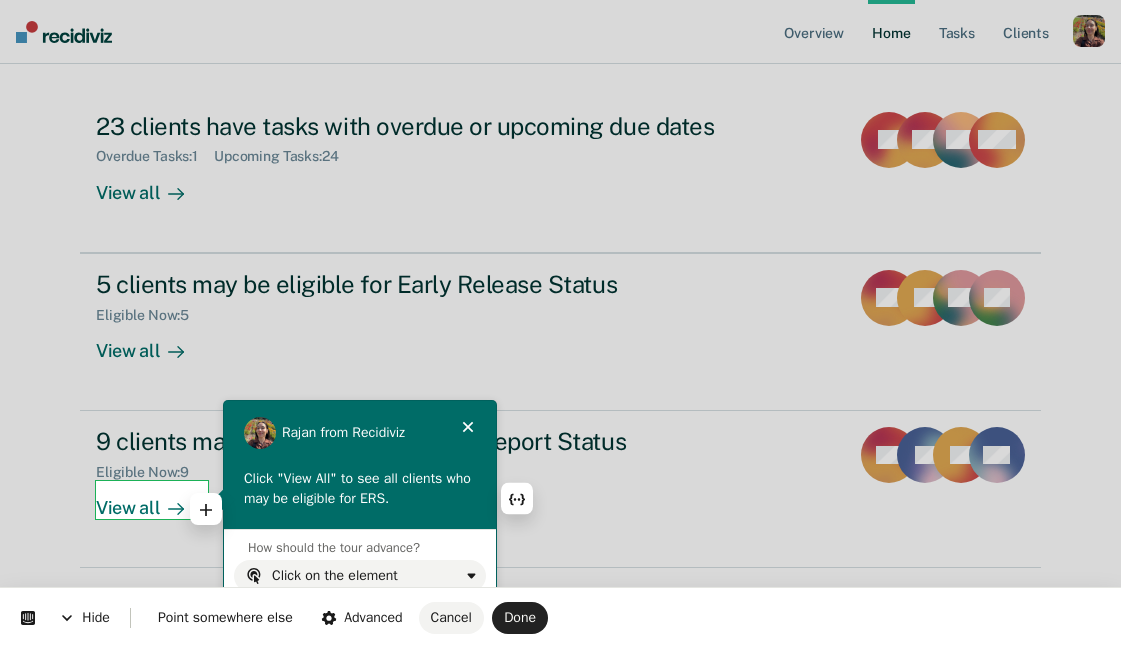 click on "Click "View All" to see all clients who may be eligible for ERS." at bounding box center [360, 488] 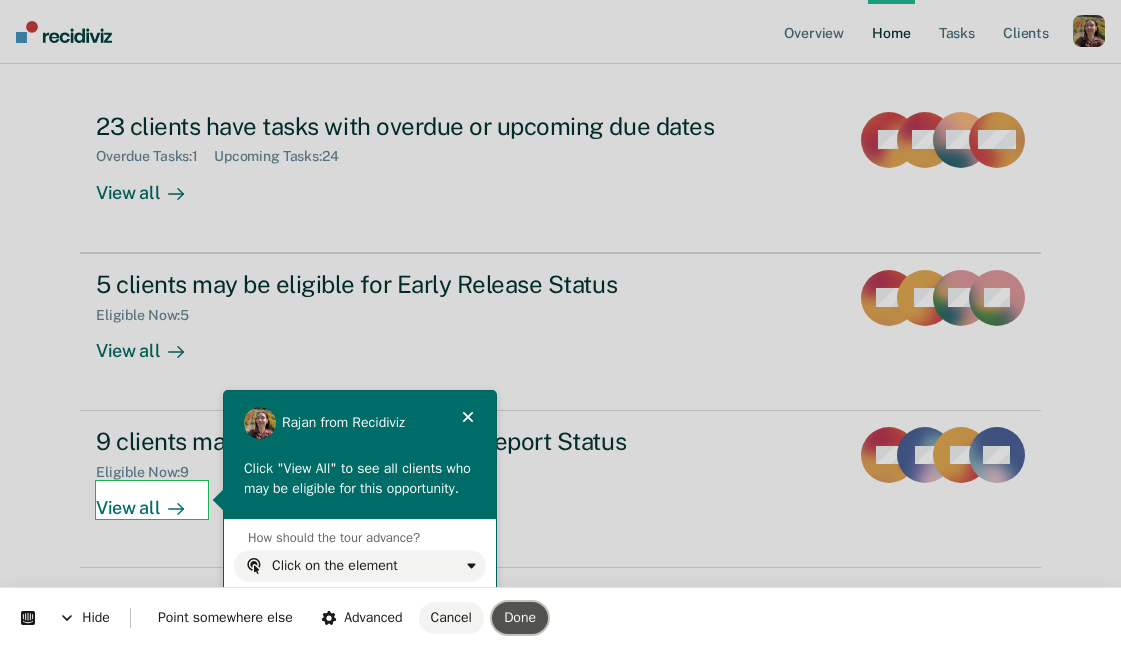 click on "Done" at bounding box center [520, 618] 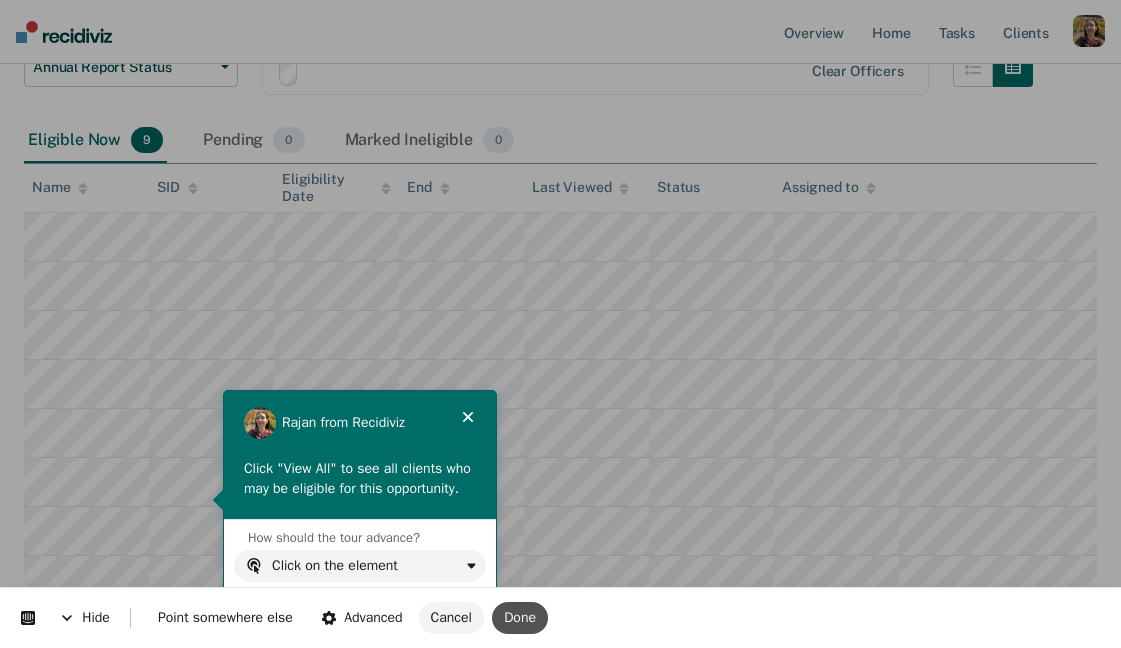 scroll, scrollTop: 0, scrollLeft: 0, axis: both 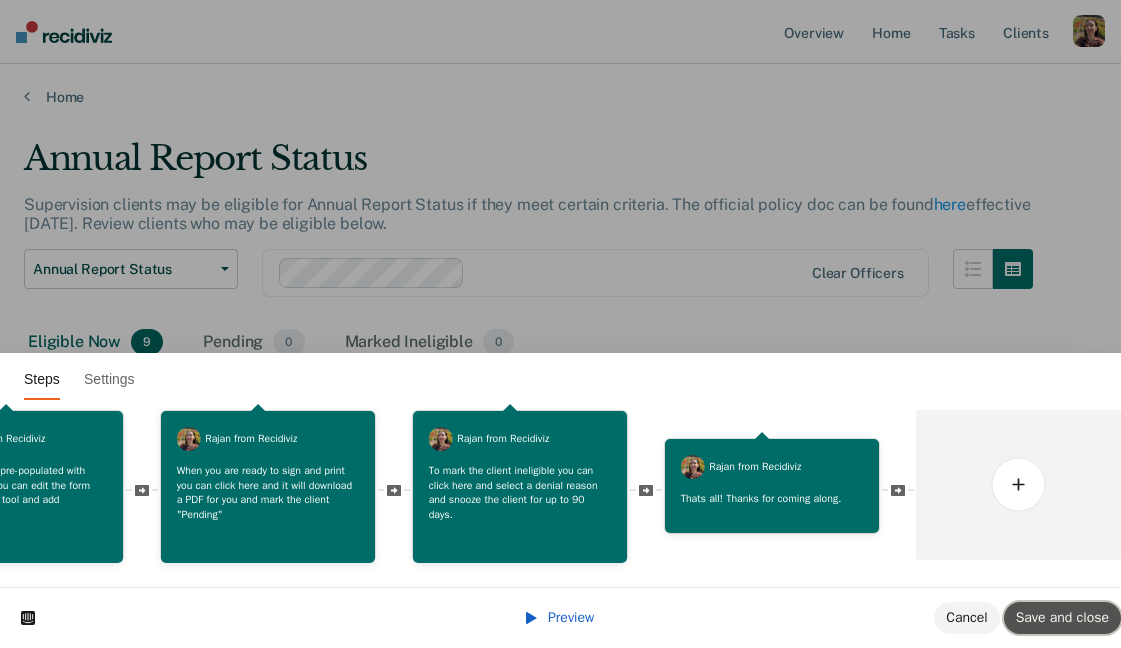 click on "Save and close" at bounding box center [1062, 617] 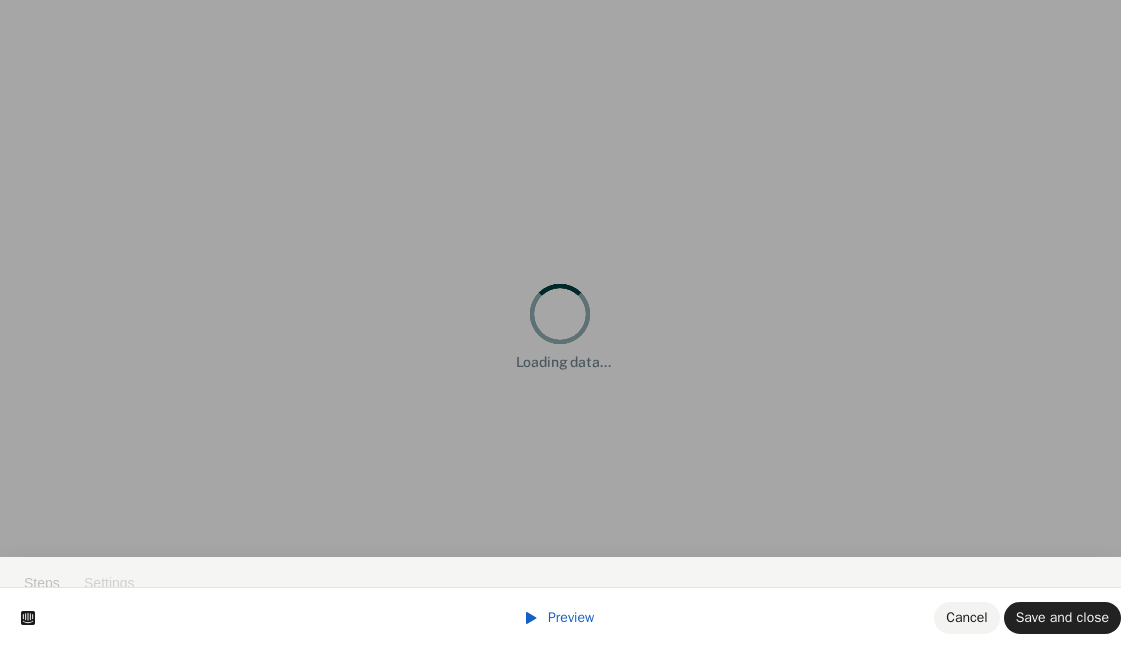 scroll, scrollTop: 0, scrollLeft: 0, axis: both 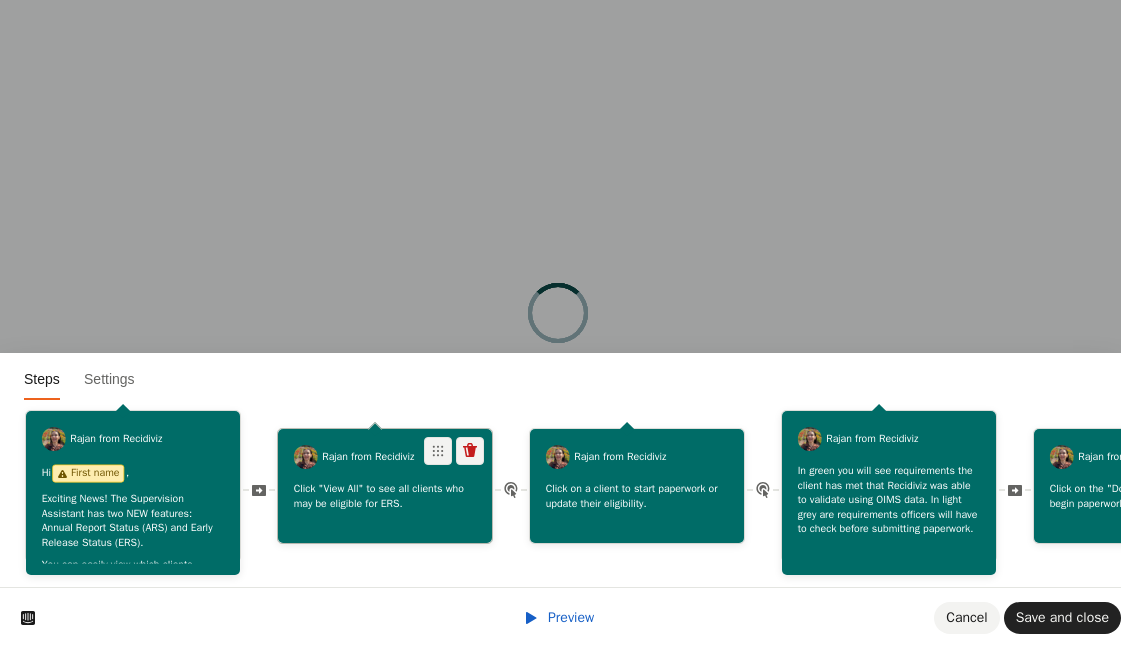 click on "Click "View All" to see all clients who may be eligible for ERS." at bounding box center (385, 495) 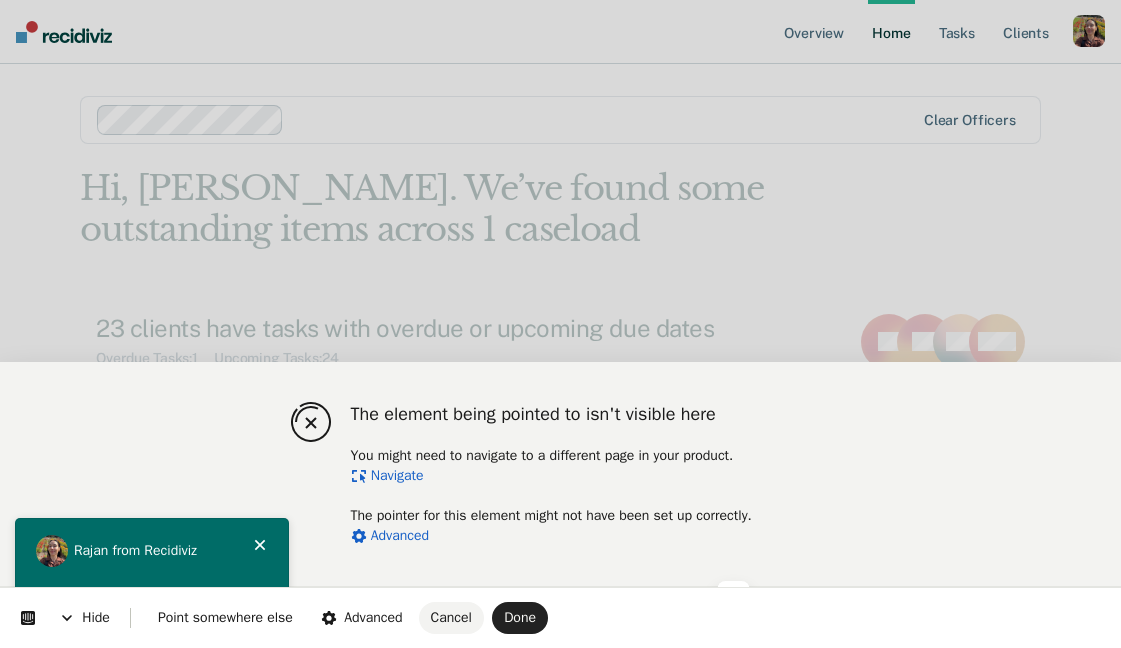 click on "The element being pointed to isn't visible here
You might need to navigate to a different page in your product.
[GEOGRAPHIC_DATA]
The pointer for this element might not have been set up correctly.
Advanced
Hide
Point somewhere else
Advanced
Cancel
Done
[GEOGRAPHIC_DATA]
from [GEOGRAPHIC_DATA]" at bounding box center [560, 0] 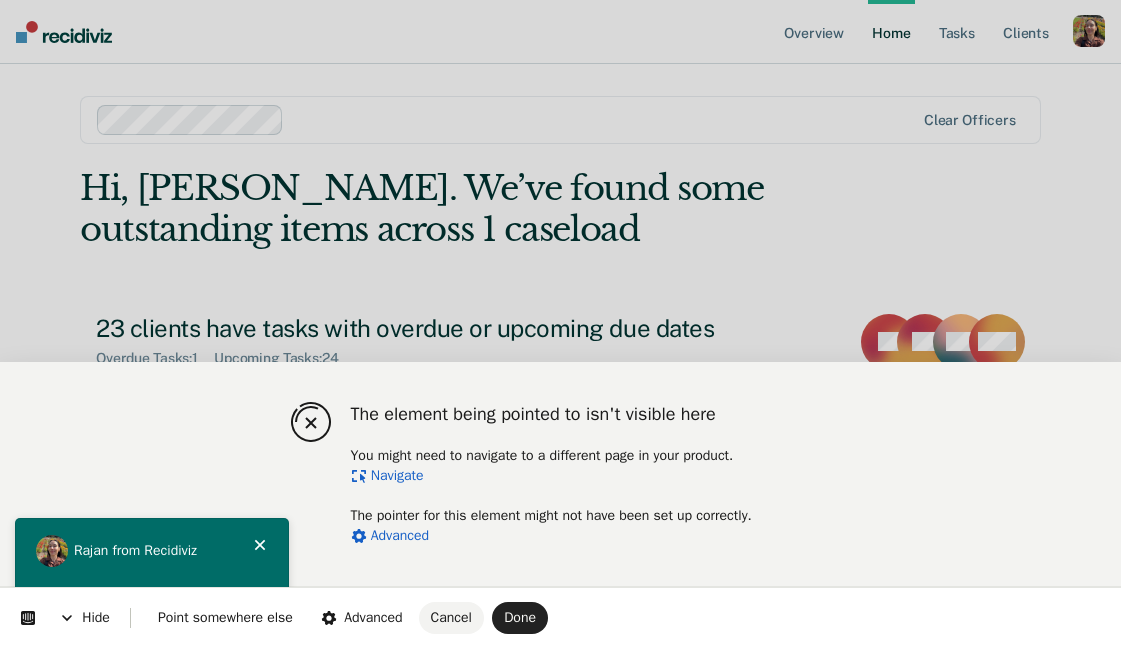 click on "Navigate" at bounding box center (387, 475) 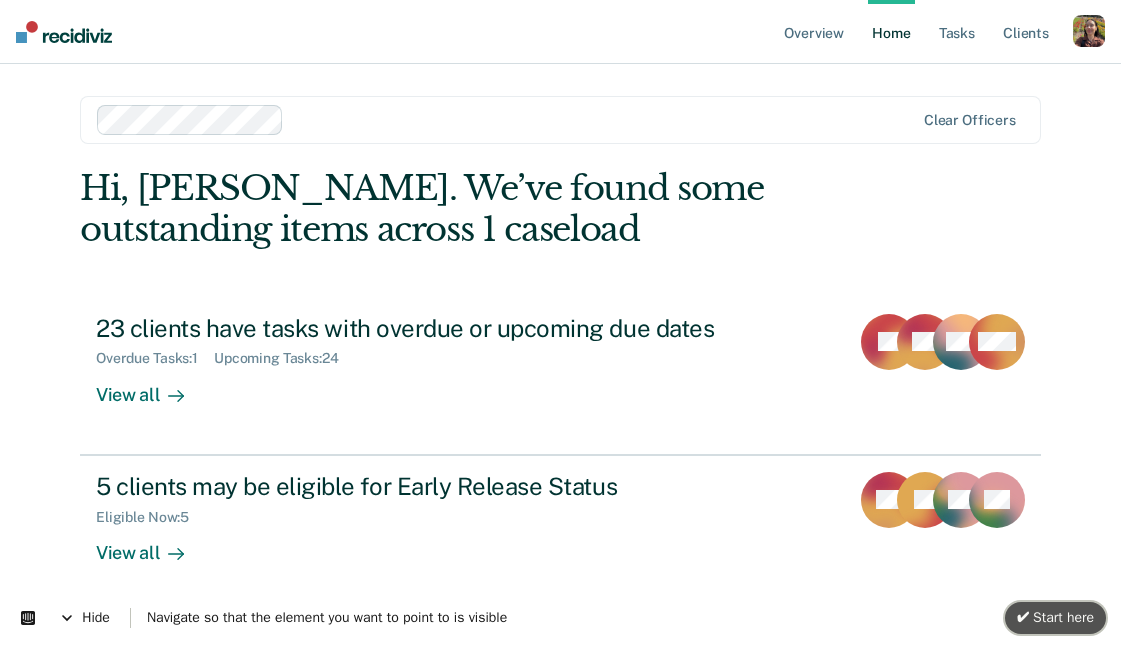 click on "✔ Start here" at bounding box center (1055, 618) 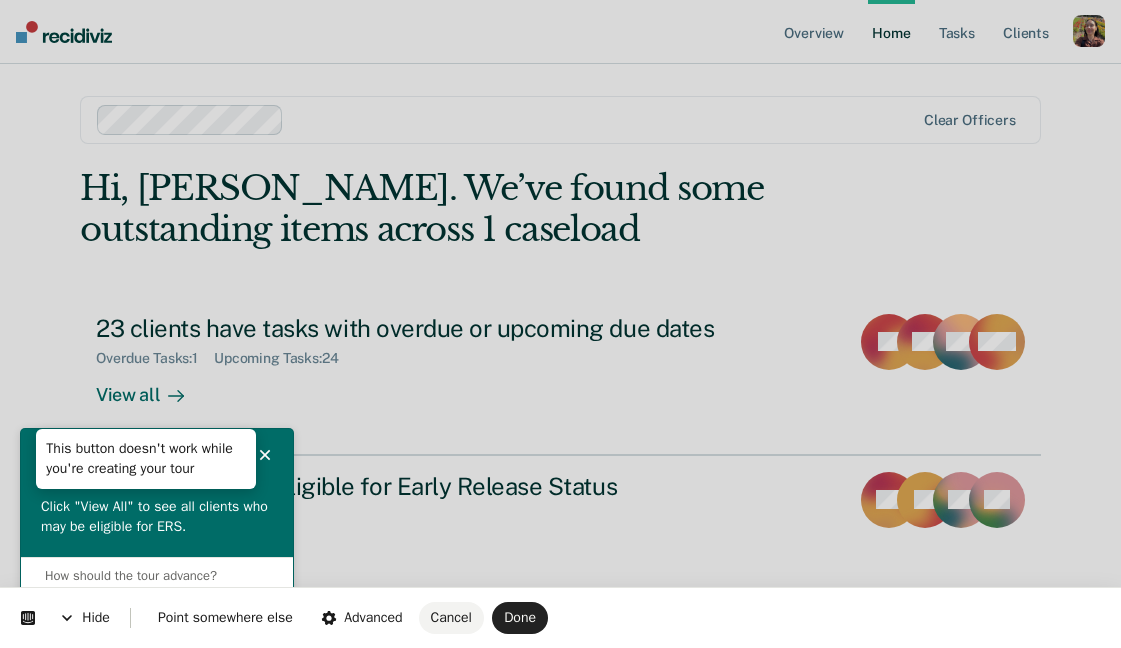 scroll, scrollTop: 202, scrollLeft: 0, axis: vertical 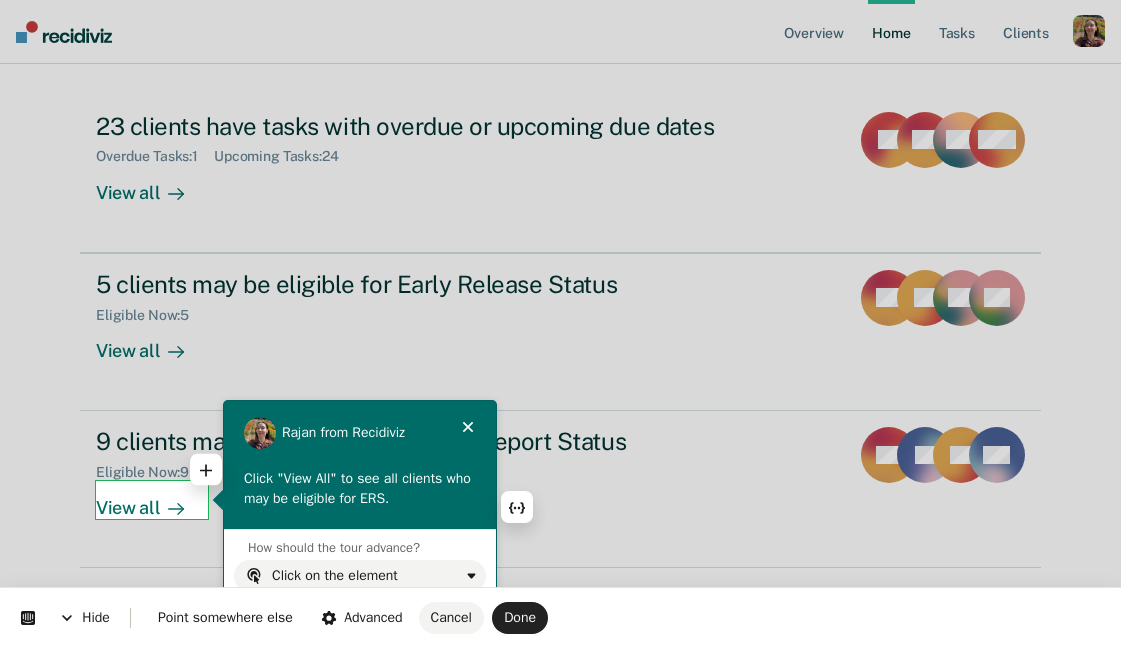 click on "Click "View All" to see all clients who may be eligible for ERS." at bounding box center (360, 488) 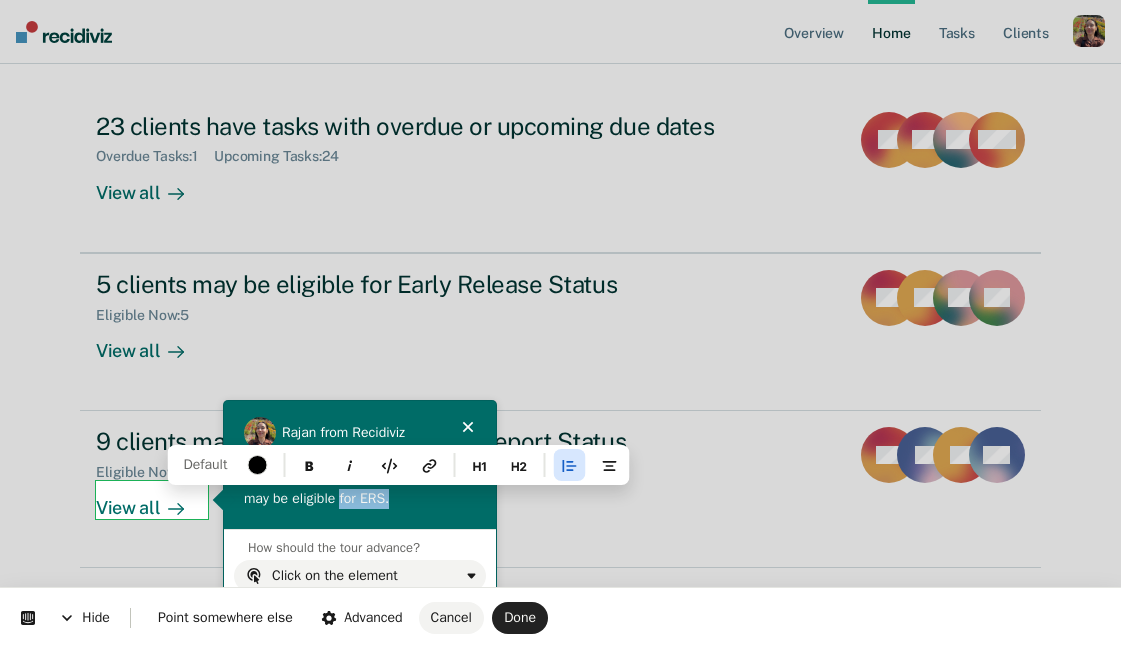 drag, startPoint x: 471, startPoint y: 494, endPoint x: 374, endPoint y: 493, distance: 97.00516 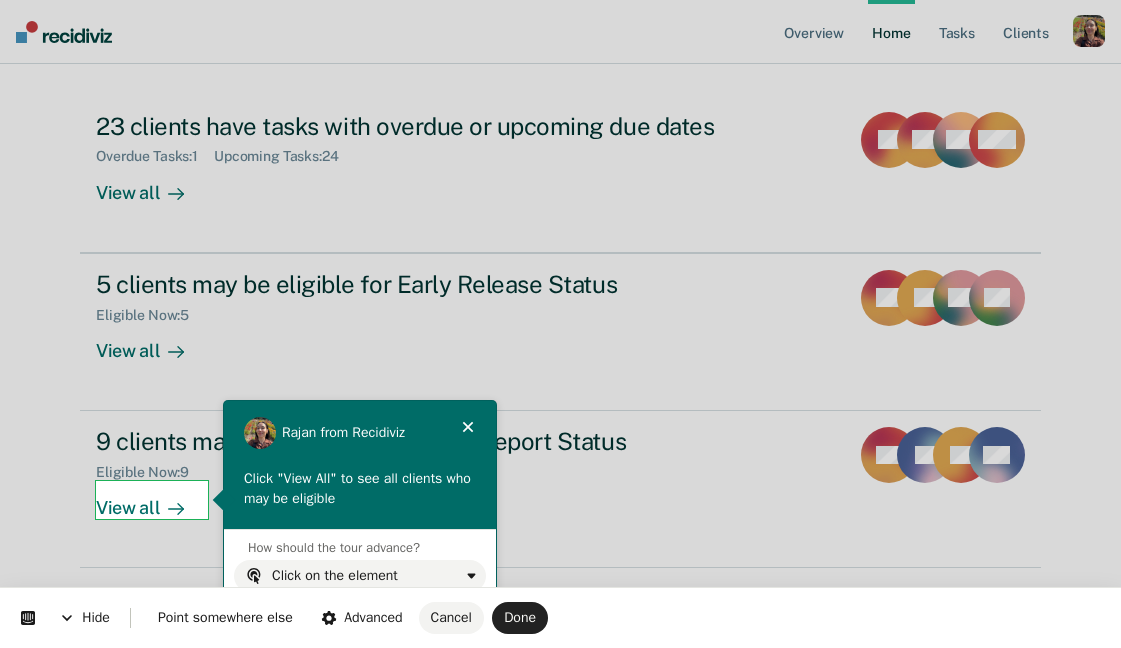 type 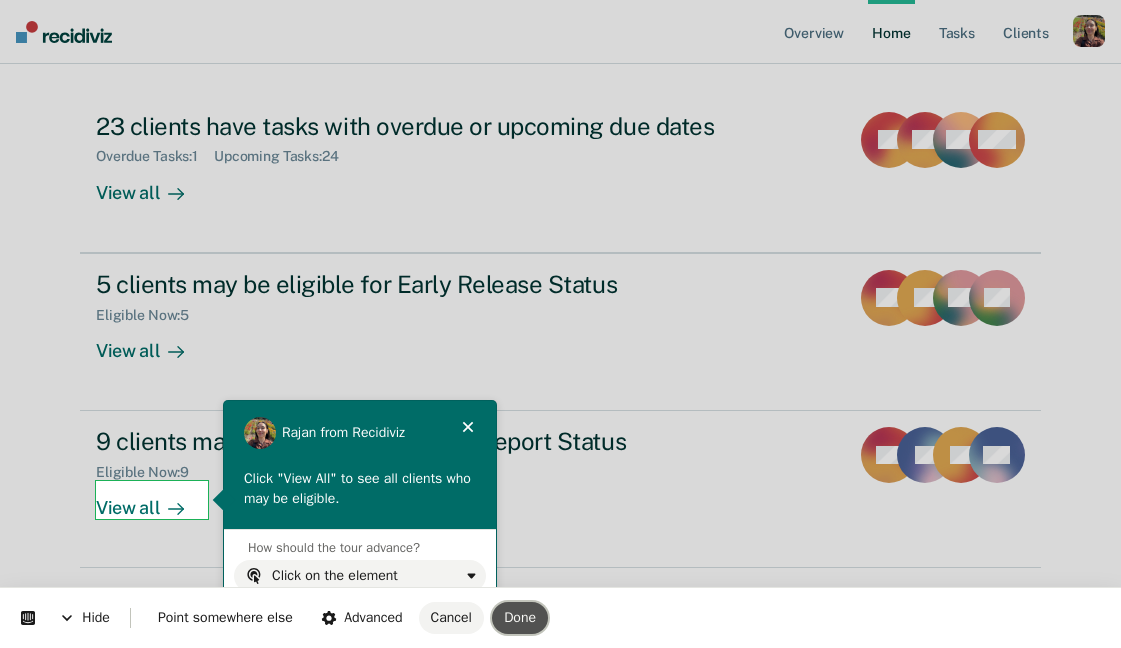 click on "Done" at bounding box center [520, 617] 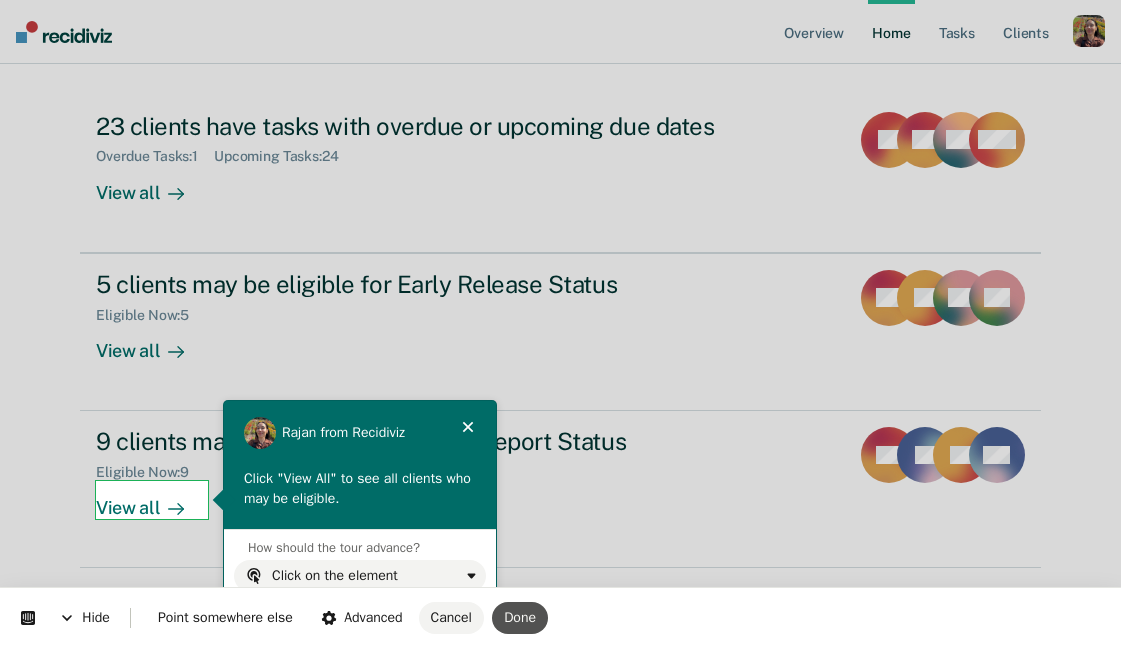 scroll, scrollTop: 0, scrollLeft: 0, axis: both 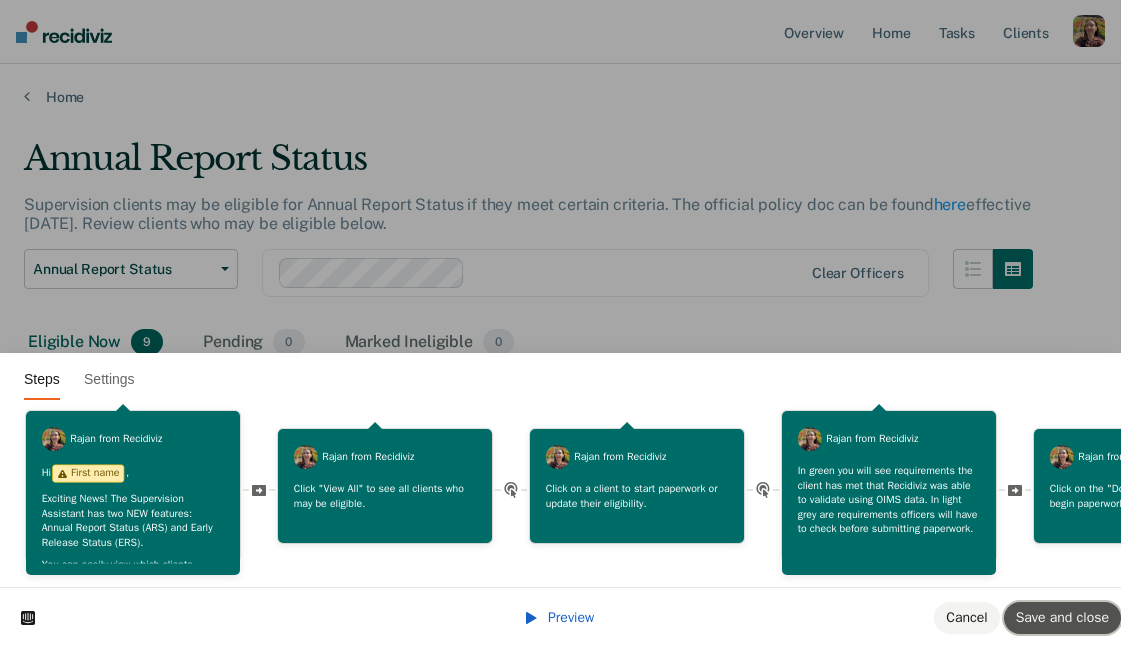 click on "Save and close" at bounding box center [1062, 617] 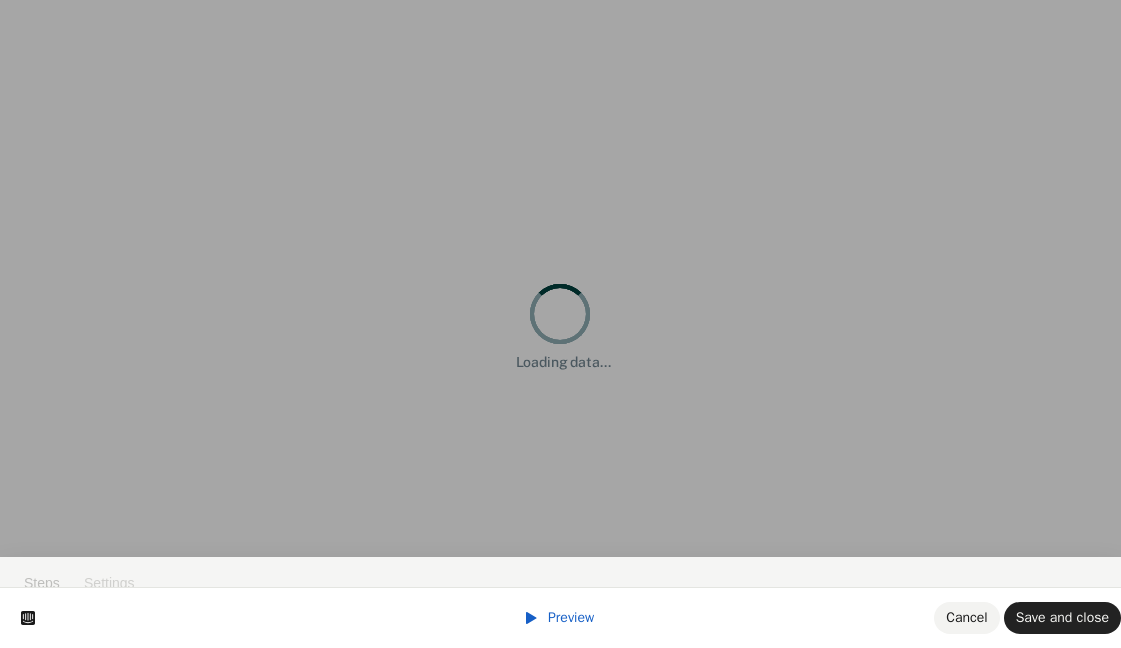 scroll, scrollTop: 0, scrollLeft: 0, axis: both 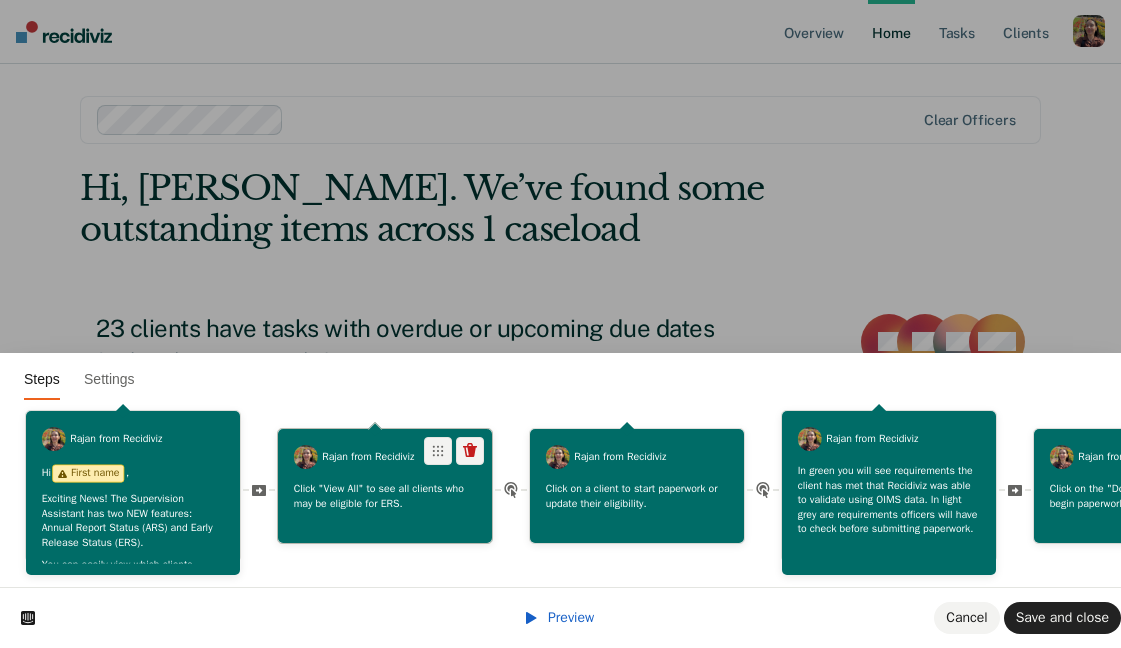click on "Click "View All" to see all clients who may be eligible for ERS." at bounding box center [385, 495] 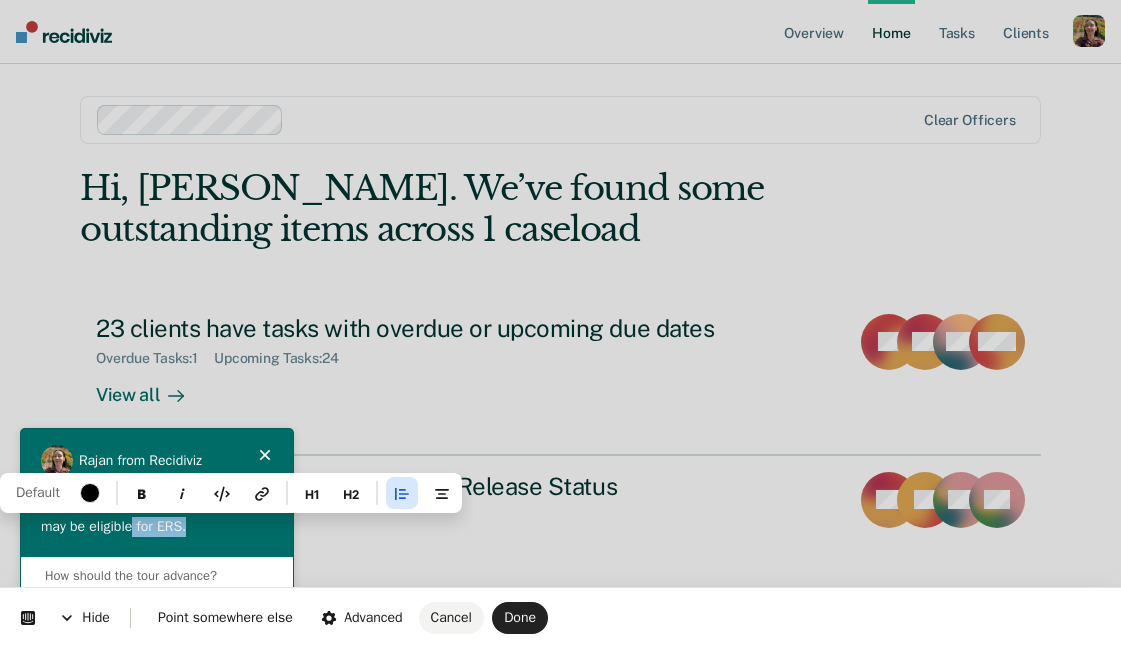 drag, startPoint x: 231, startPoint y: 531, endPoint x: 169, endPoint y: 533, distance: 62.03225 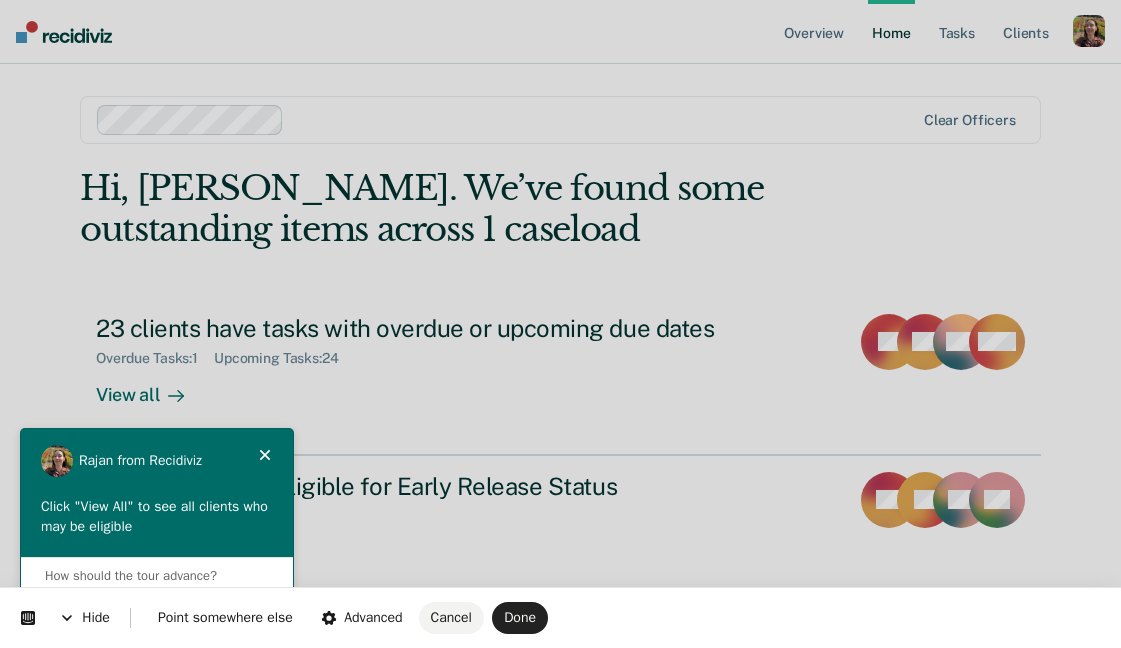 type 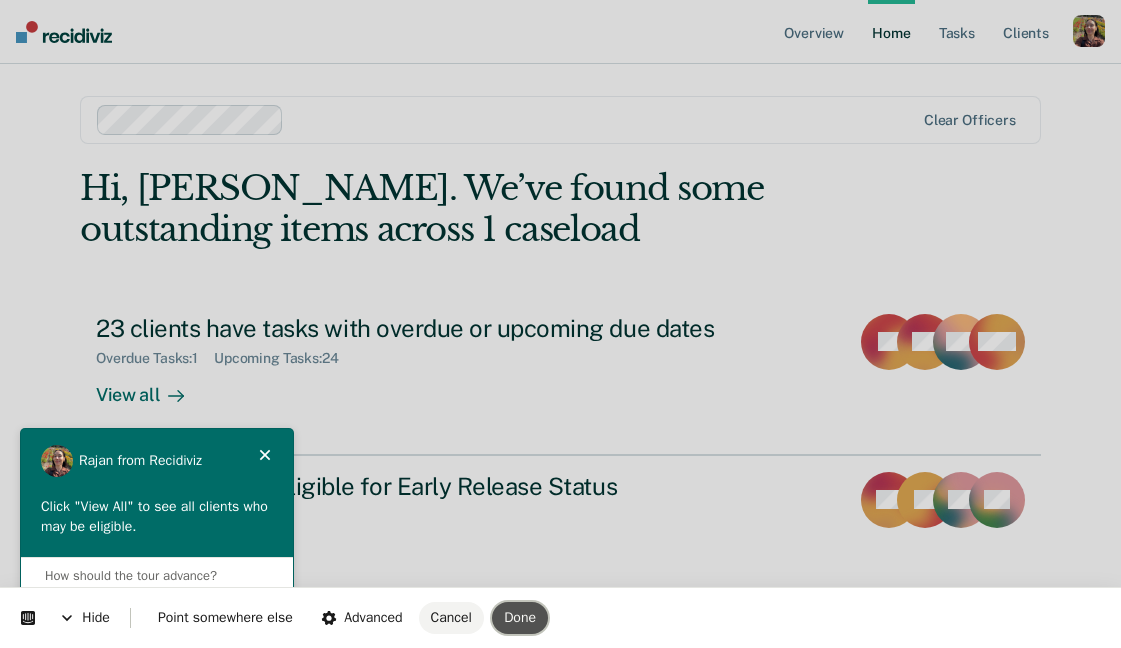 click on "Done" at bounding box center [520, 618] 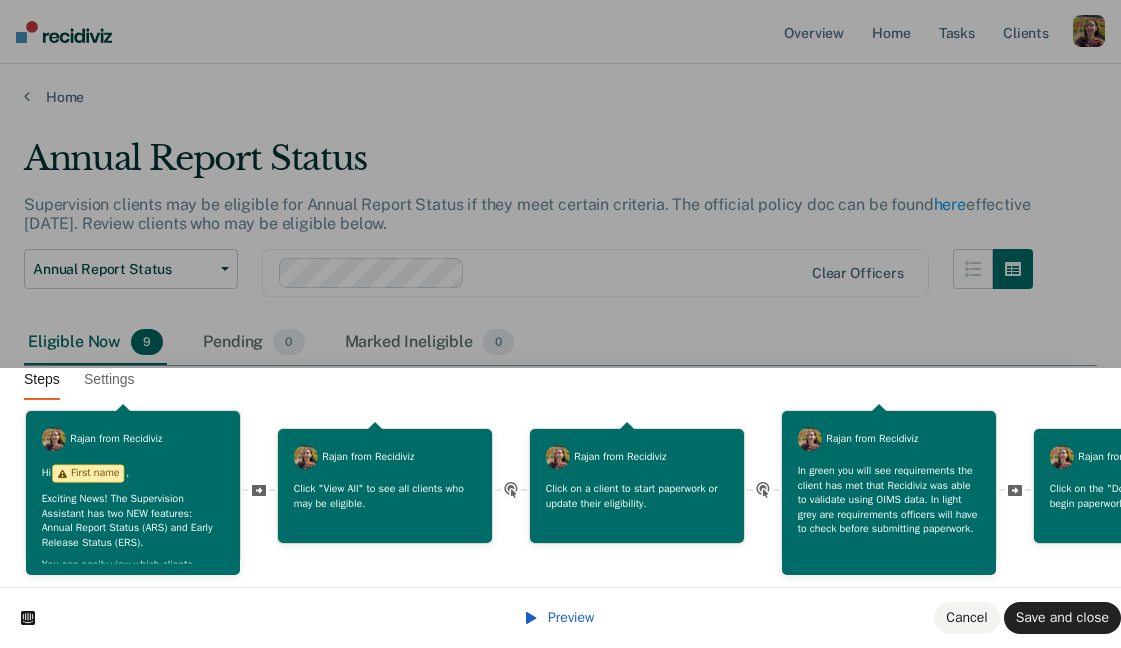 scroll, scrollTop: 0, scrollLeft: 0, axis: both 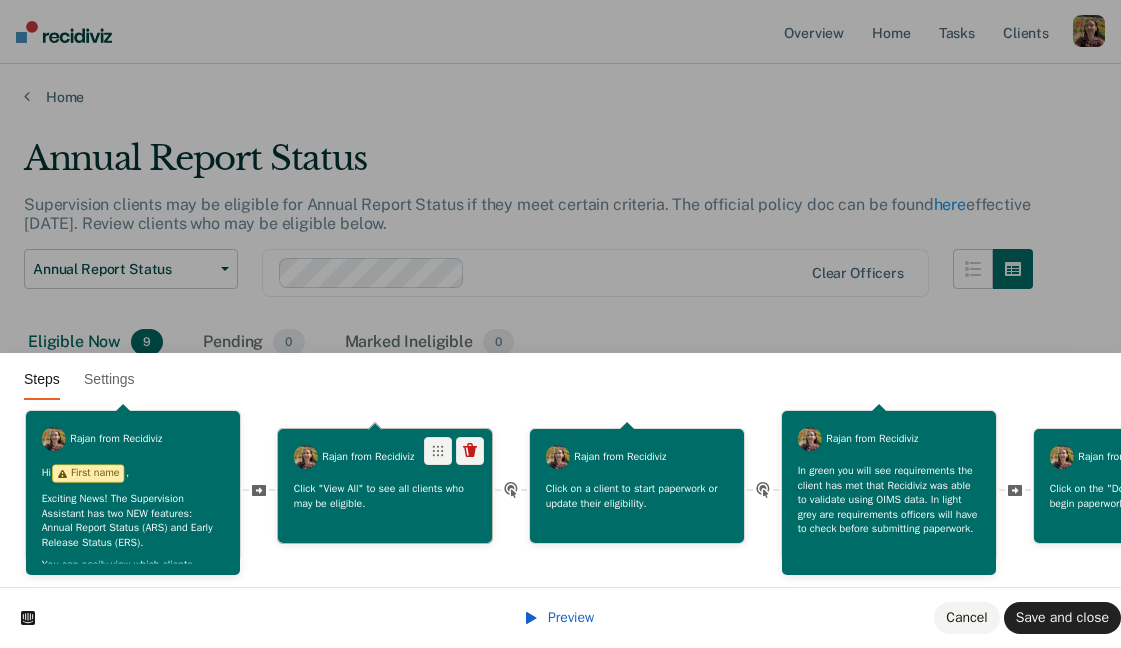 click on "Click "View All" to see all clients who may be eligible." at bounding box center [385, 495] 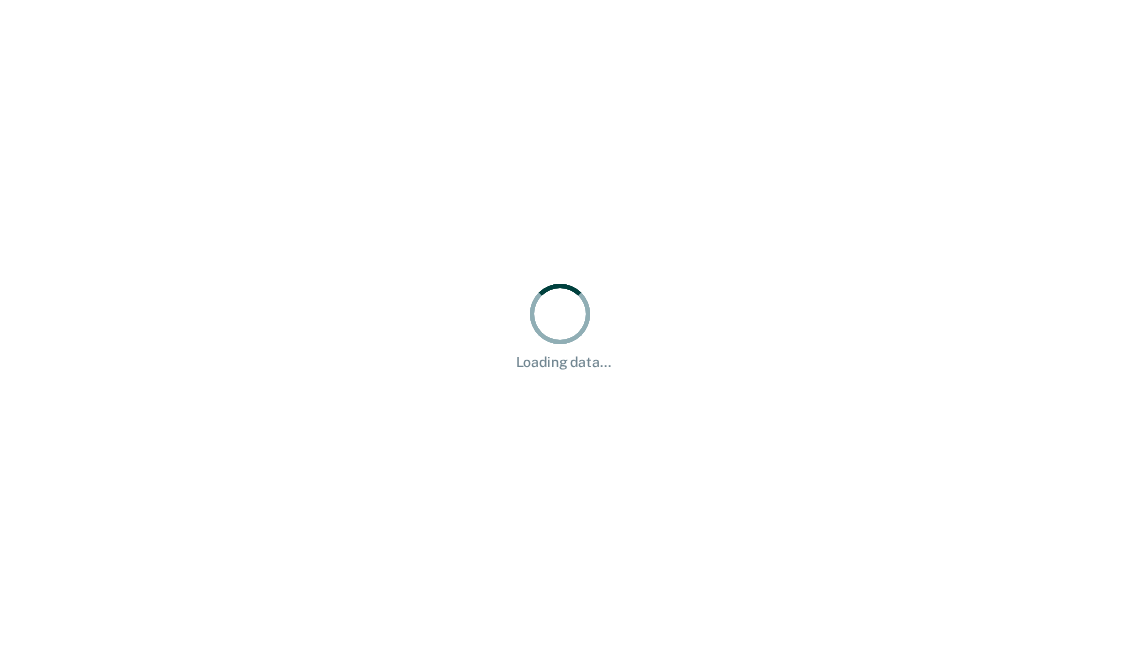 scroll, scrollTop: 0, scrollLeft: 0, axis: both 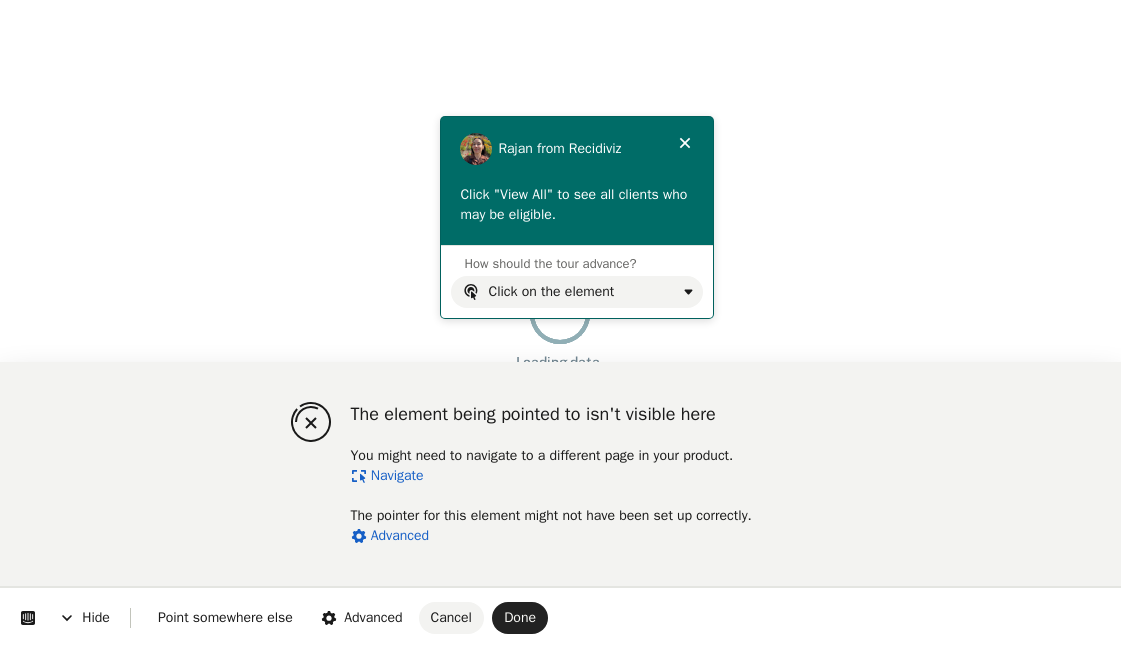 click on "Navigate" at bounding box center [387, 475] 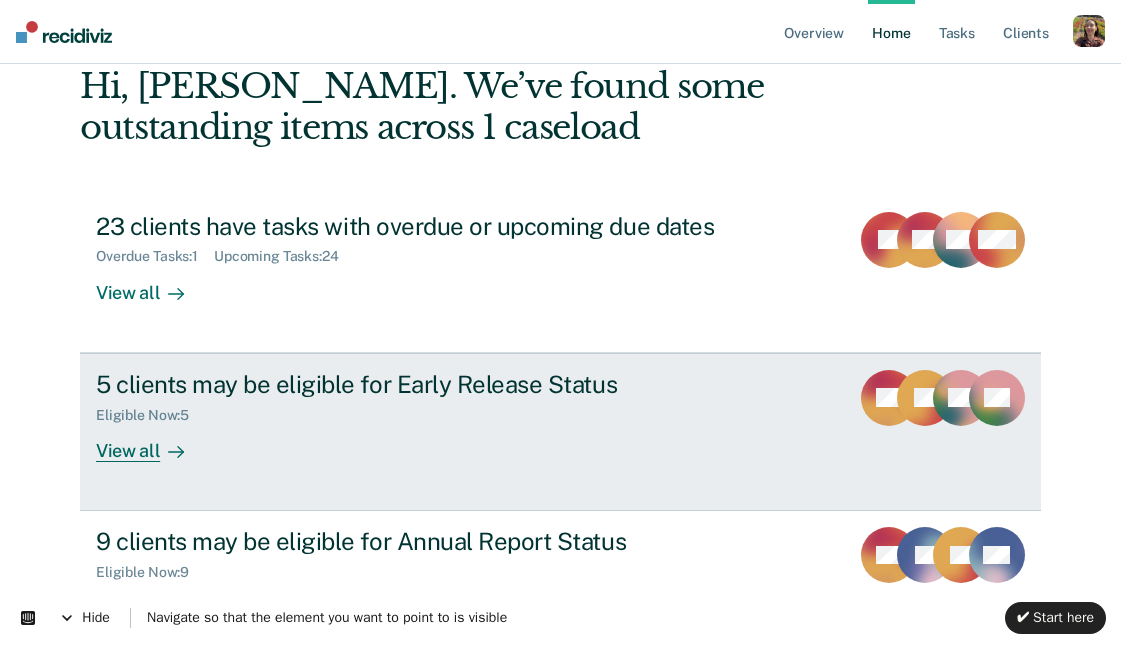 scroll, scrollTop: 202, scrollLeft: 0, axis: vertical 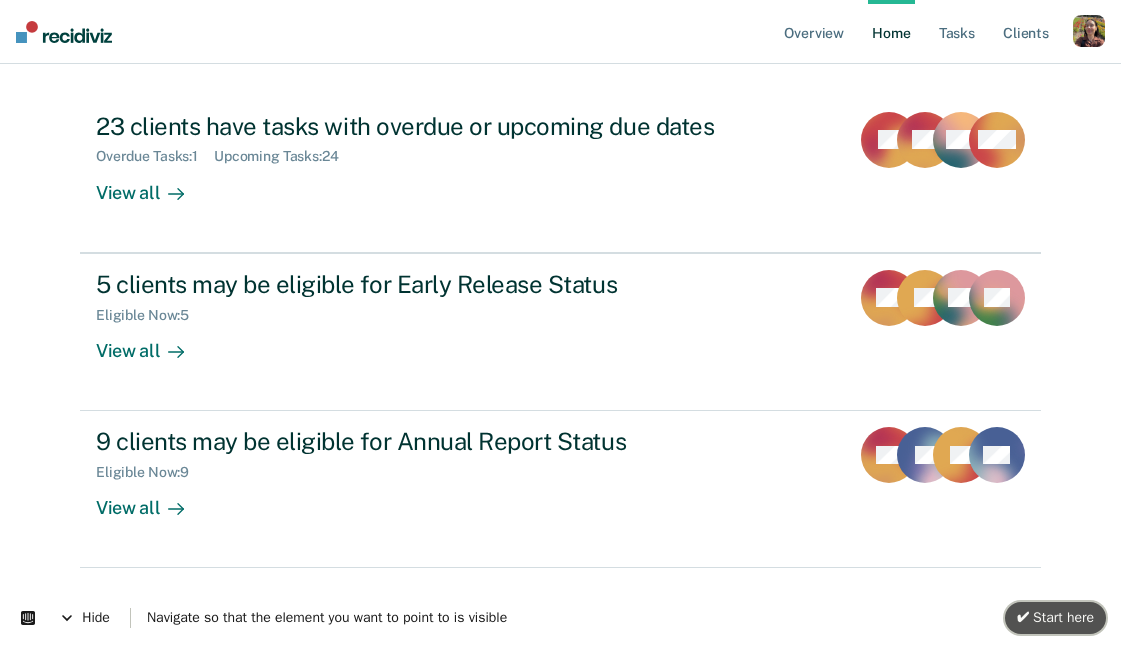 click on "✔ Start here" at bounding box center (1055, 617) 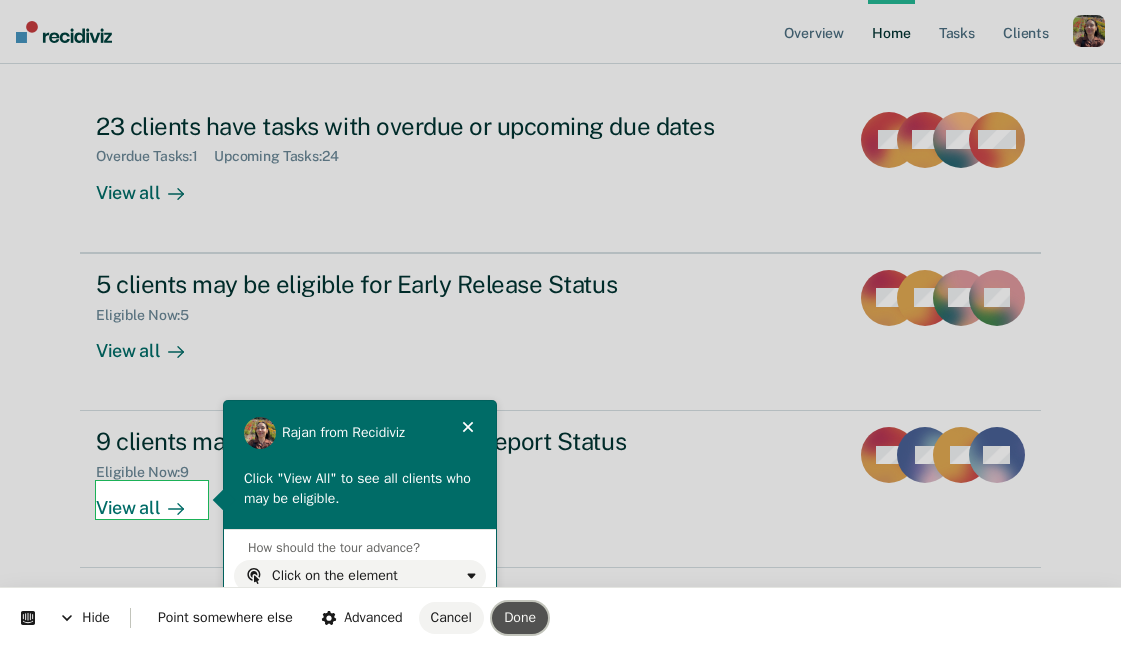 click on "Done" at bounding box center (520, 617) 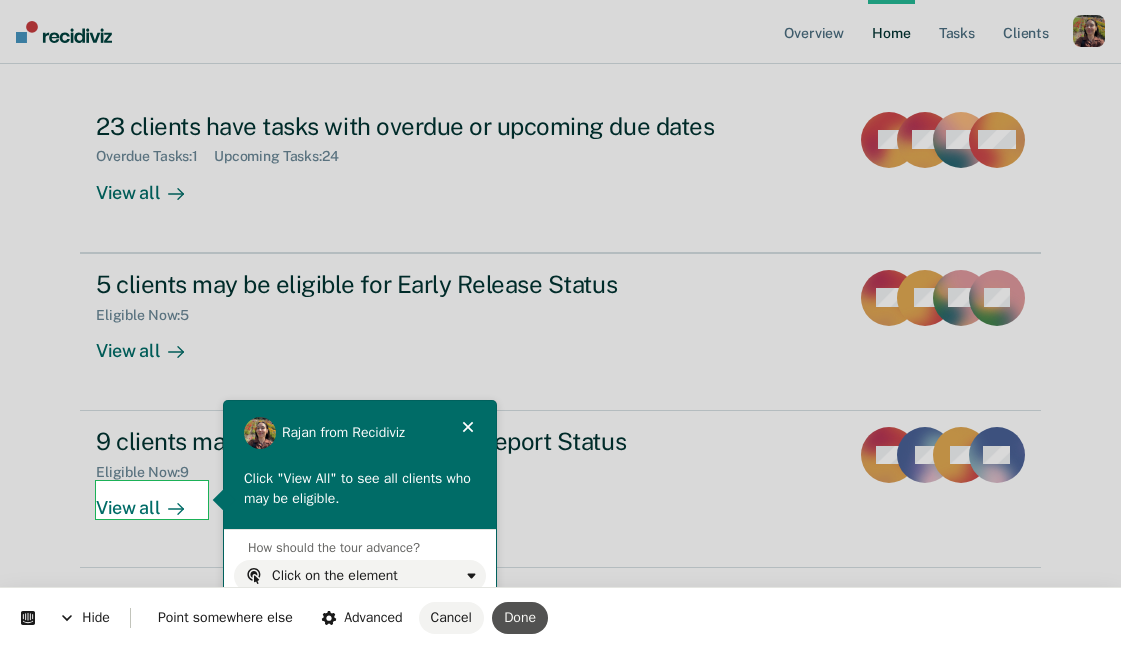 scroll, scrollTop: 0, scrollLeft: 0, axis: both 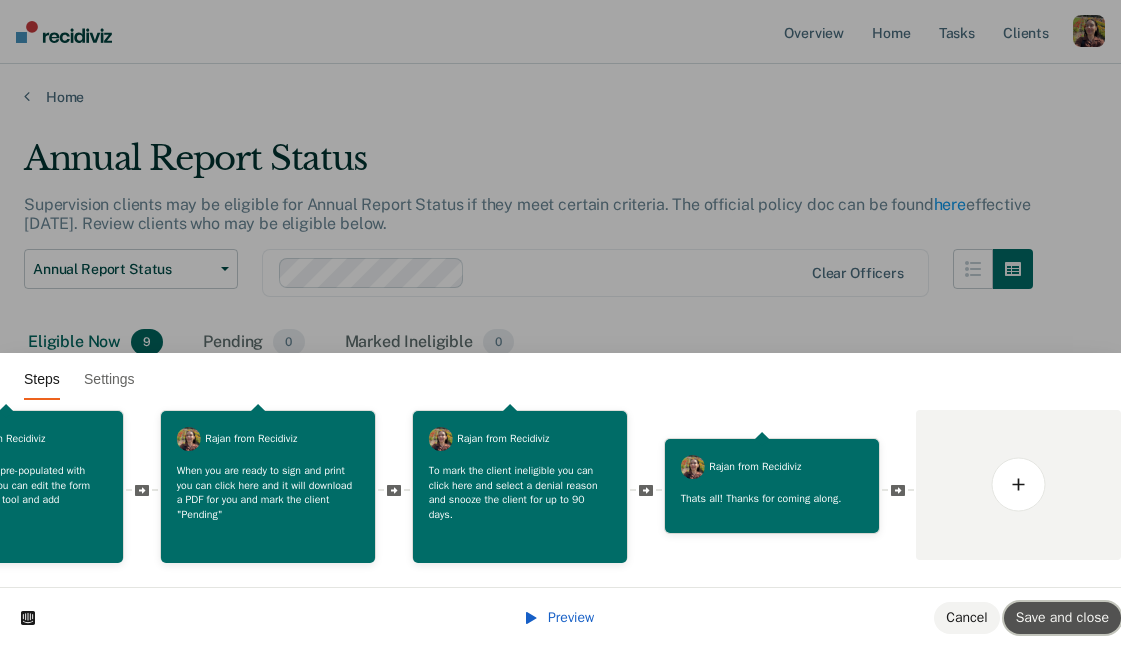 click on "Save and close" at bounding box center [1062, 617] 